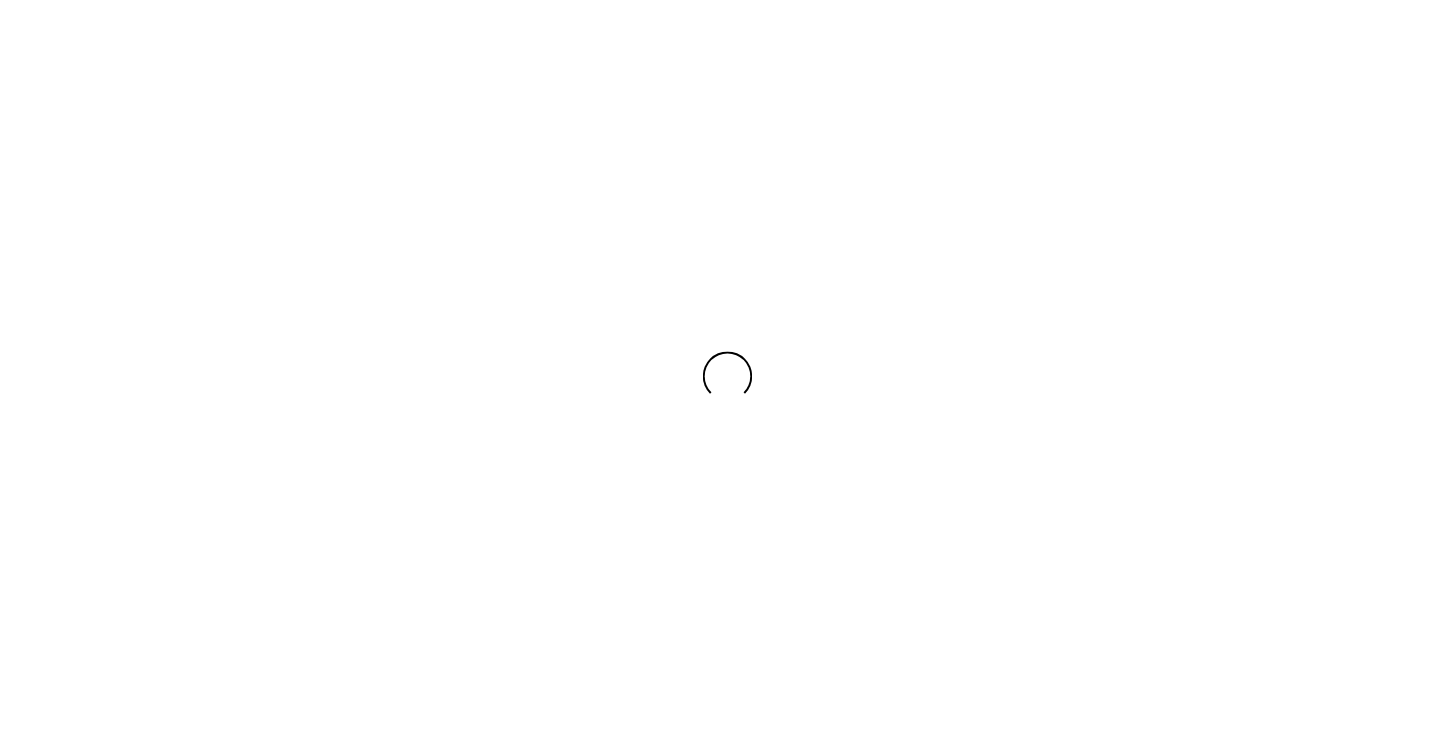 scroll, scrollTop: 0, scrollLeft: 0, axis: both 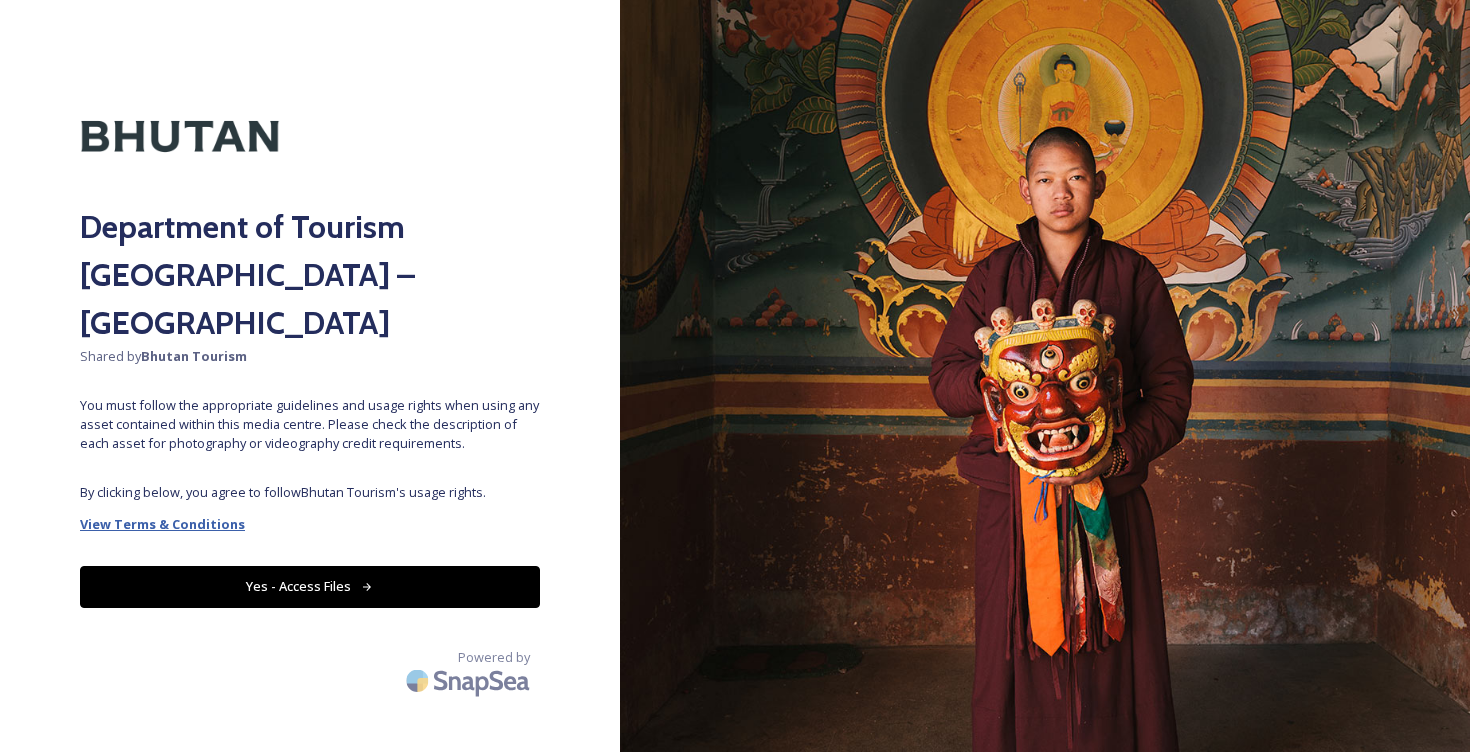 click on "View Terms & Conditions" at bounding box center [162, 524] 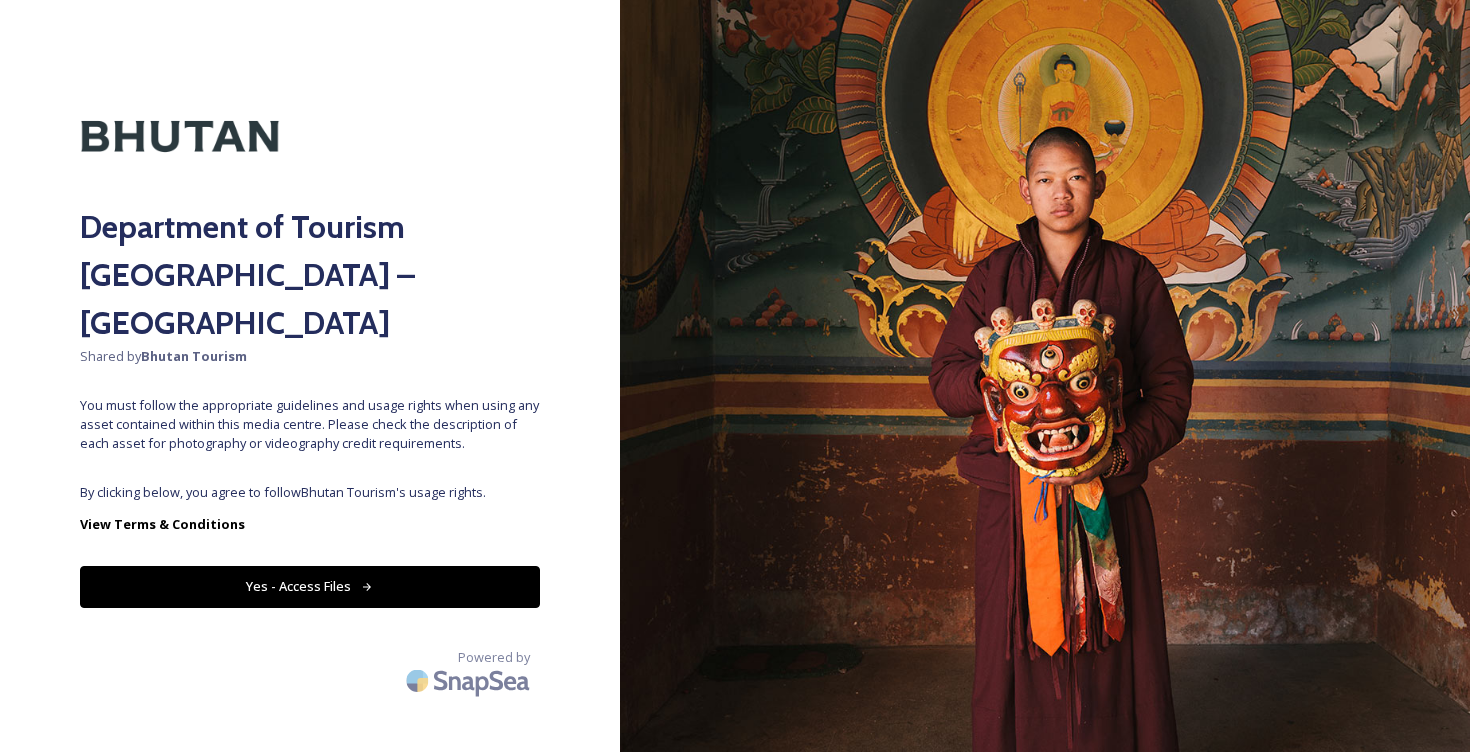 click 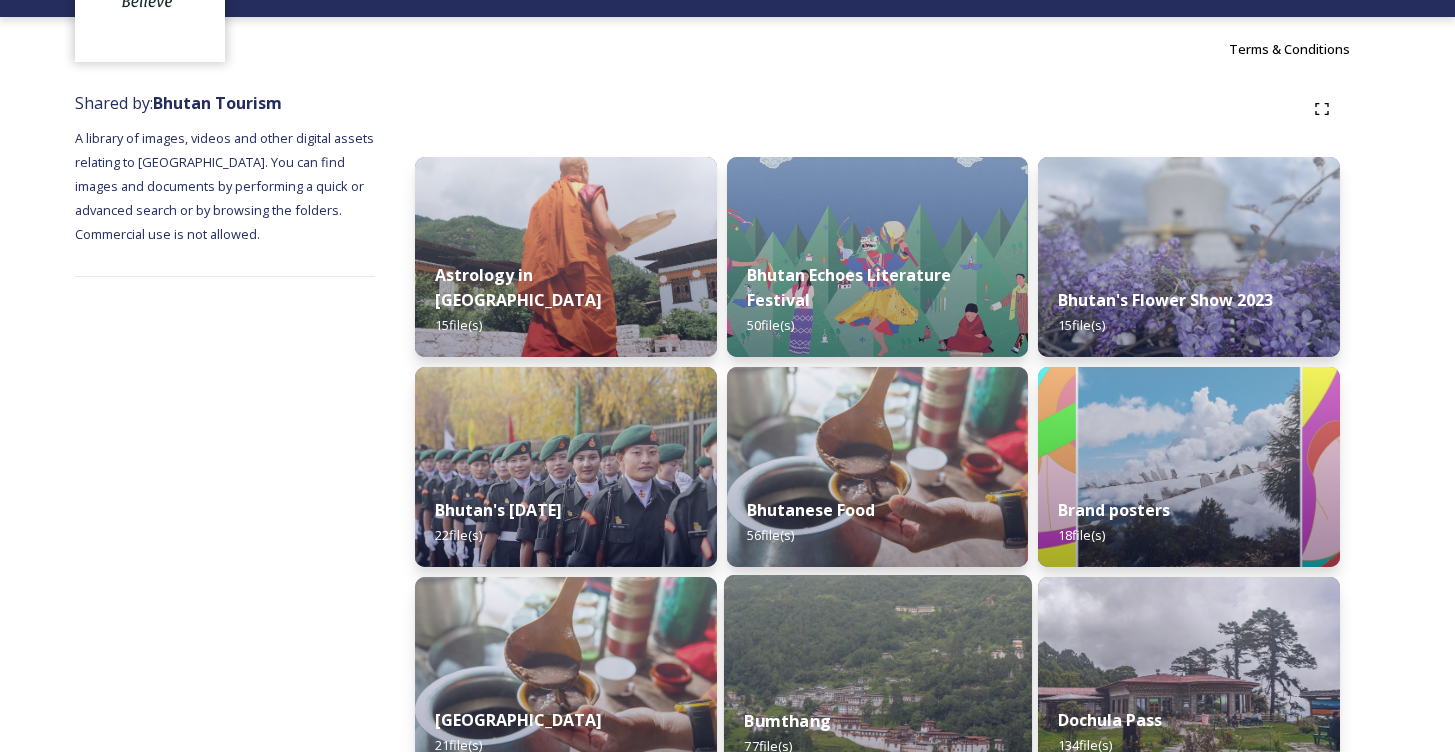 scroll, scrollTop: 558, scrollLeft: 0, axis: vertical 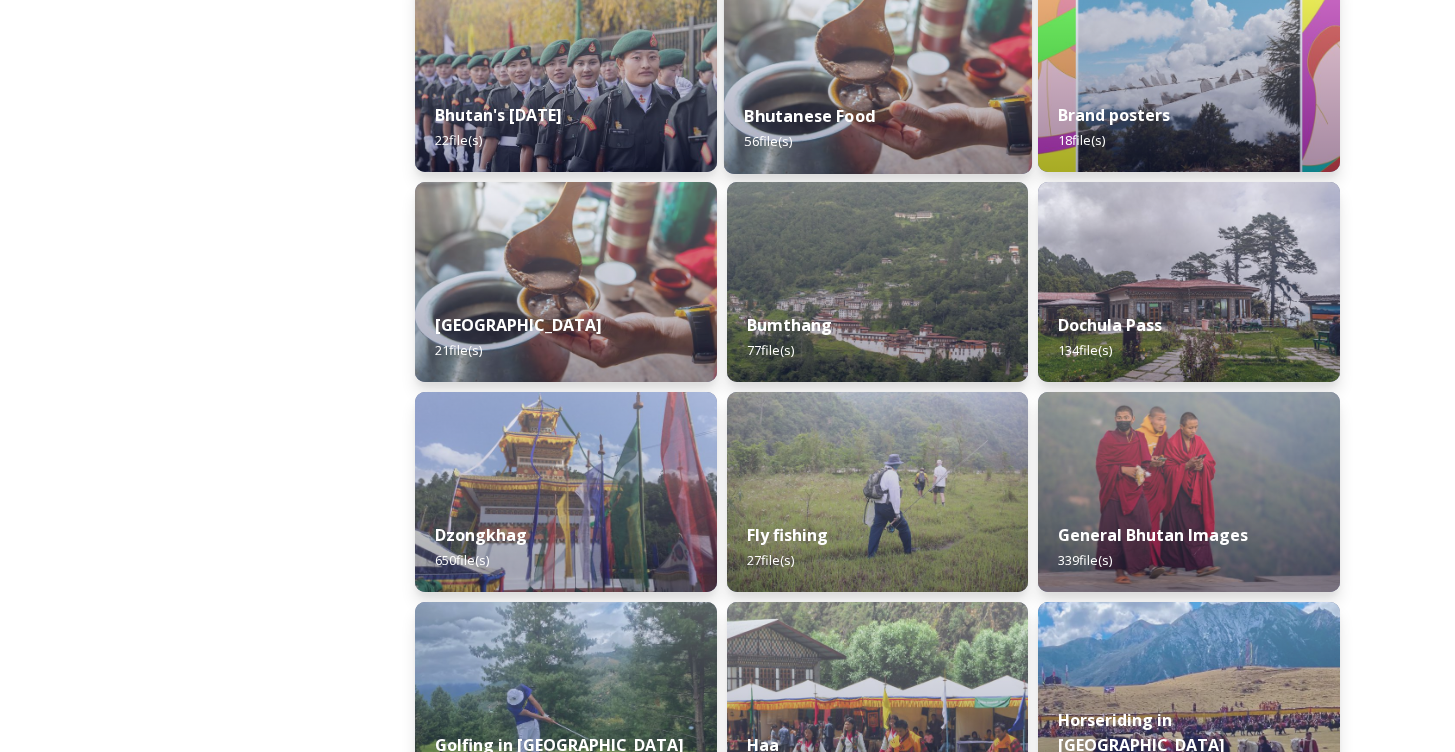 click at bounding box center (878, 72) 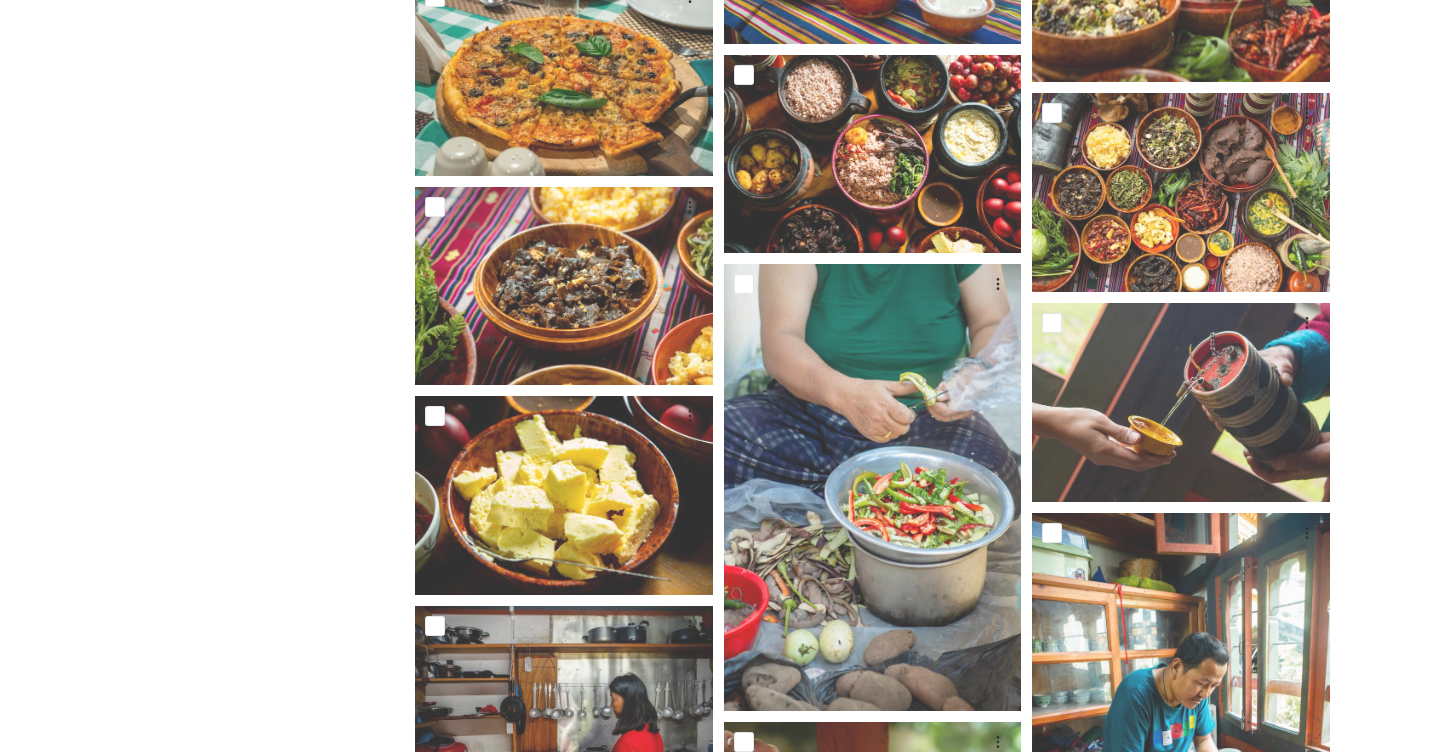 scroll, scrollTop: 3047, scrollLeft: 0, axis: vertical 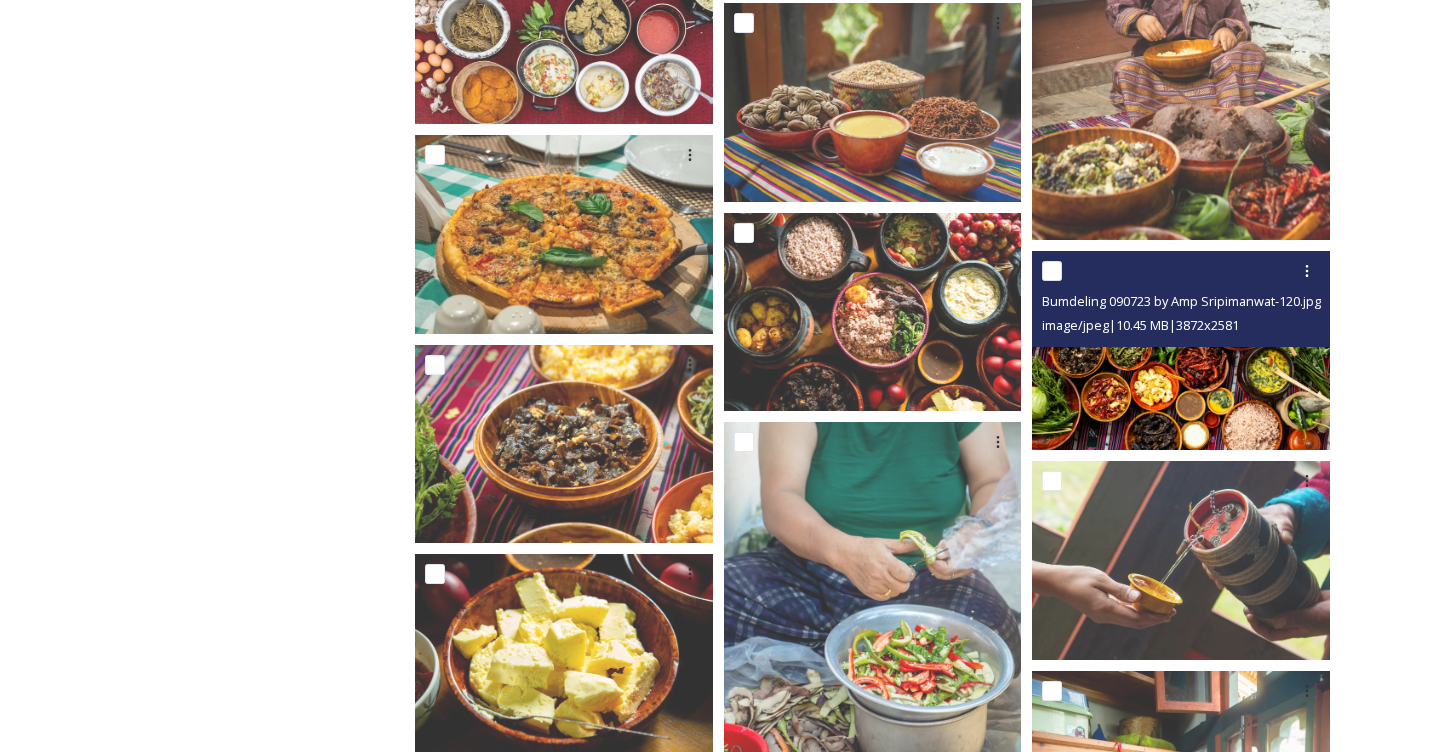 click at bounding box center [1181, 350] 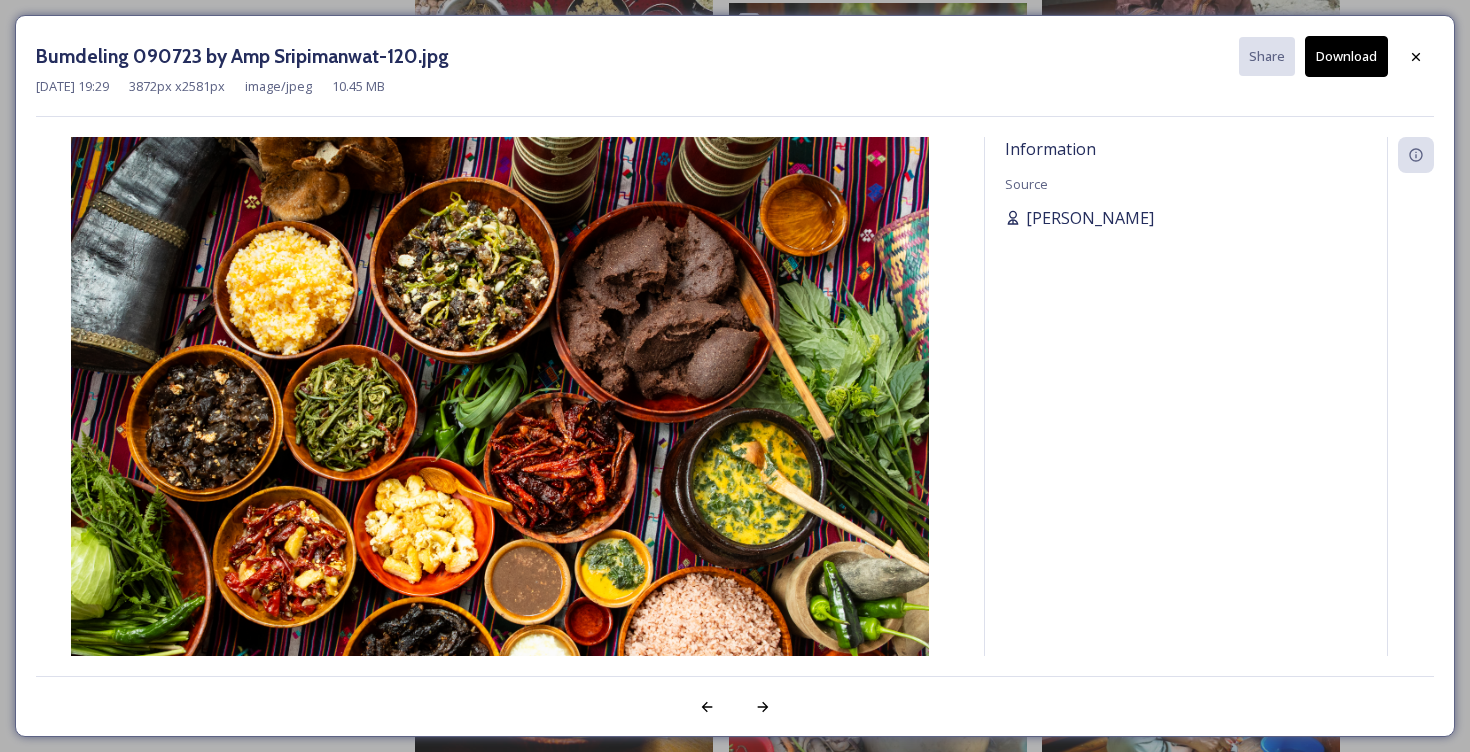 click on "[PERSON_NAME]" at bounding box center [1090, 218] 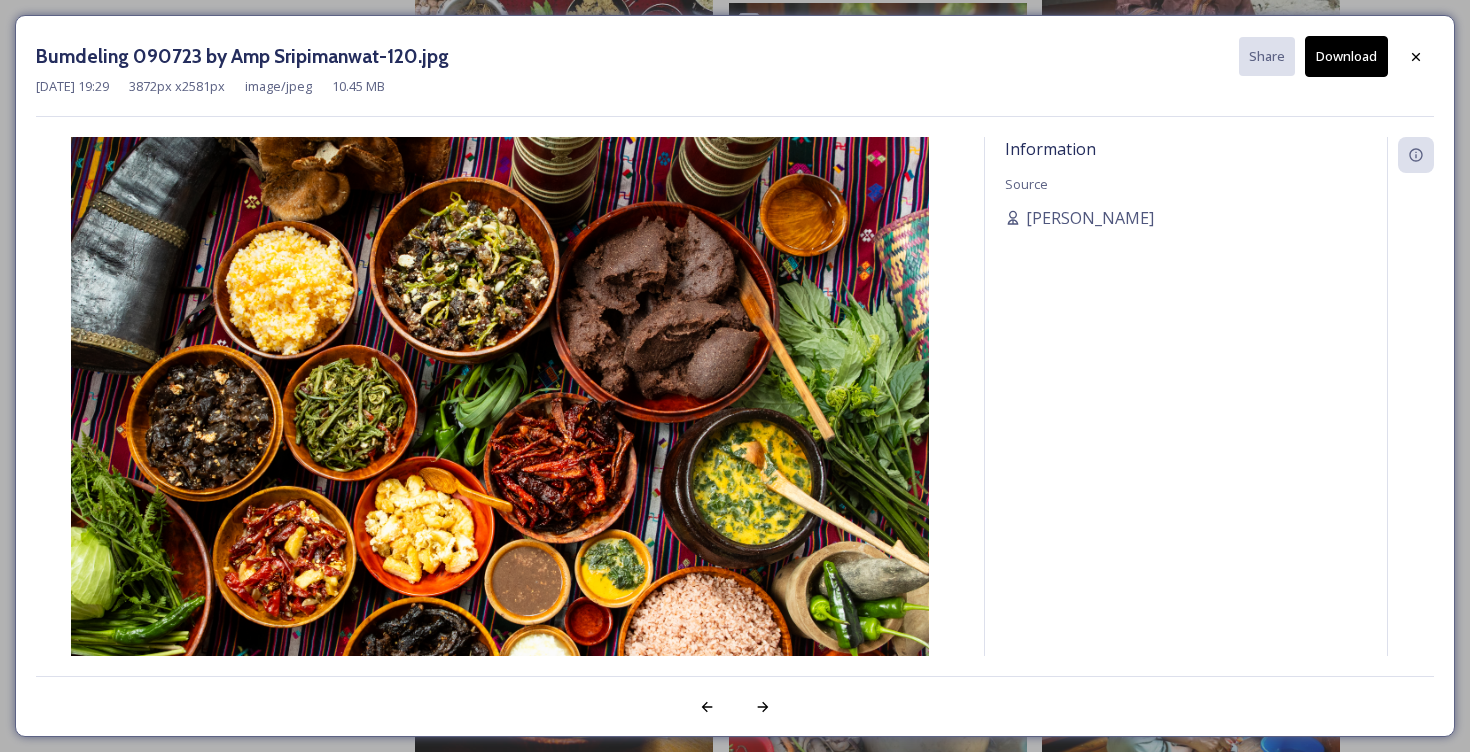 click 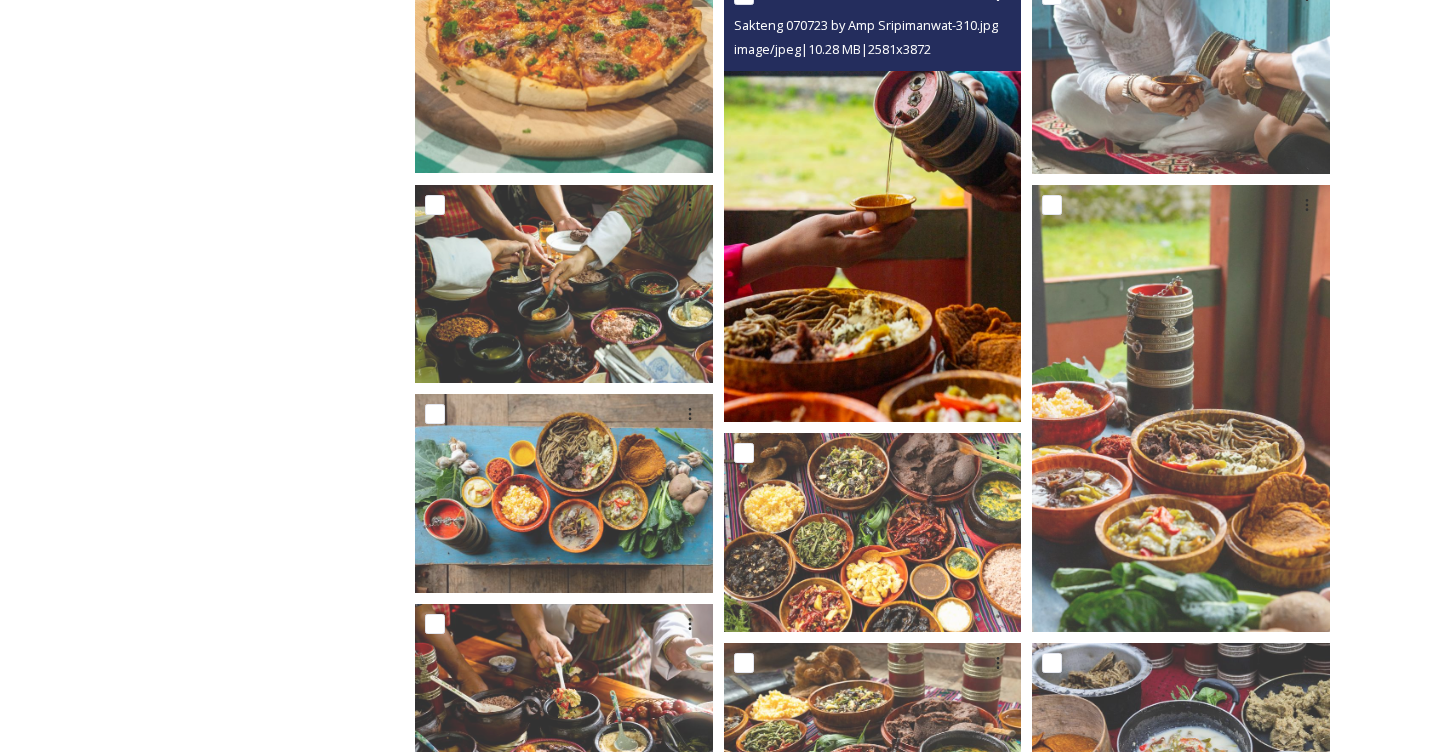 scroll, scrollTop: 1247, scrollLeft: 0, axis: vertical 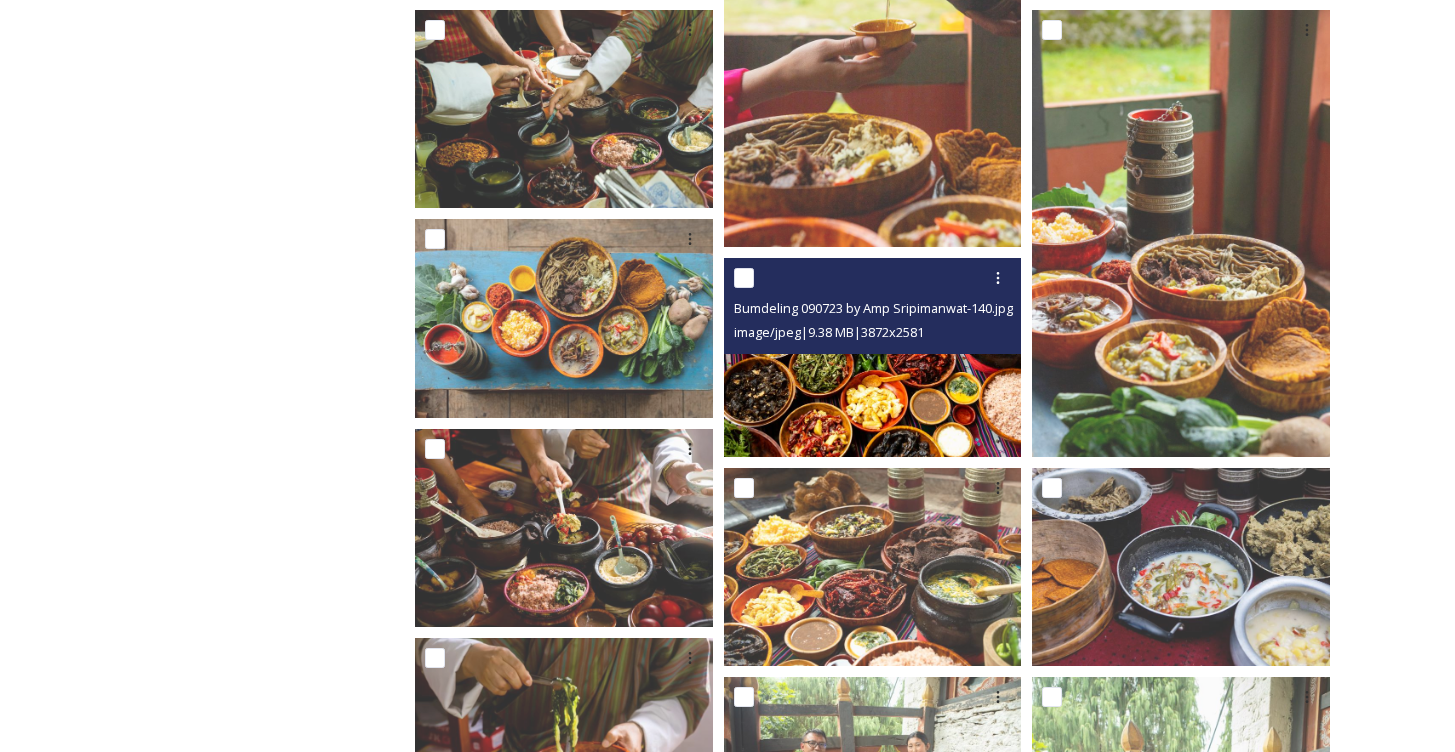 click at bounding box center [873, 357] 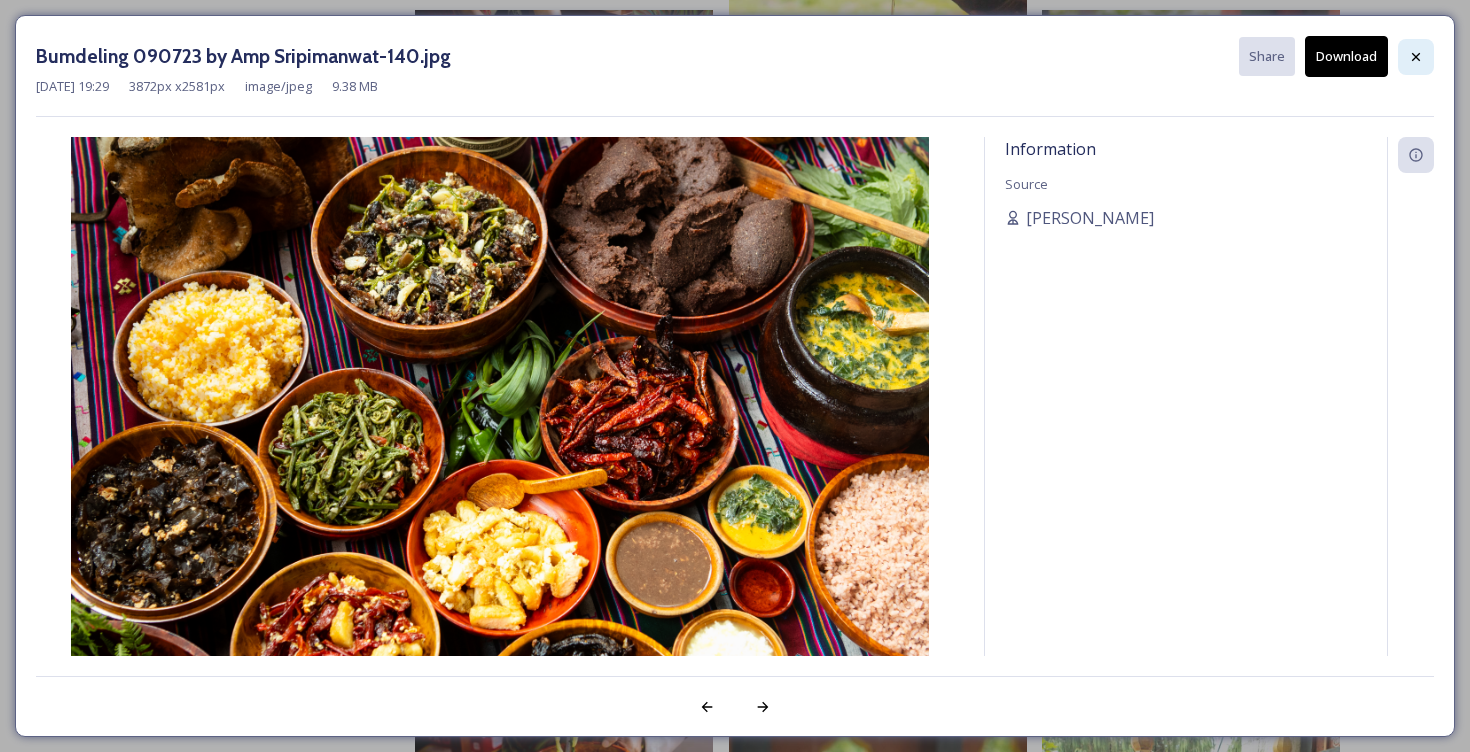 click at bounding box center (1416, 57) 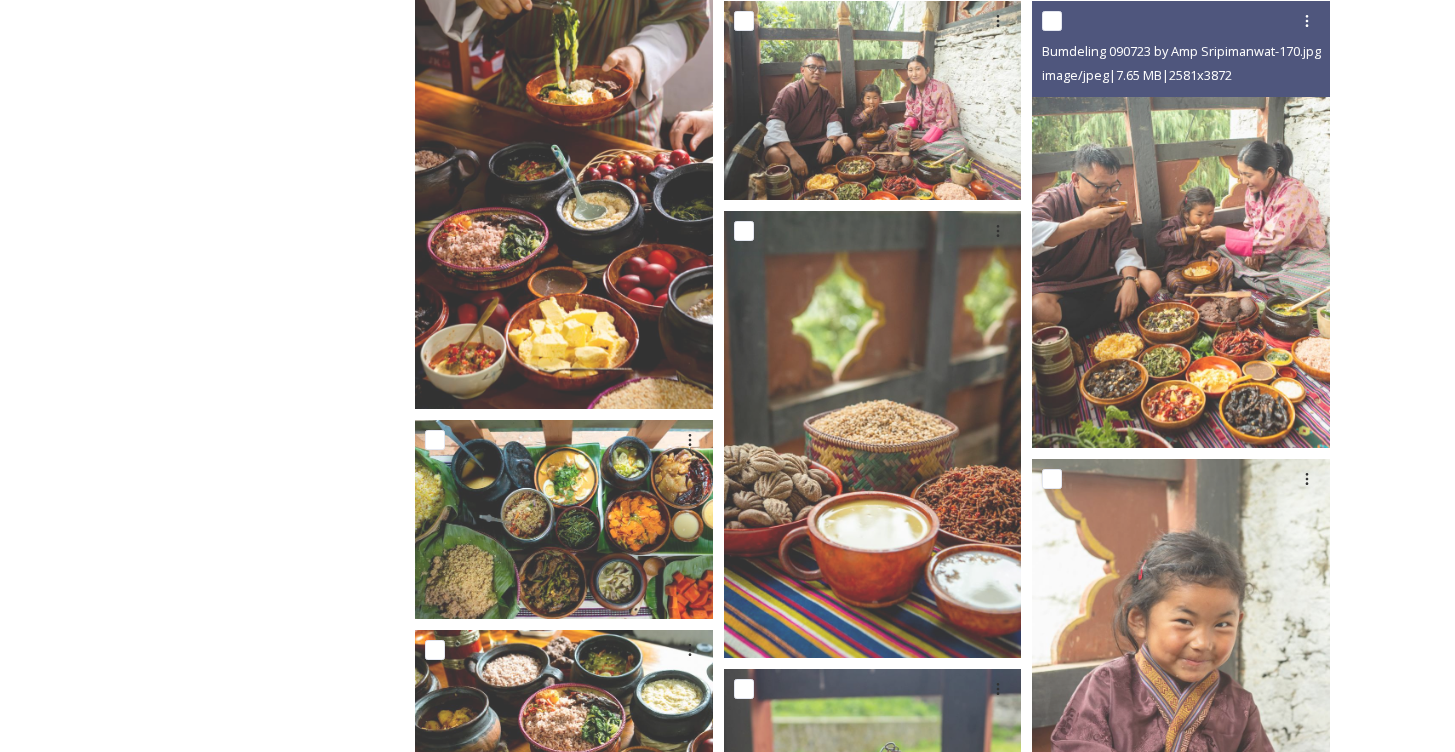 scroll, scrollTop: 913, scrollLeft: 0, axis: vertical 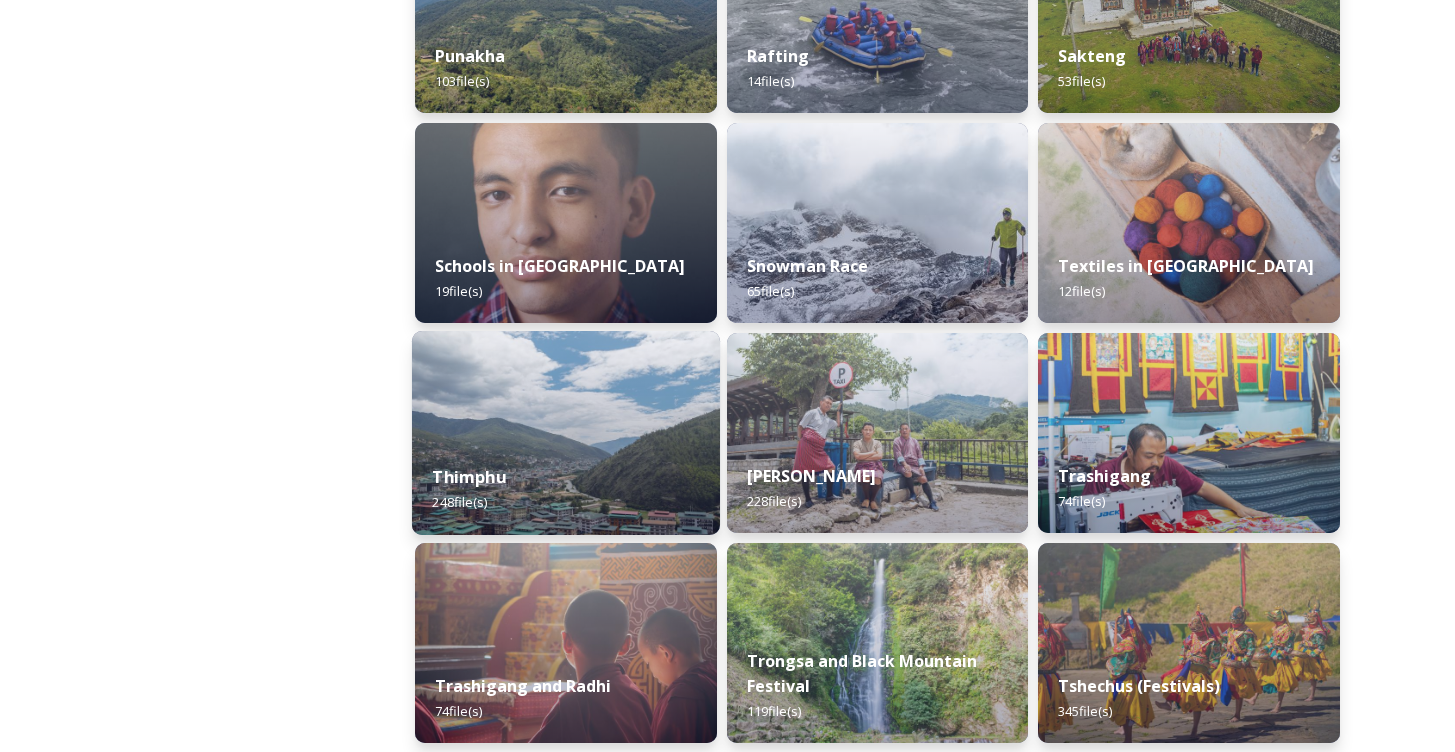 click at bounding box center (566, 433) 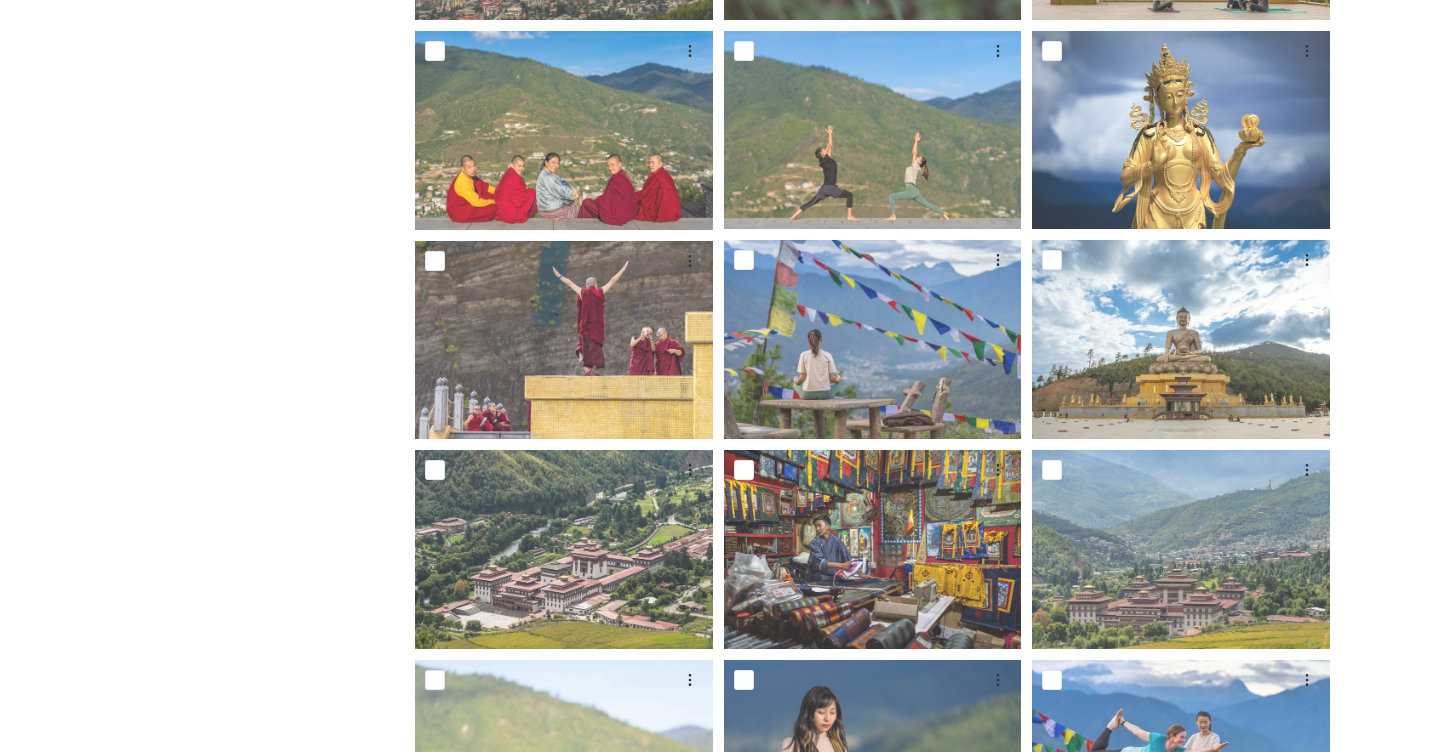scroll, scrollTop: 730, scrollLeft: 0, axis: vertical 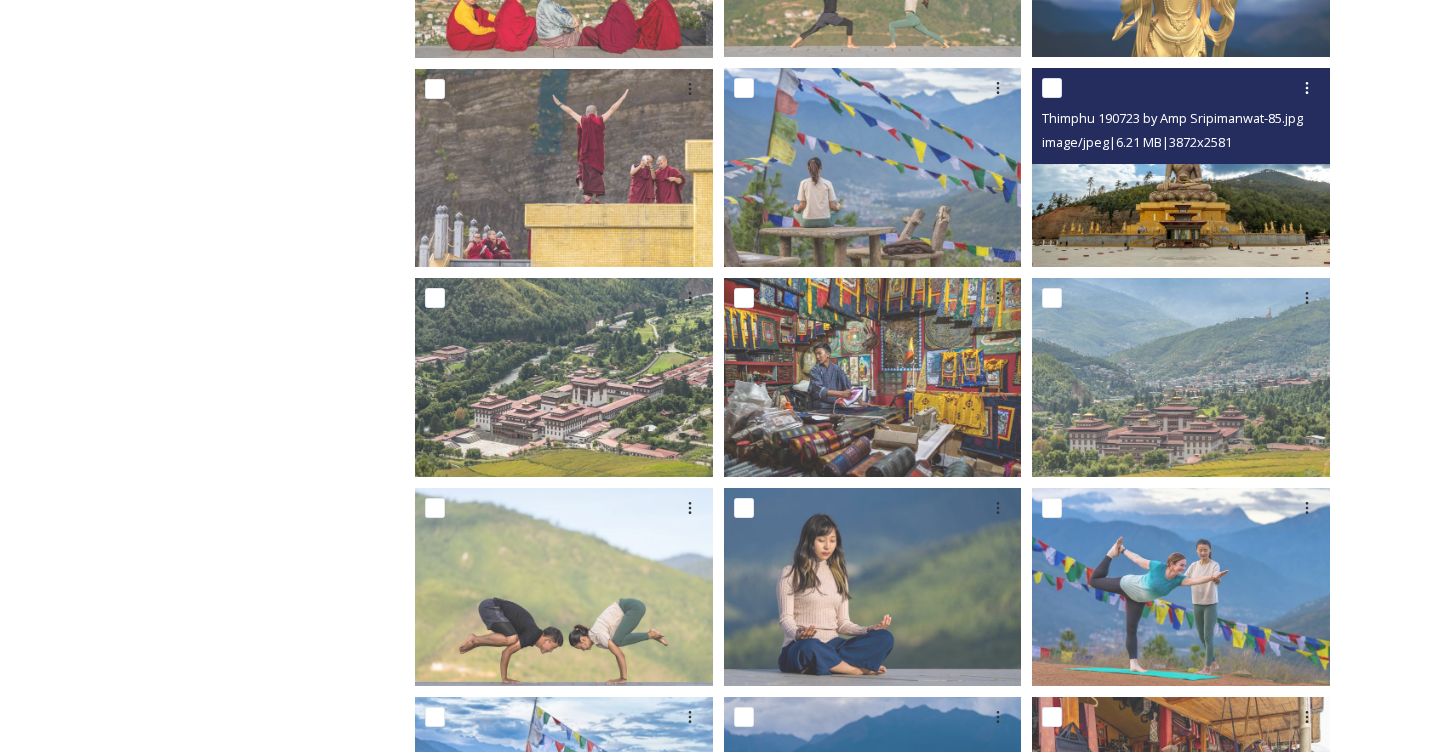 click at bounding box center (1181, 167) 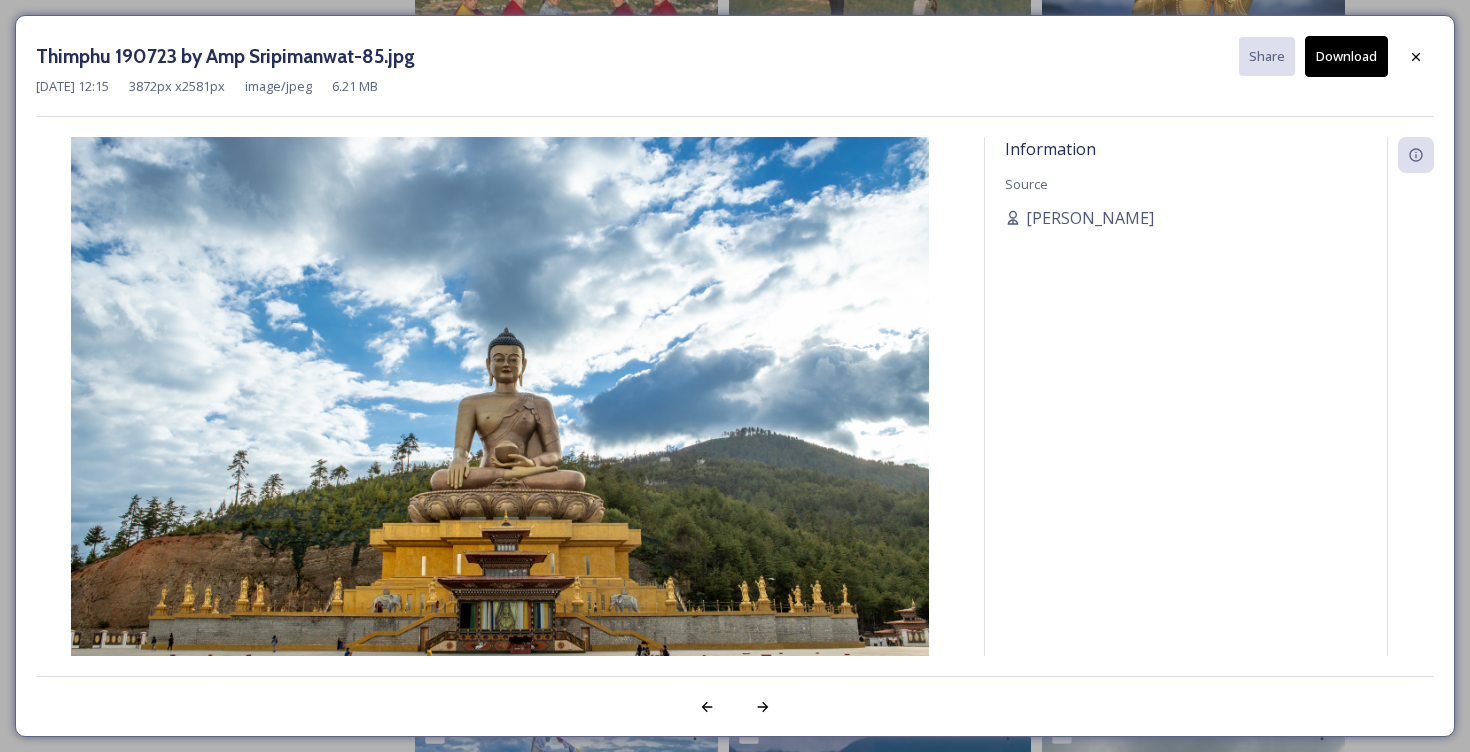 click on "Download" at bounding box center (1346, 56) 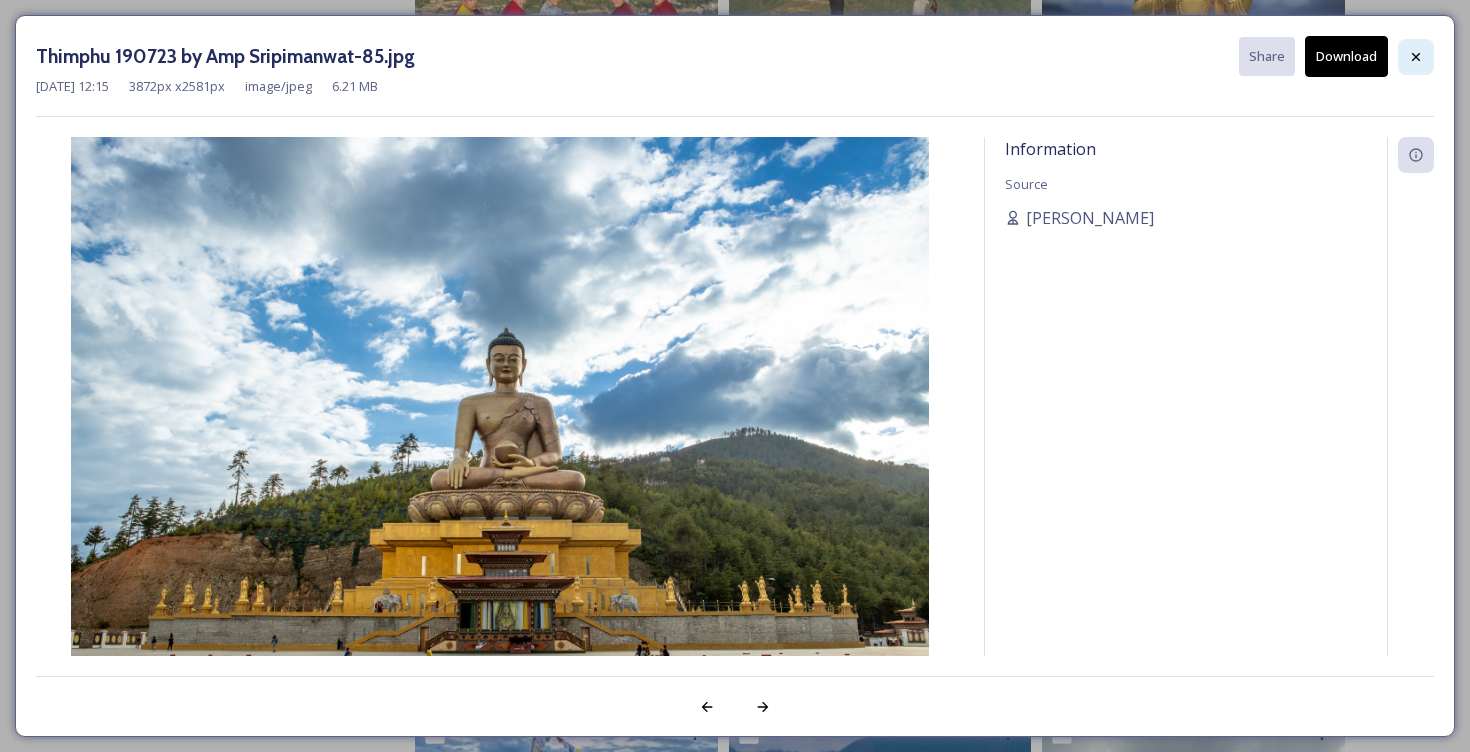 click 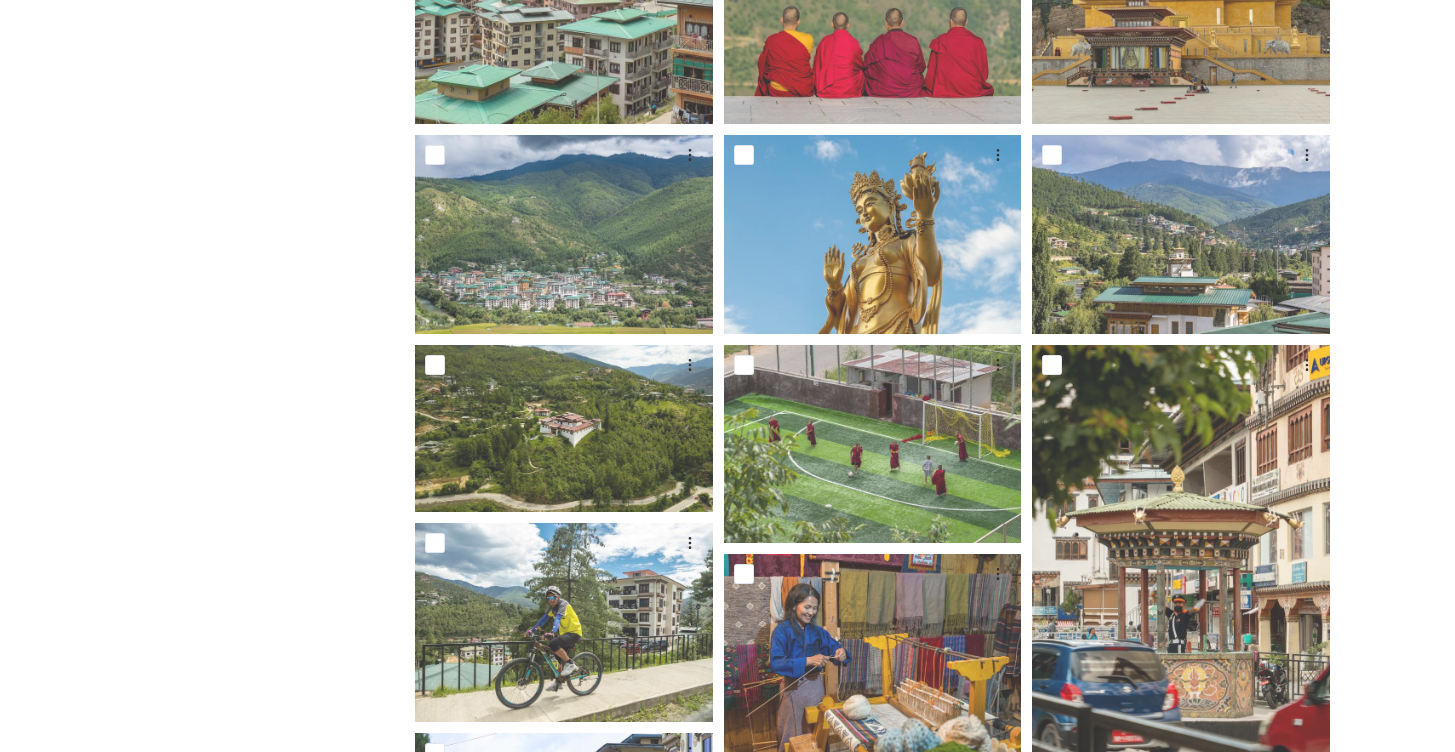 scroll, scrollTop: 2029, scrollLeft: 0, axis: vertical 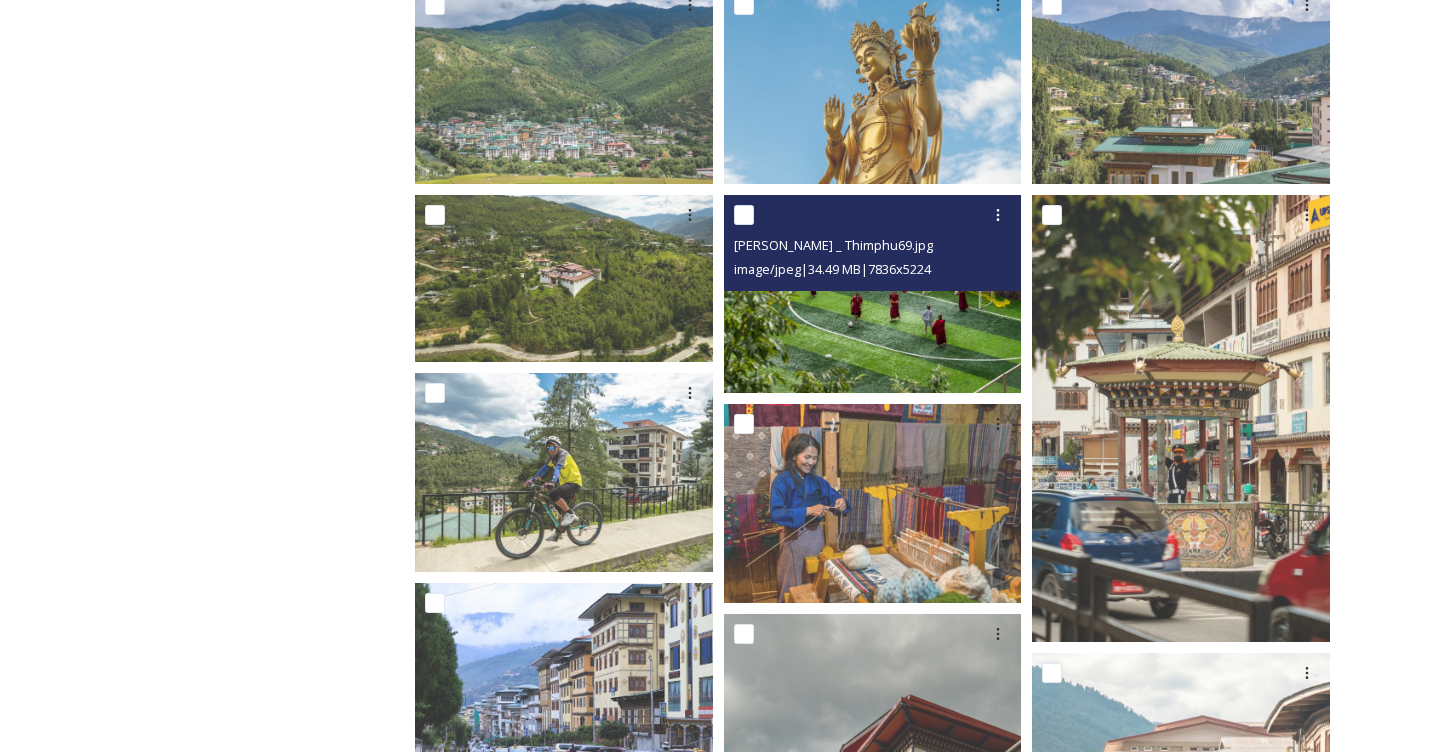 click at bounding box center (873, 294) 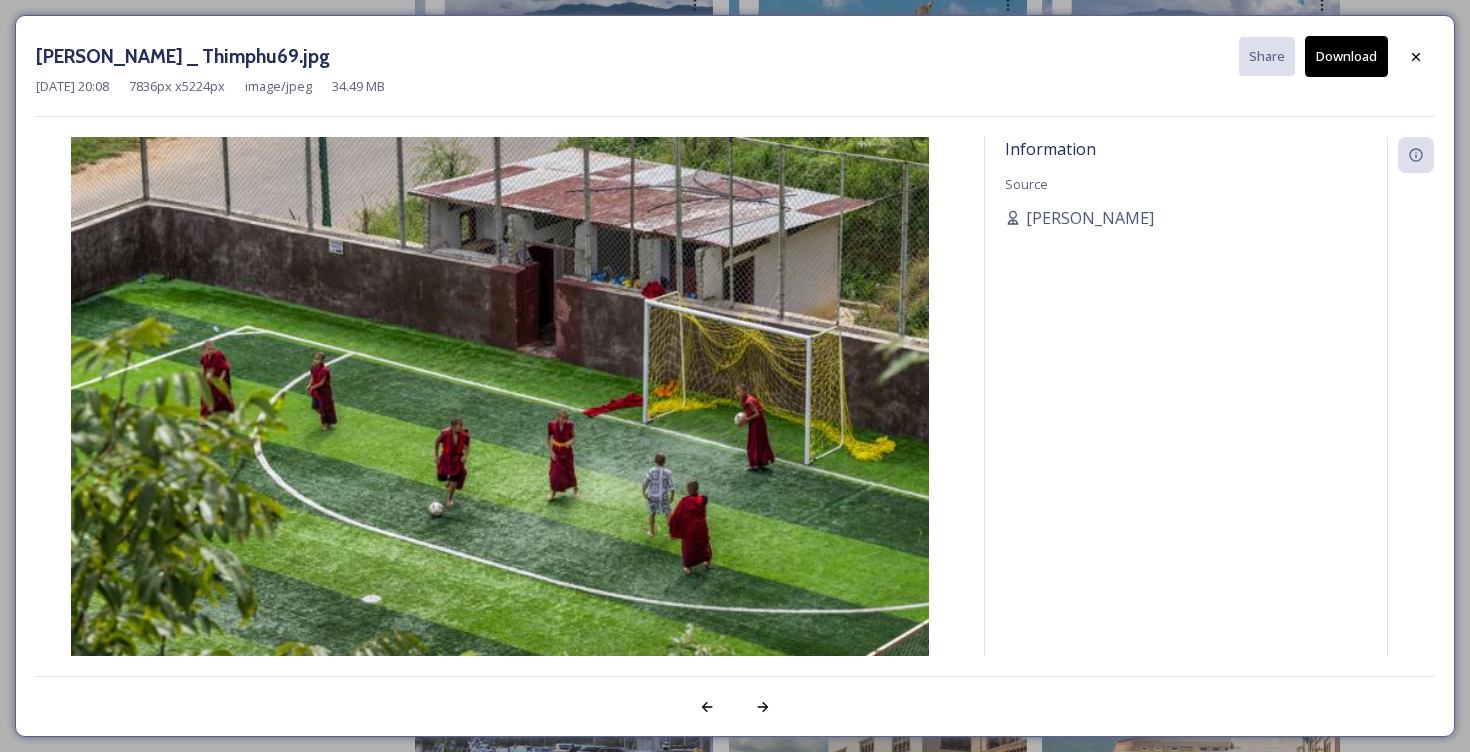 click on "Download" at bounding box center [1346, 56] 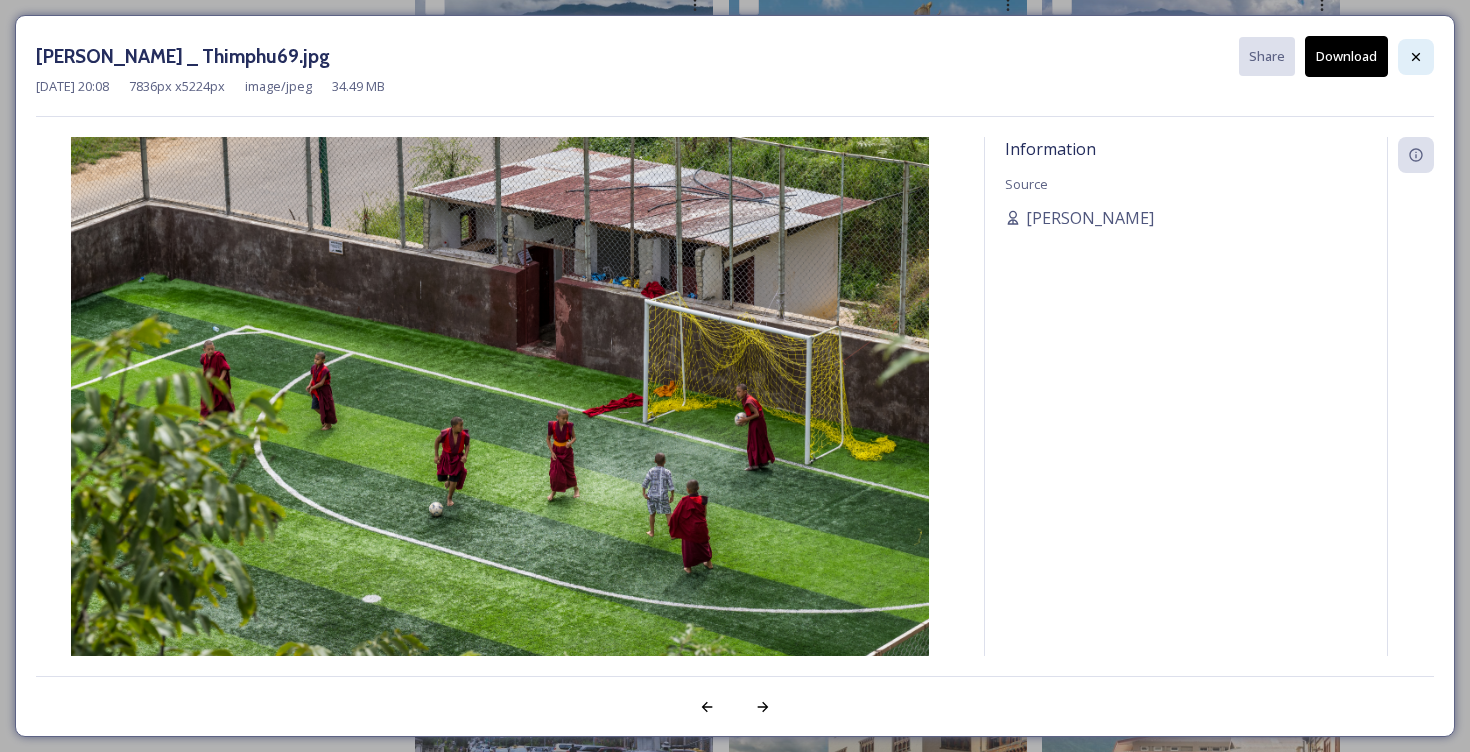 click at bounding box center (1416, 57) 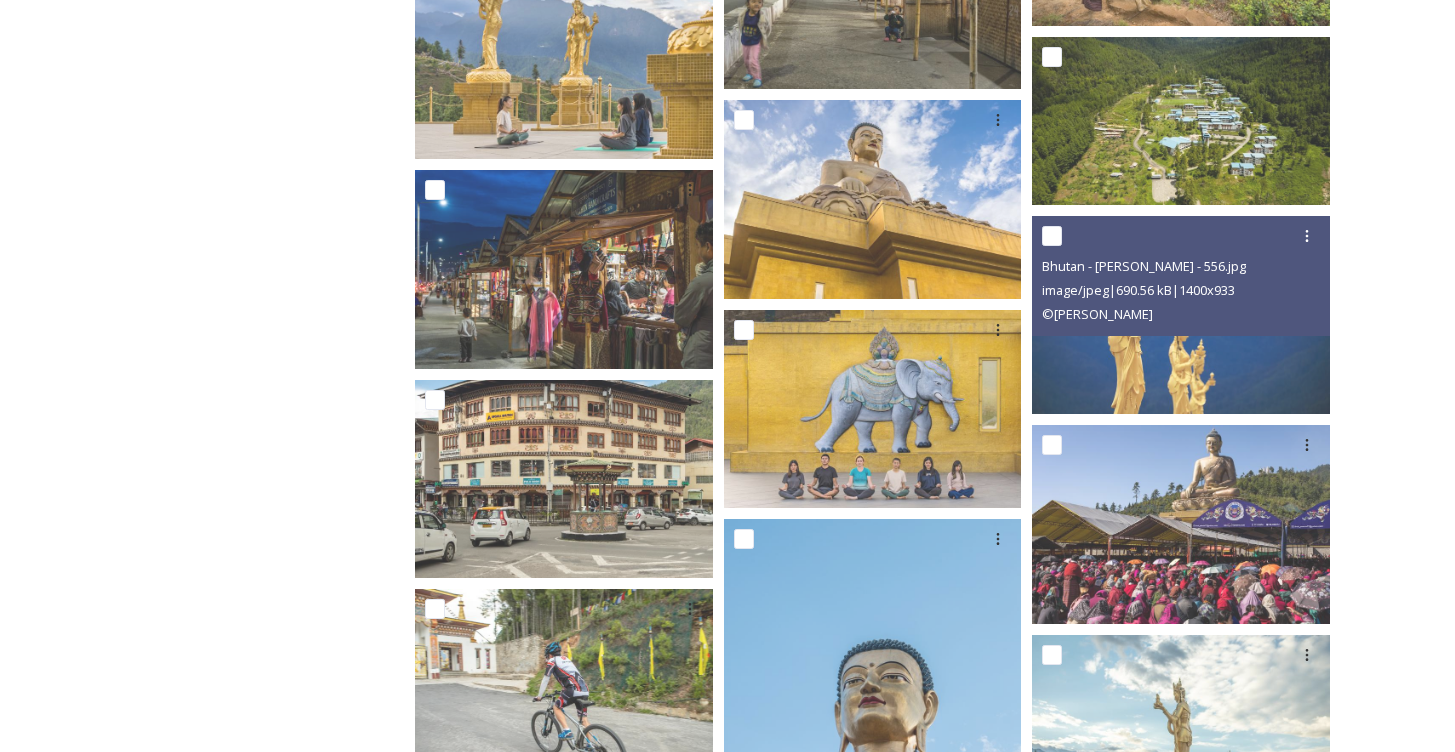 scroll, scrollTop: 6027, scrollLeft: 0, axis: vertical 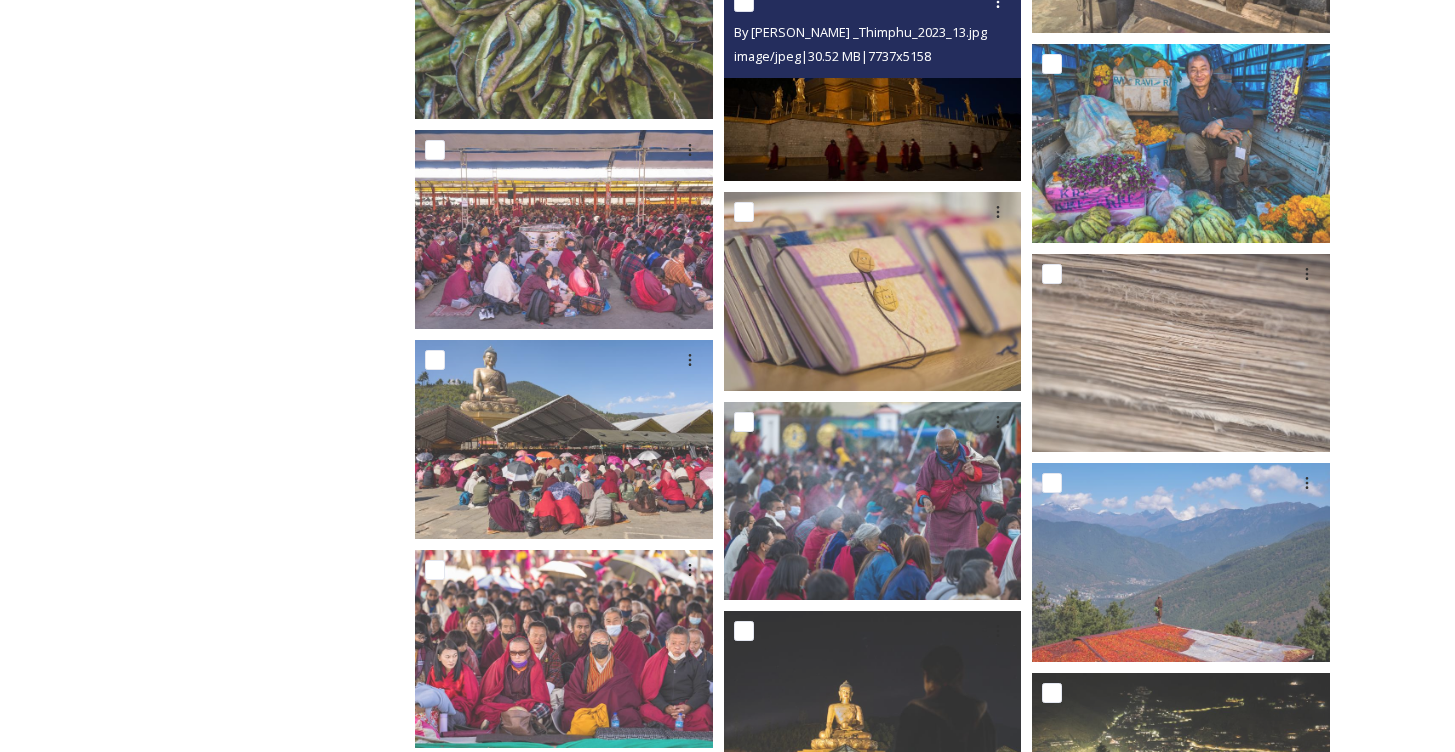 click at bounding box center (873, 81) 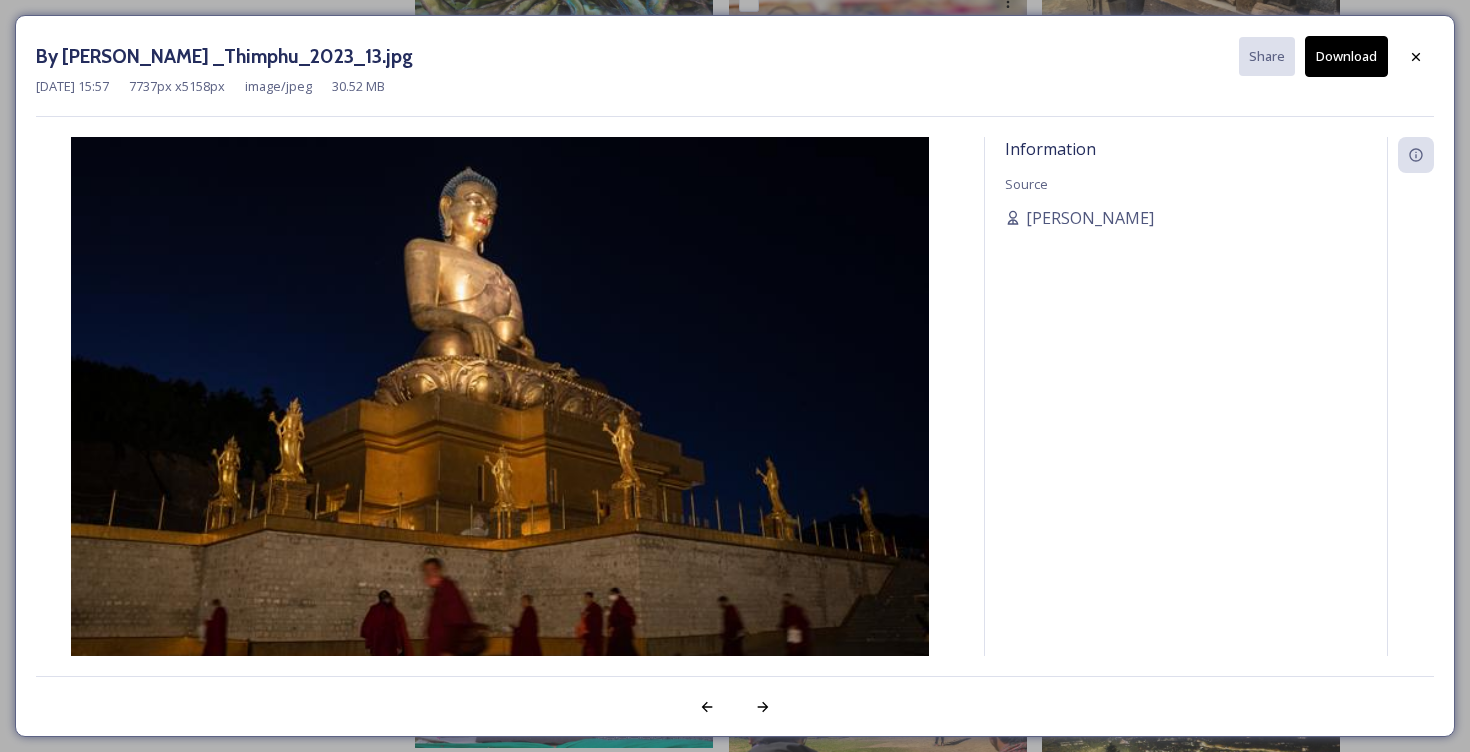 click at bounding box center (500, 423) 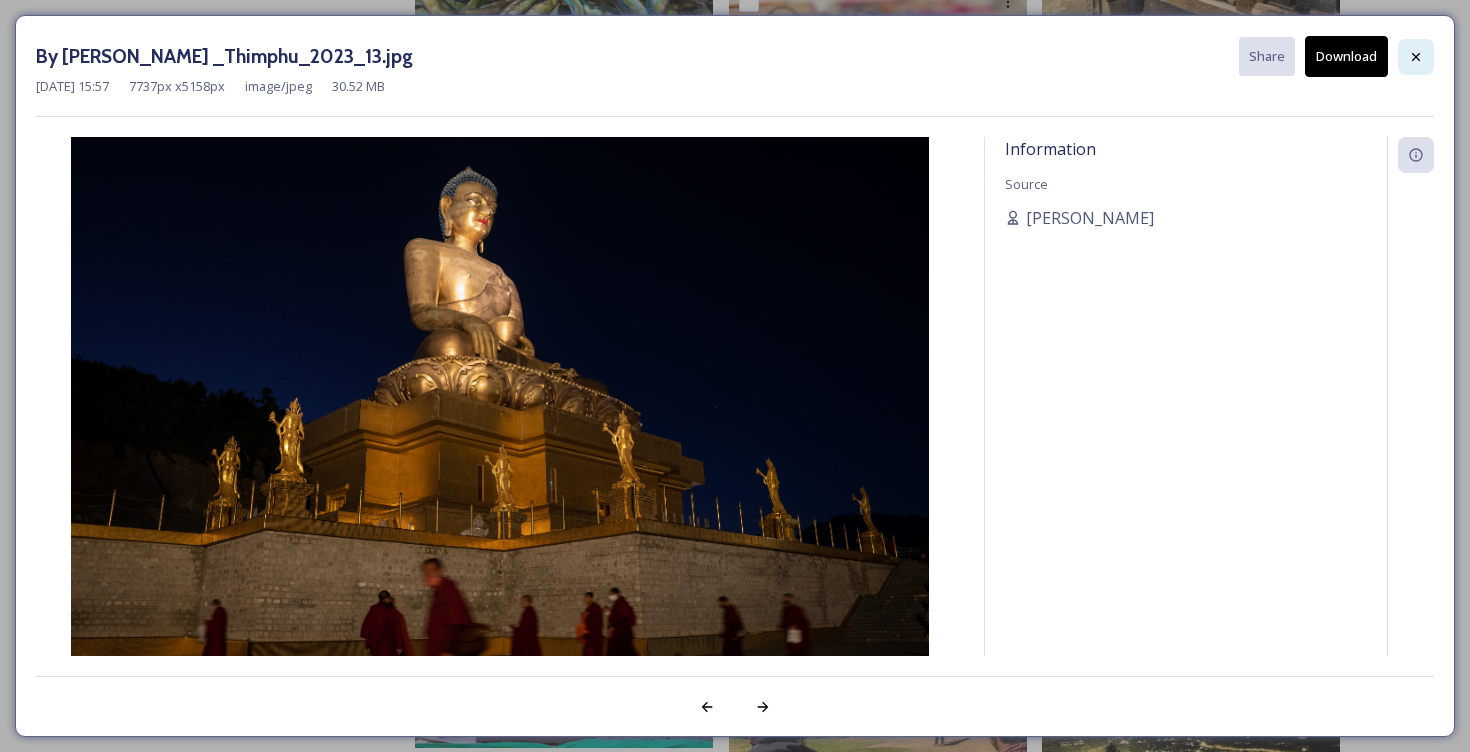 click 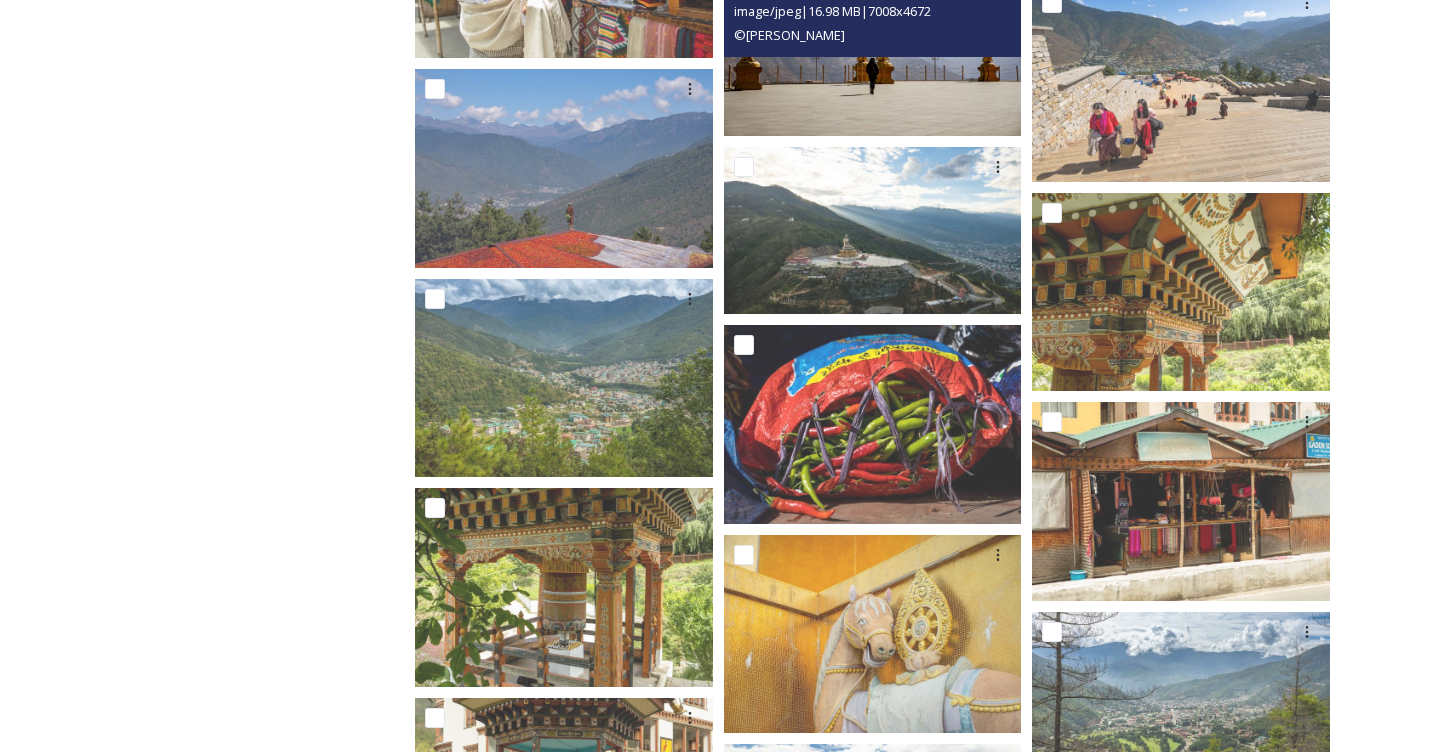 scroll, scrollTop: 10025, scrollLeft: 0, axis: vertical 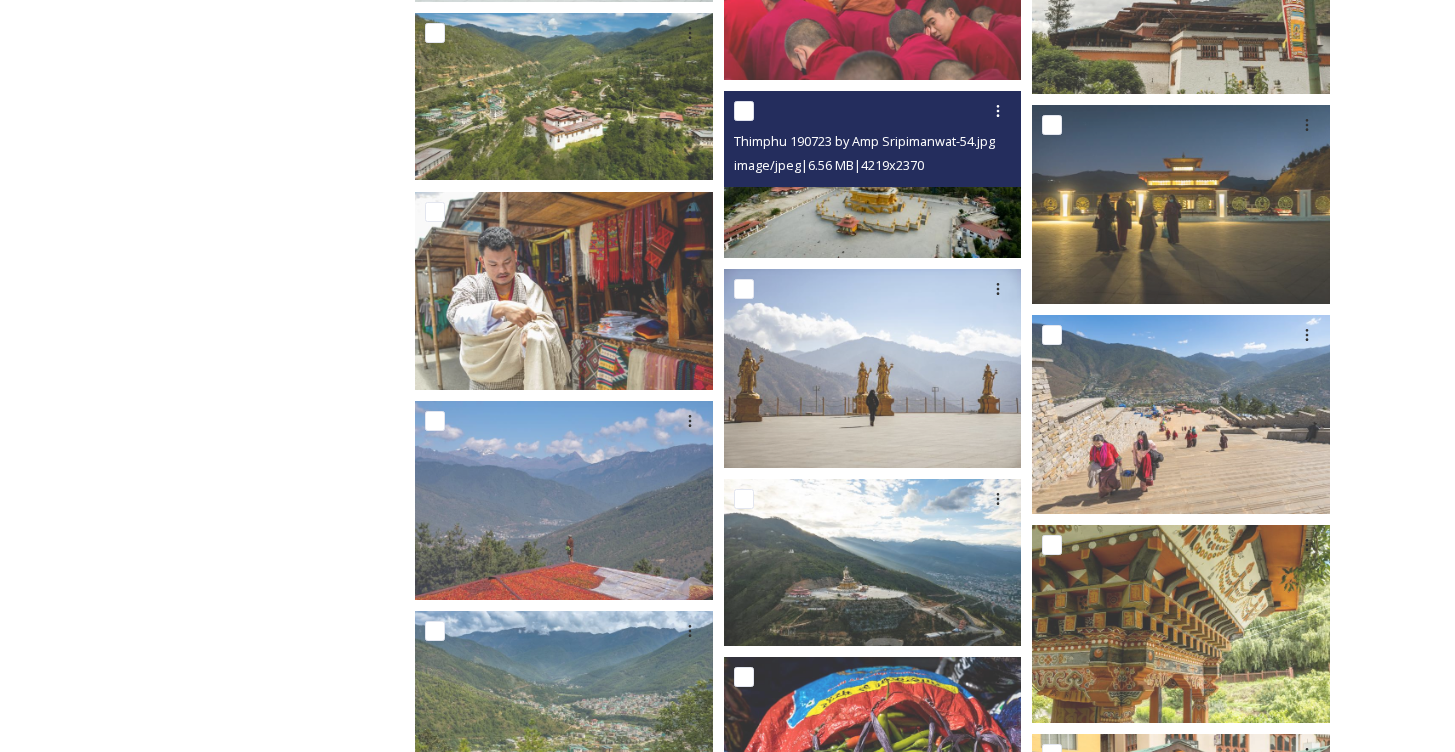 click at bounding box center (873, 174) 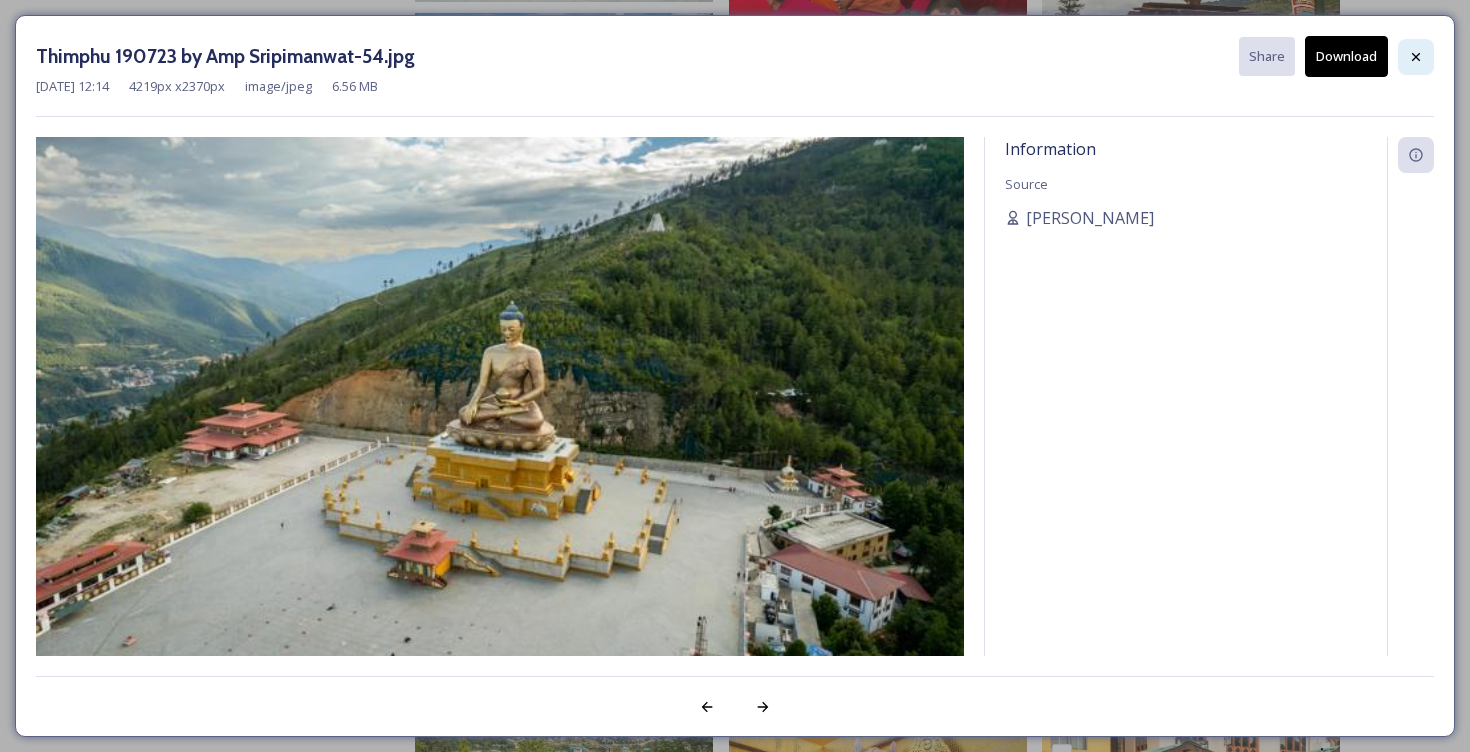 click at bounding box center (1416, 57) 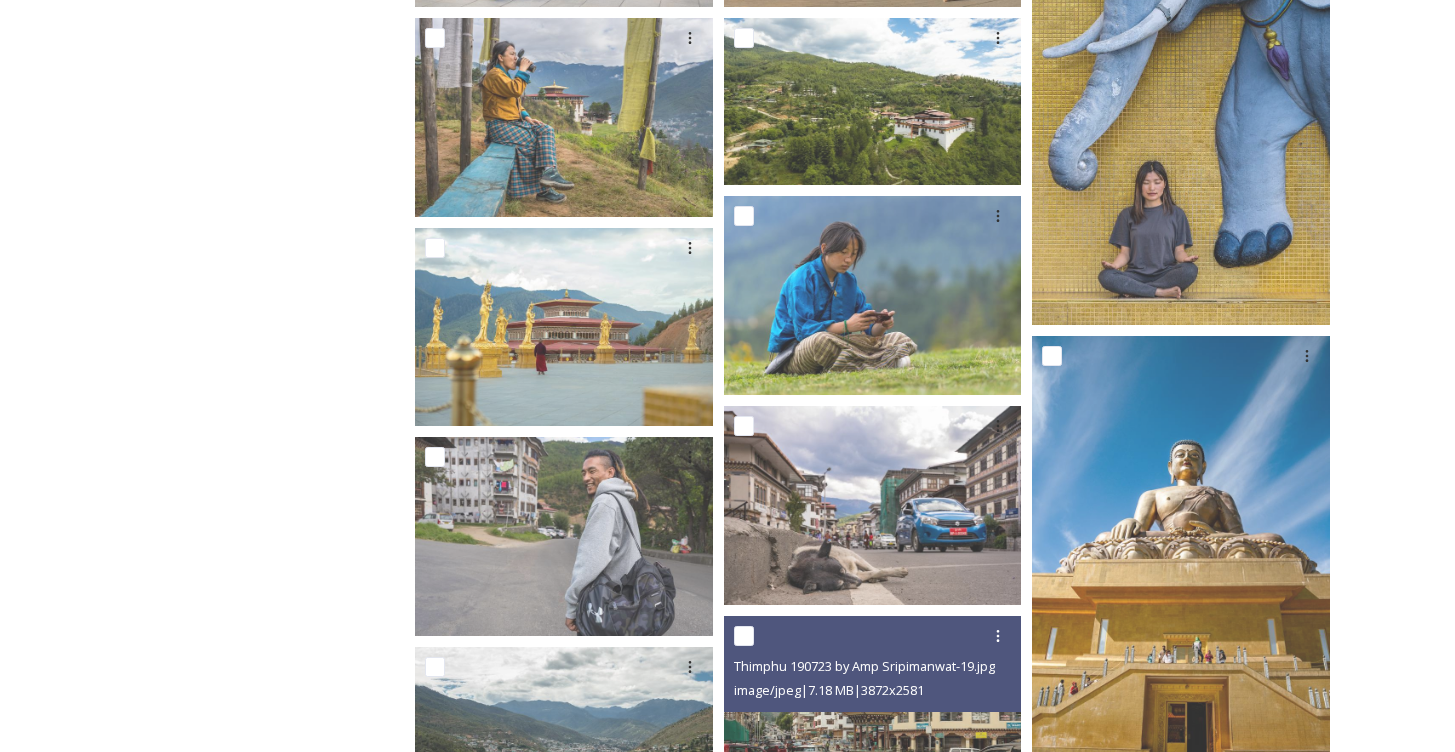 scroll, scrollTop: 2450, scrollLeft: 0, axis: vertical 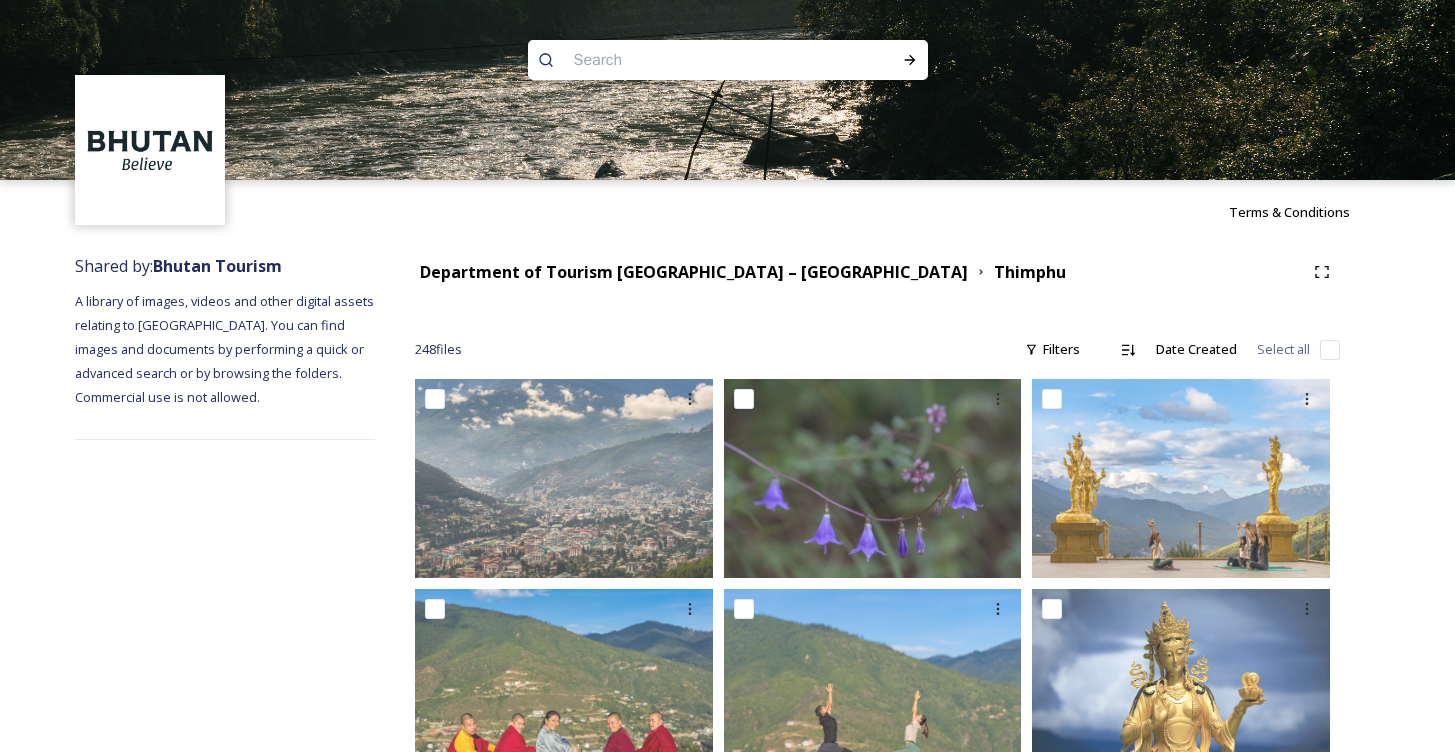 click at bounding box center (727, 90) 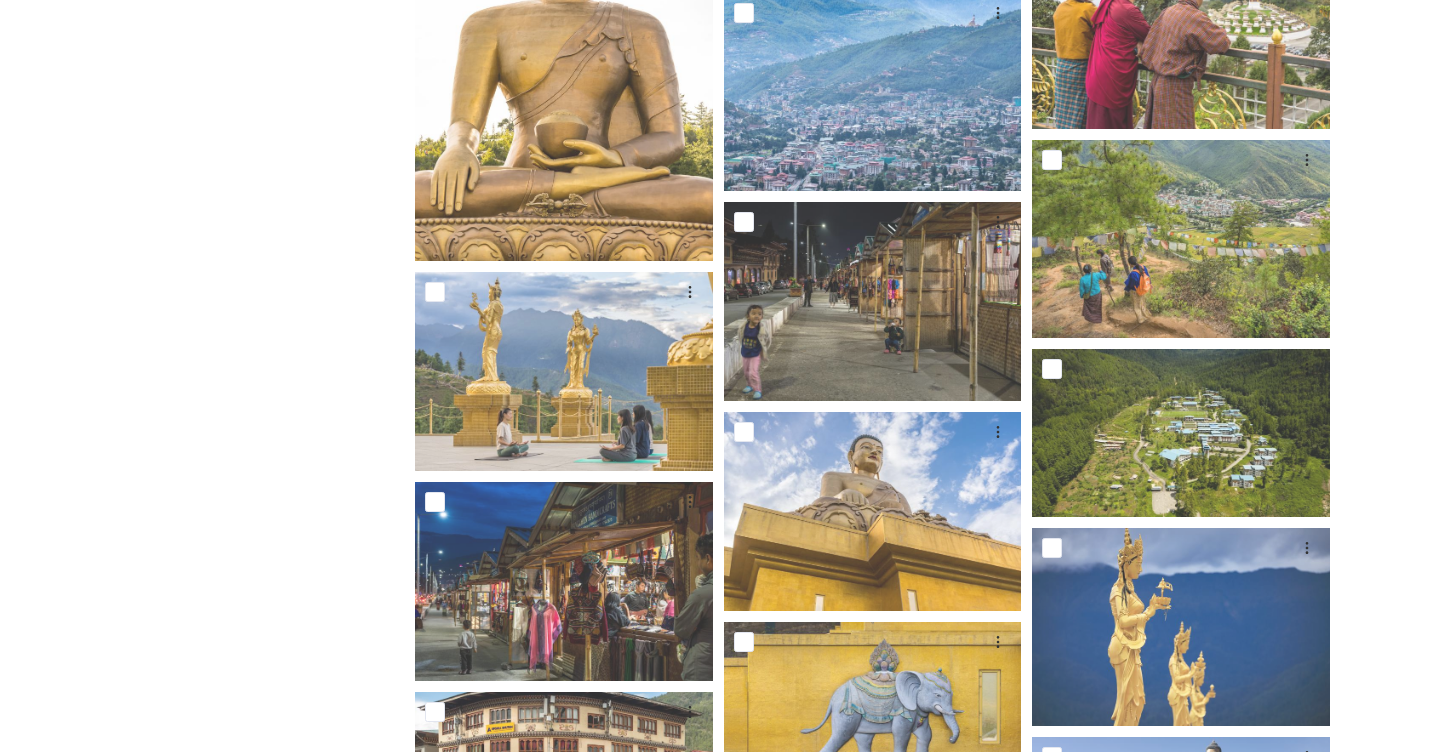 scroll, scrollTop: 5440, scrollLeft: 0, axis: vertical 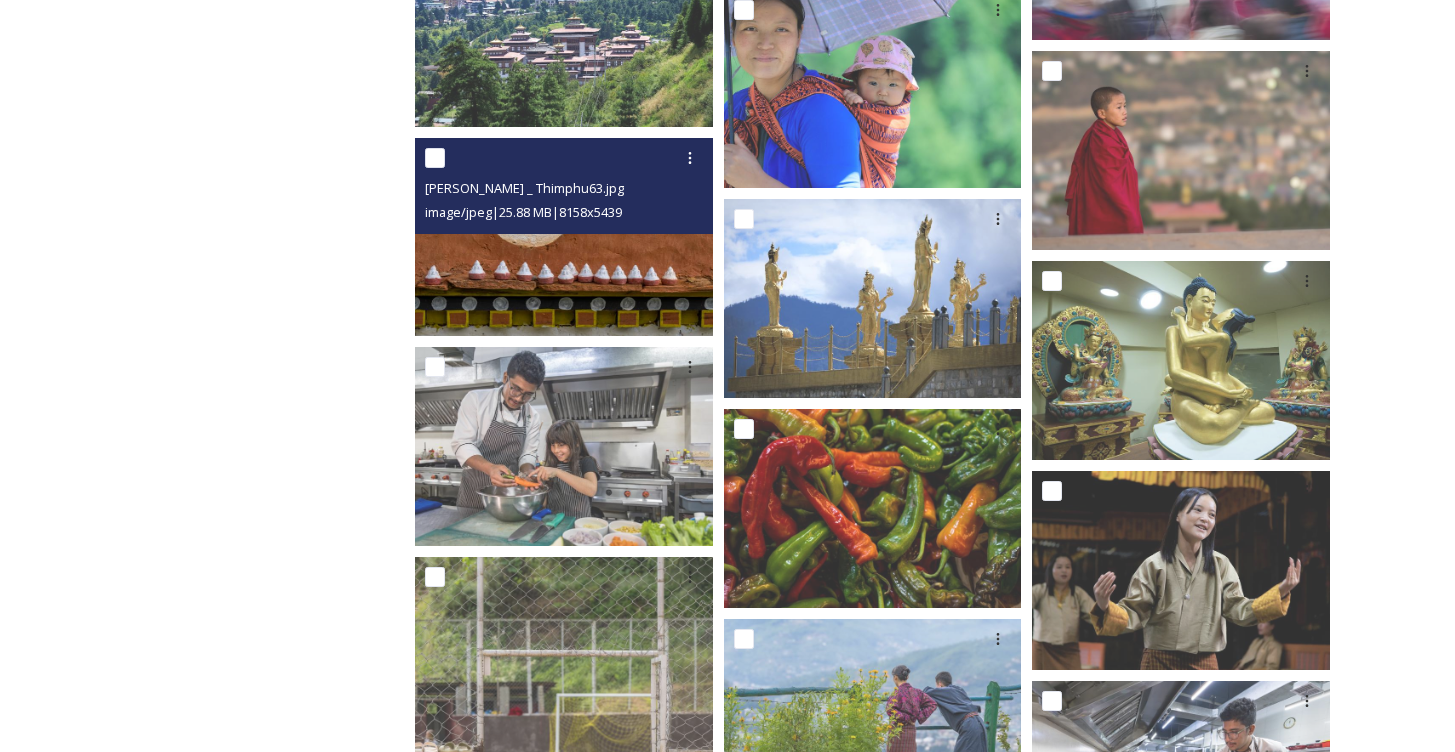 click at bounding box center [564, 237] 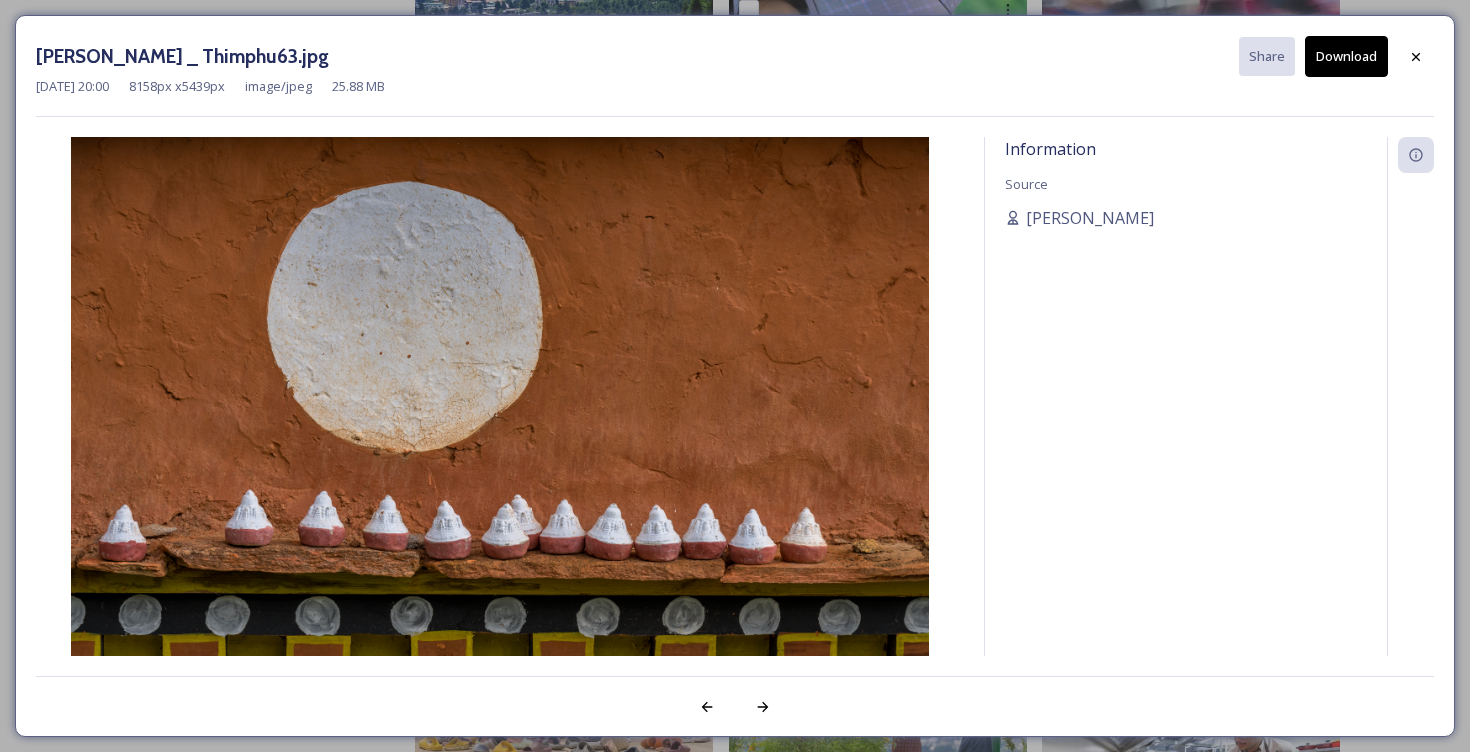 click on "[PERSON_NAME] _ Thimphu63.jpg Share Download [DATE] 20:00 8158 px x  5439 px image/jpeg 25.88 MB Information Source [PERSON_NAME]" at bounding box center [735, 376] 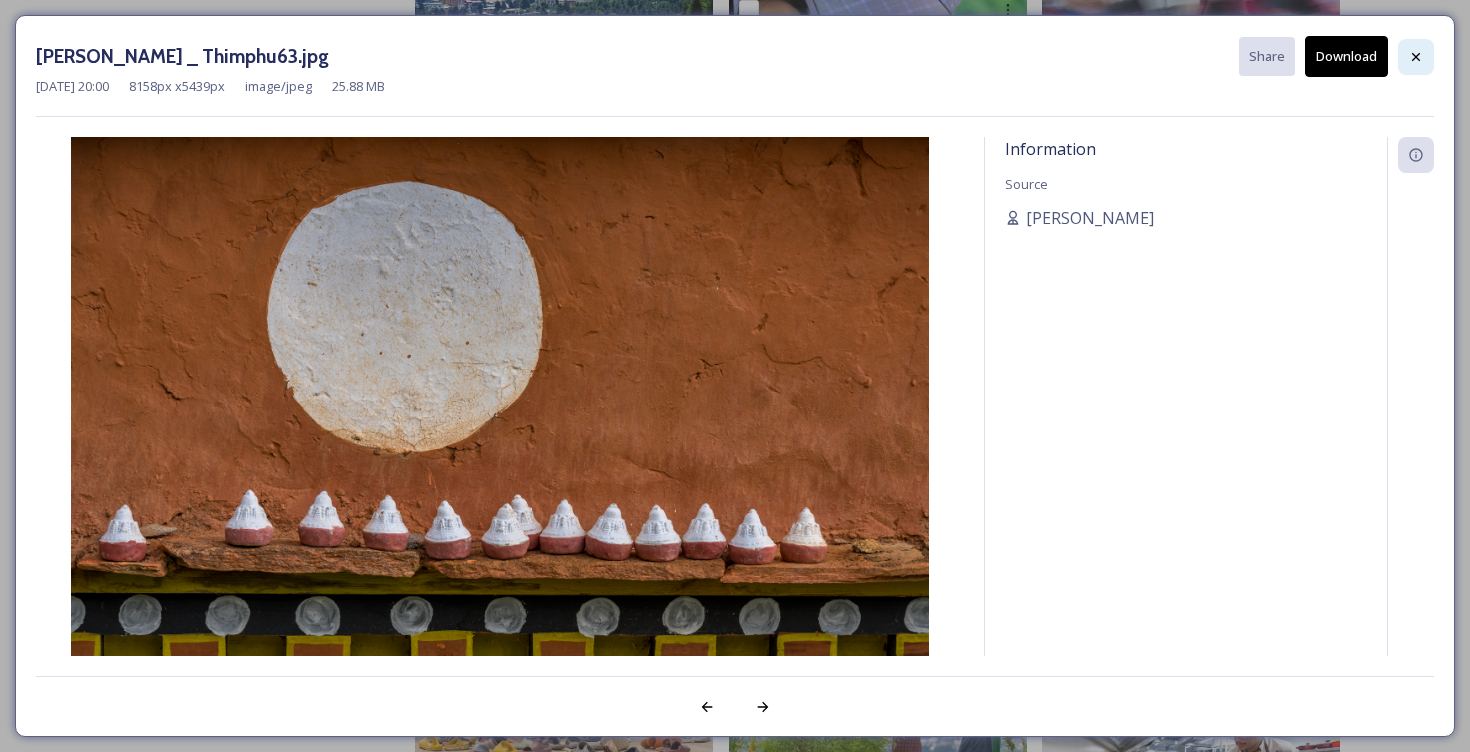 click 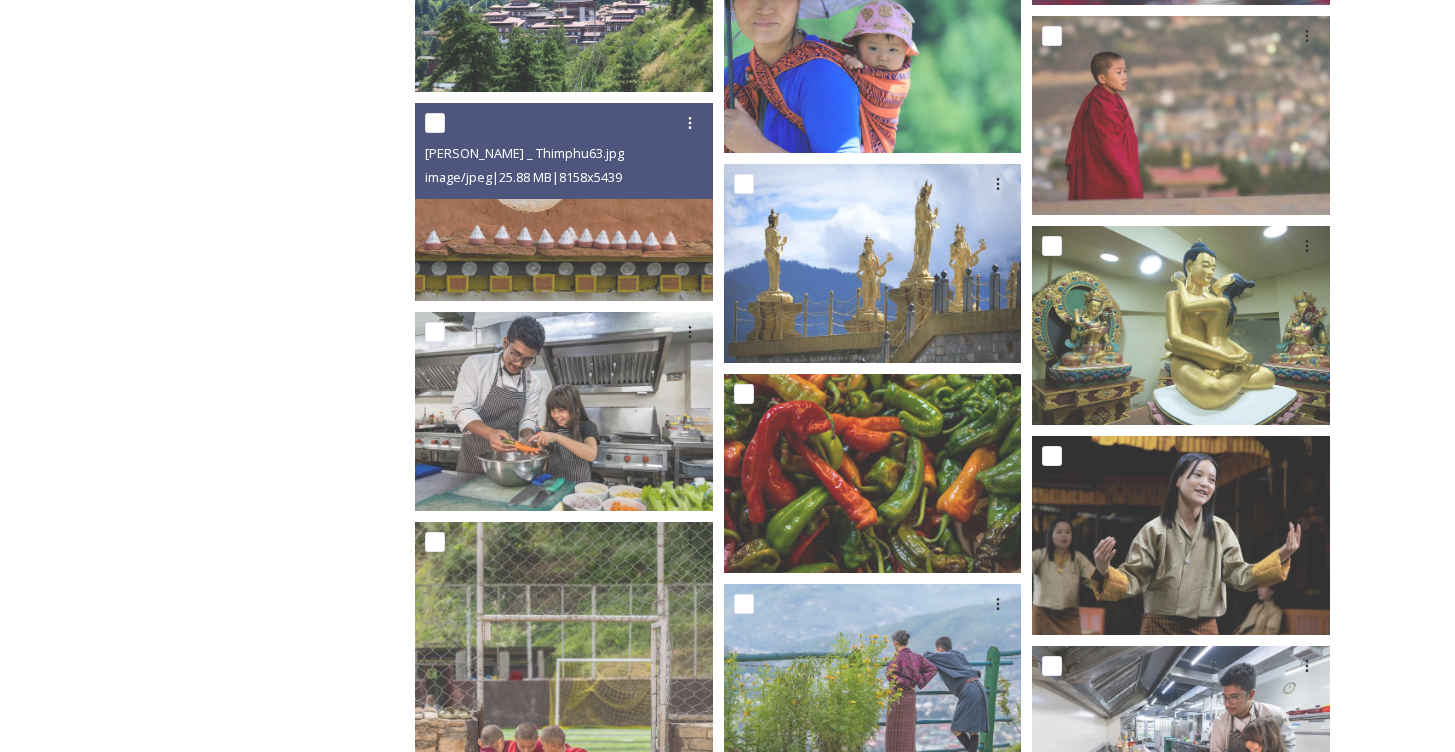scroll, scrollTop: 14609, scrollLeft: 0, axis: vertical 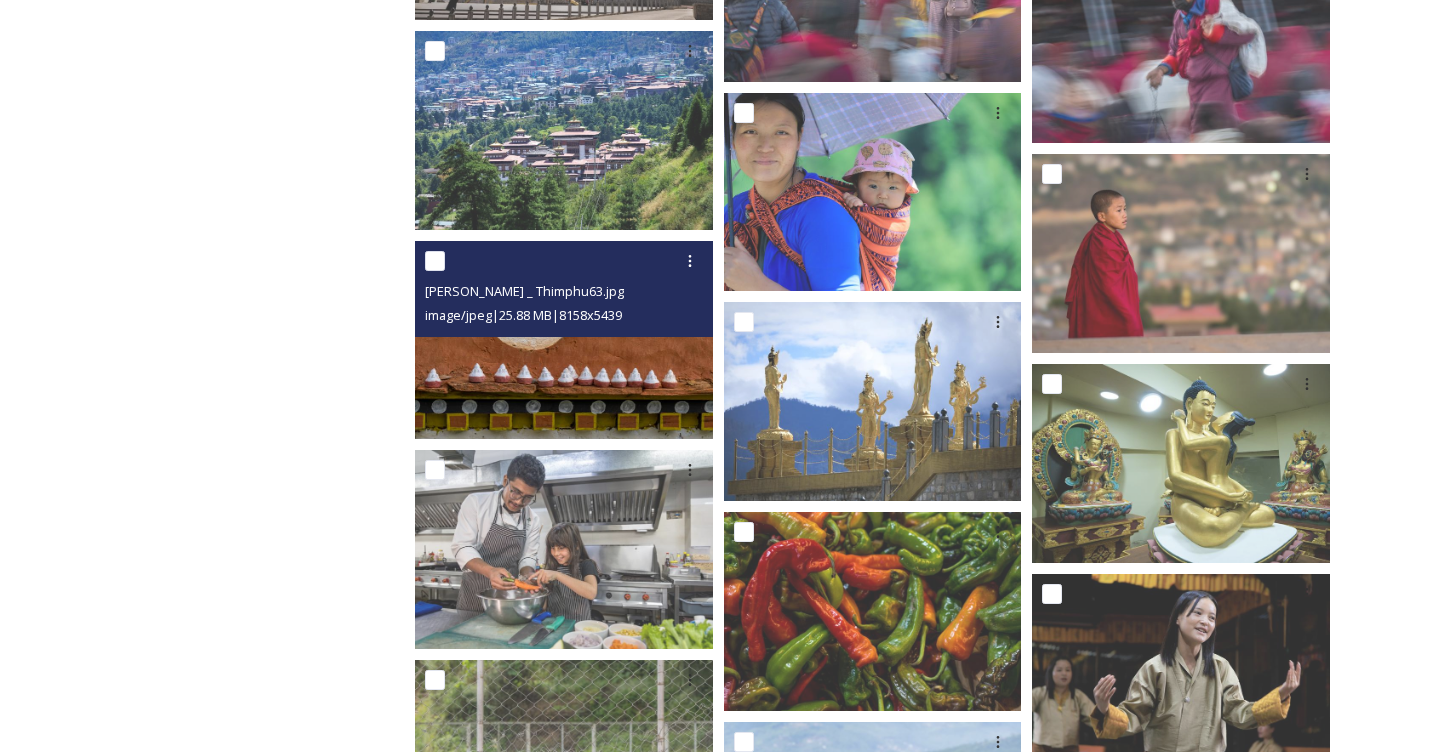 click at bounding box center (564, 340) 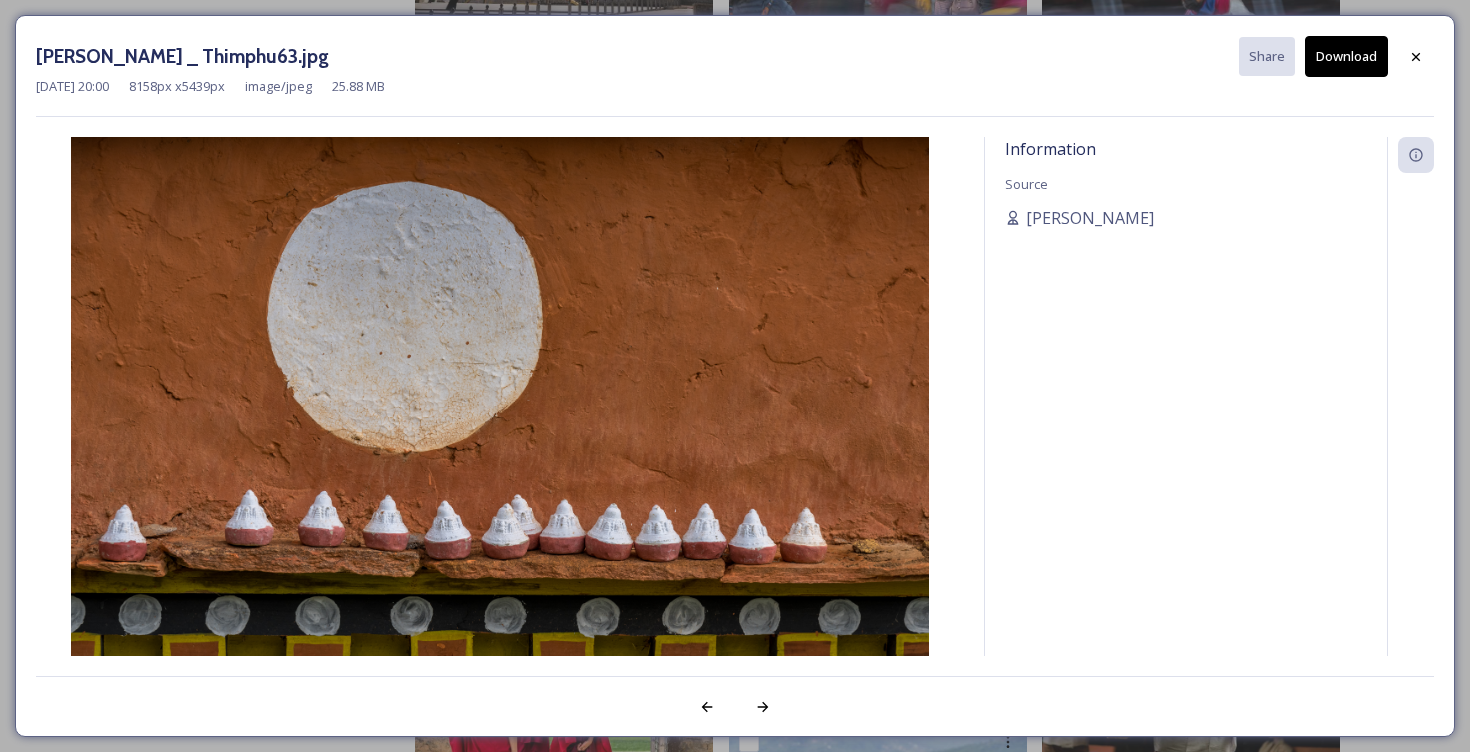 click at bounding box center [500, 423] 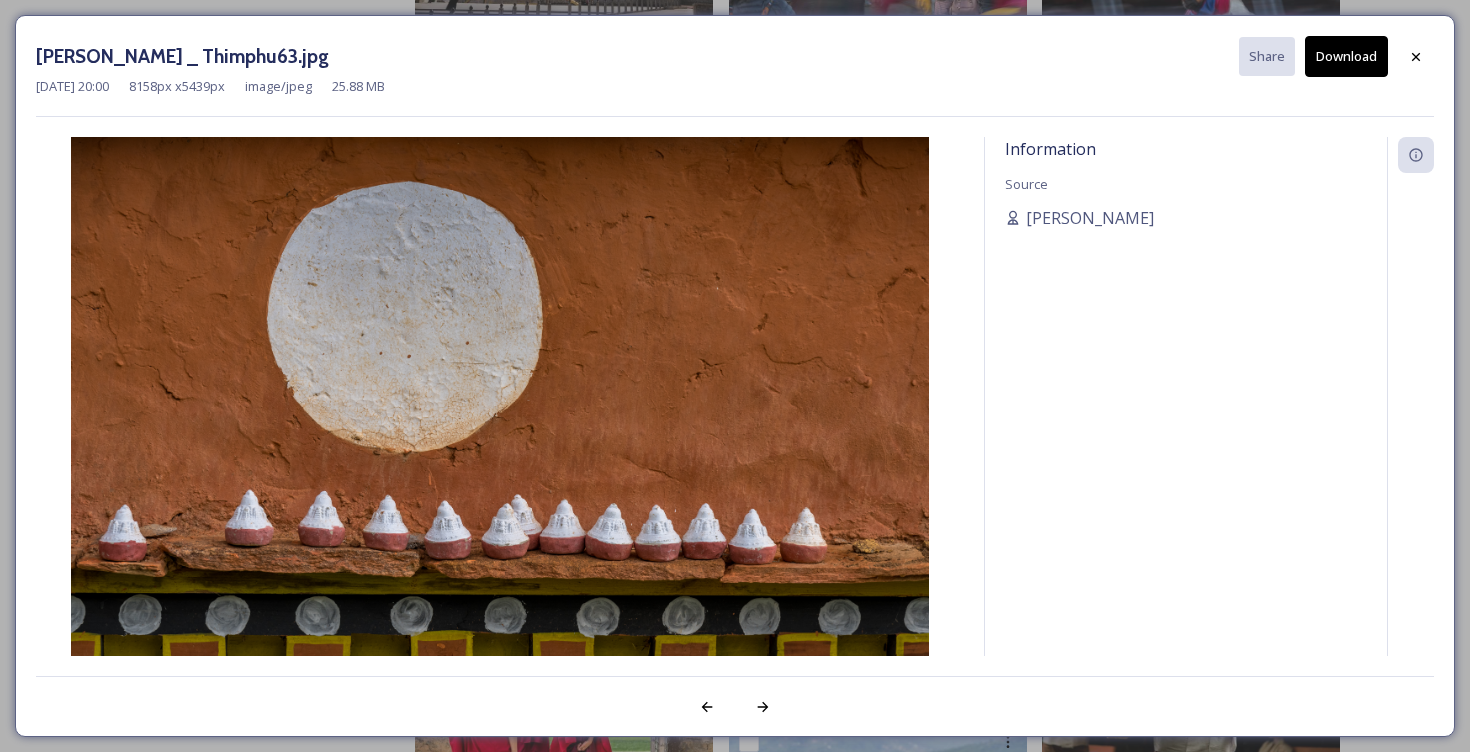 click on "Download" at bounding box center [1346, 56] 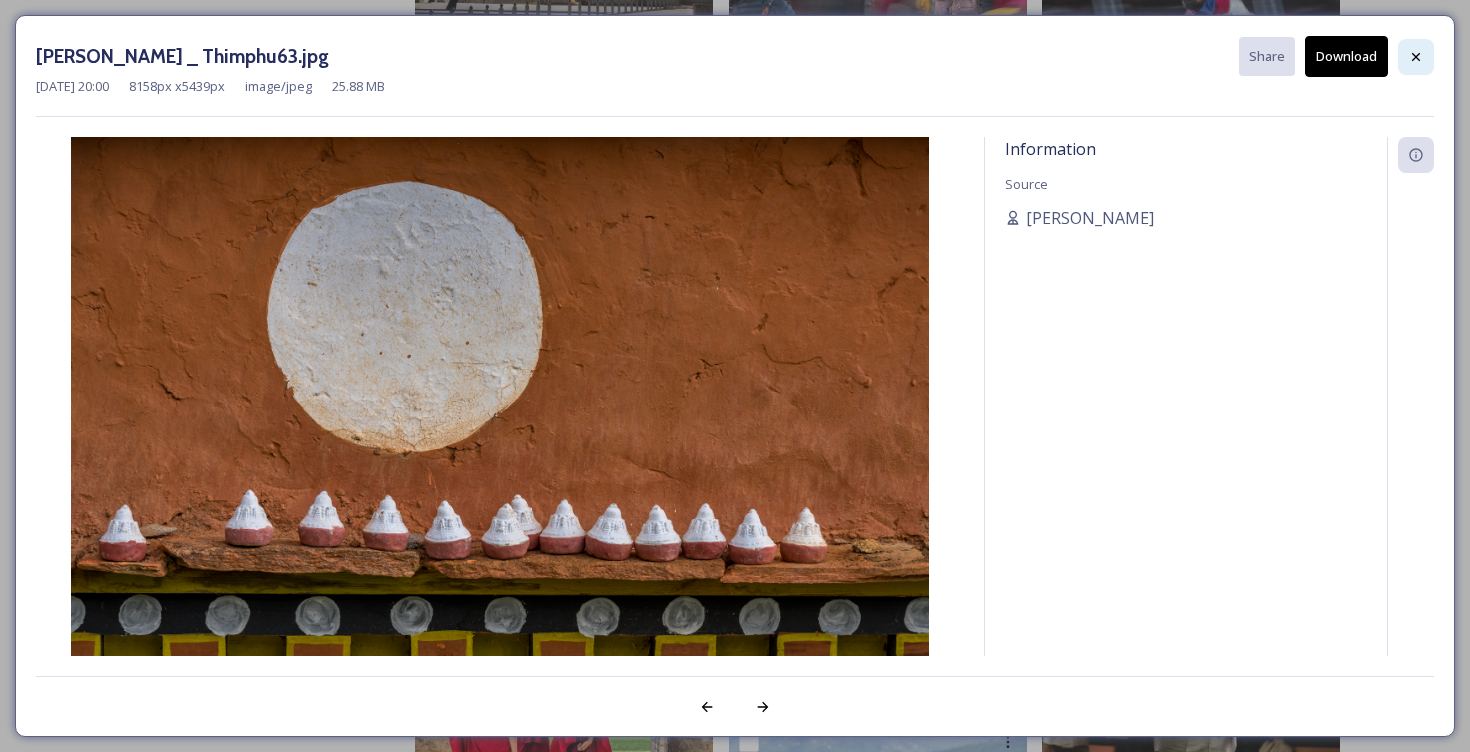 click at bounding box center (1416, 57) 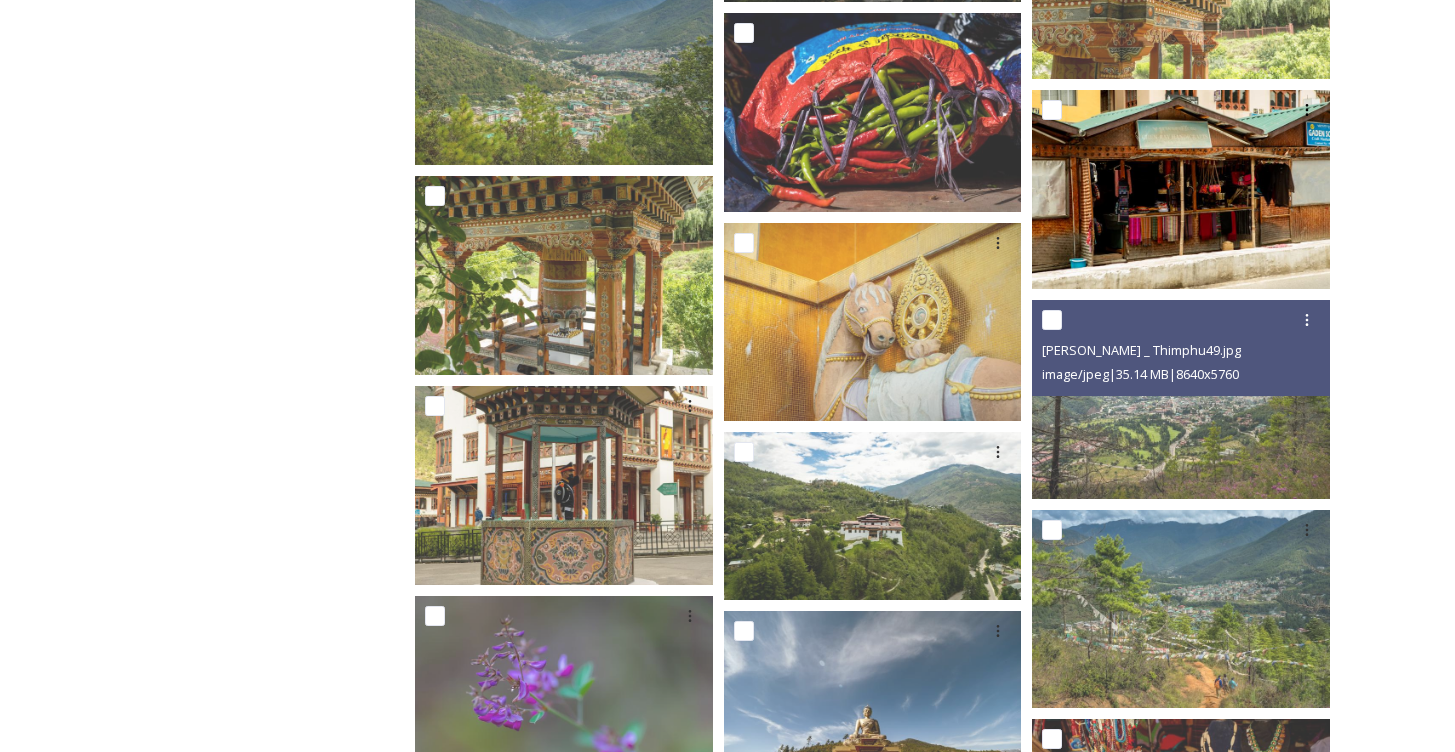 scroll, scrollTop: 10473, scrollLeft: 0, axis: vertical 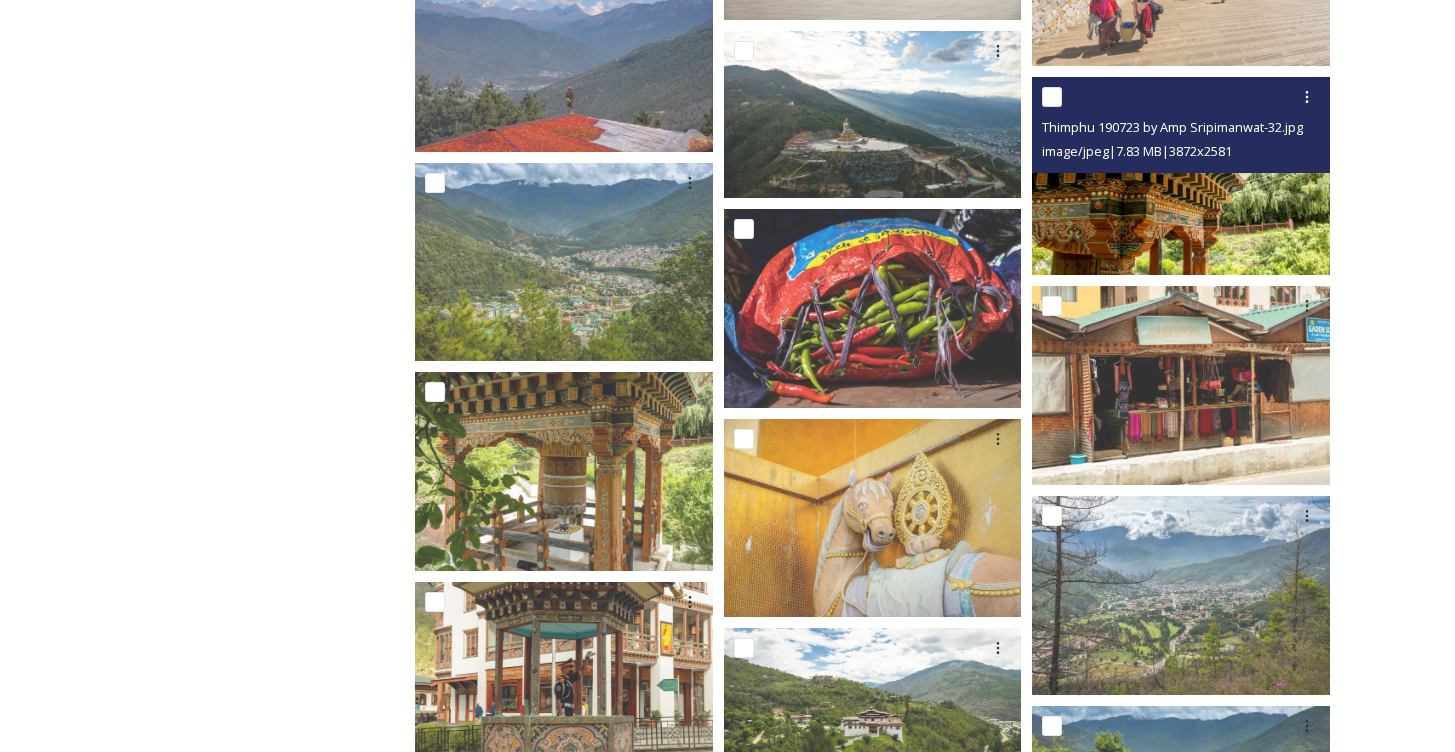click at bounding box center [1181, 176] 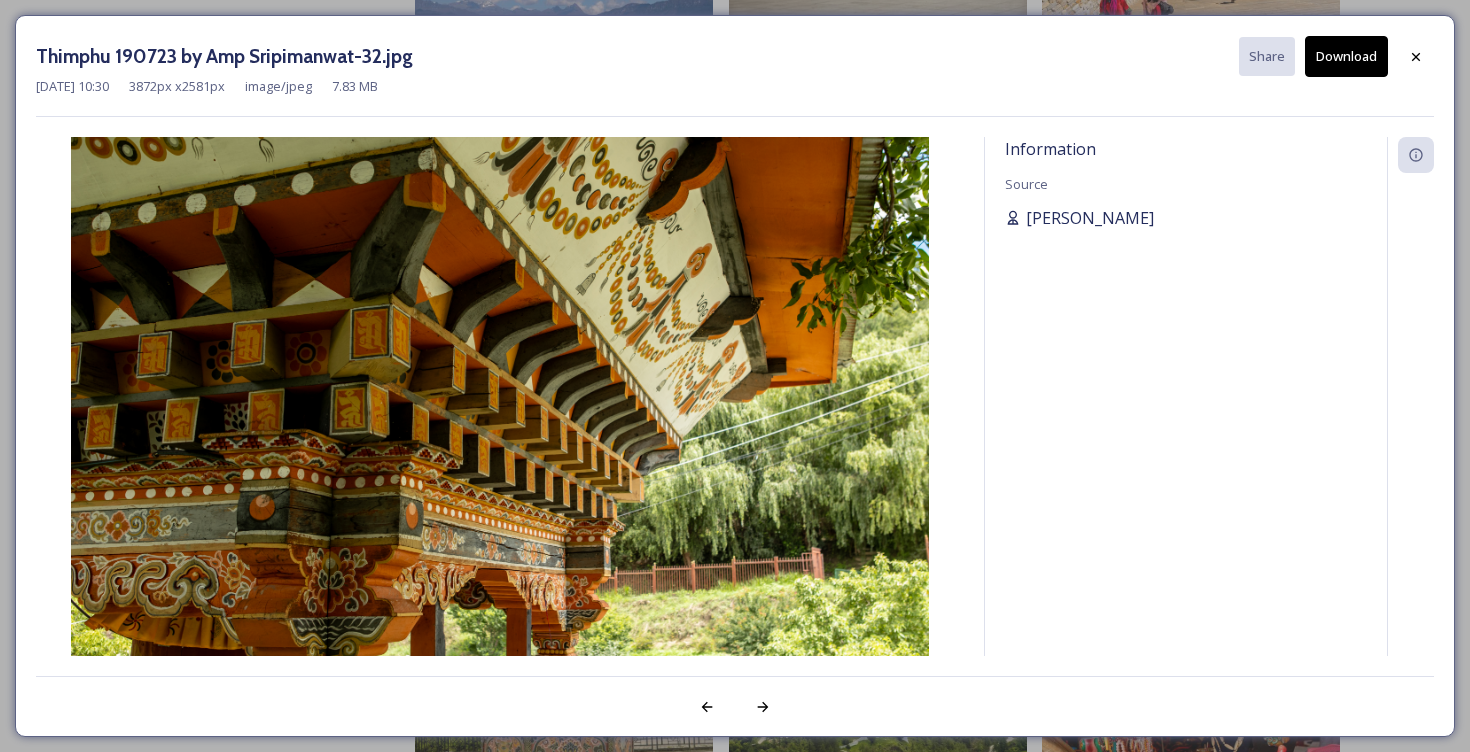 click on "[PERSON_NAME]" at bounding box center [1090, 218] 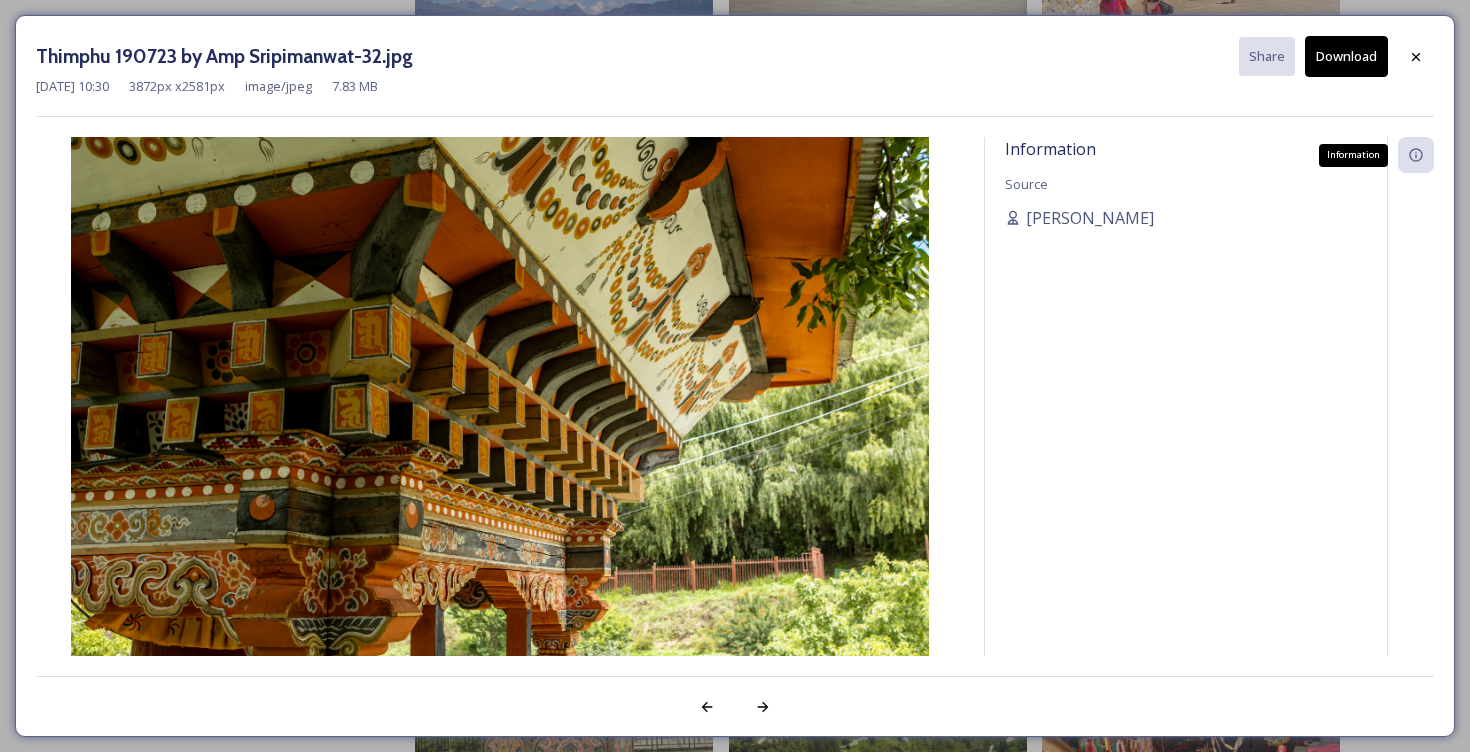 click 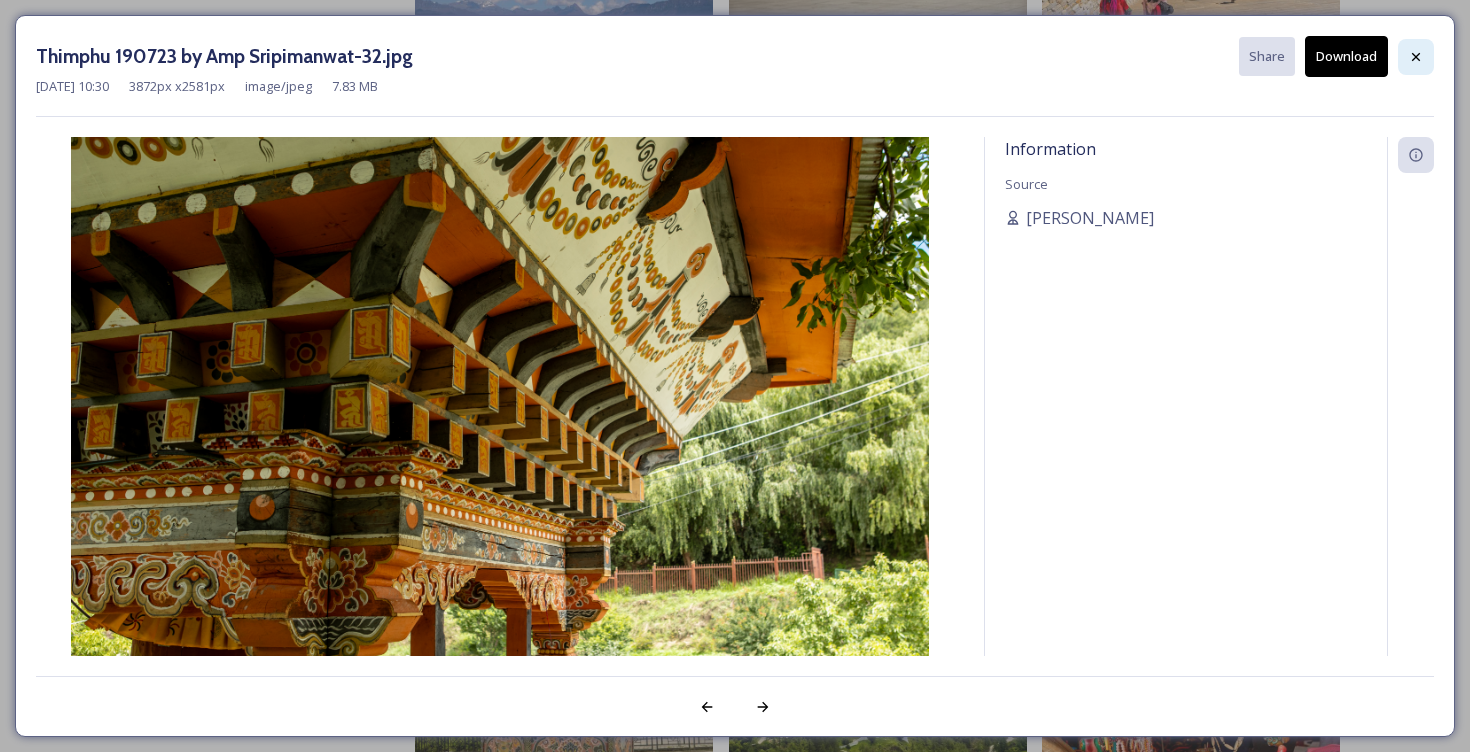 click at bounding box center [1416, 57] 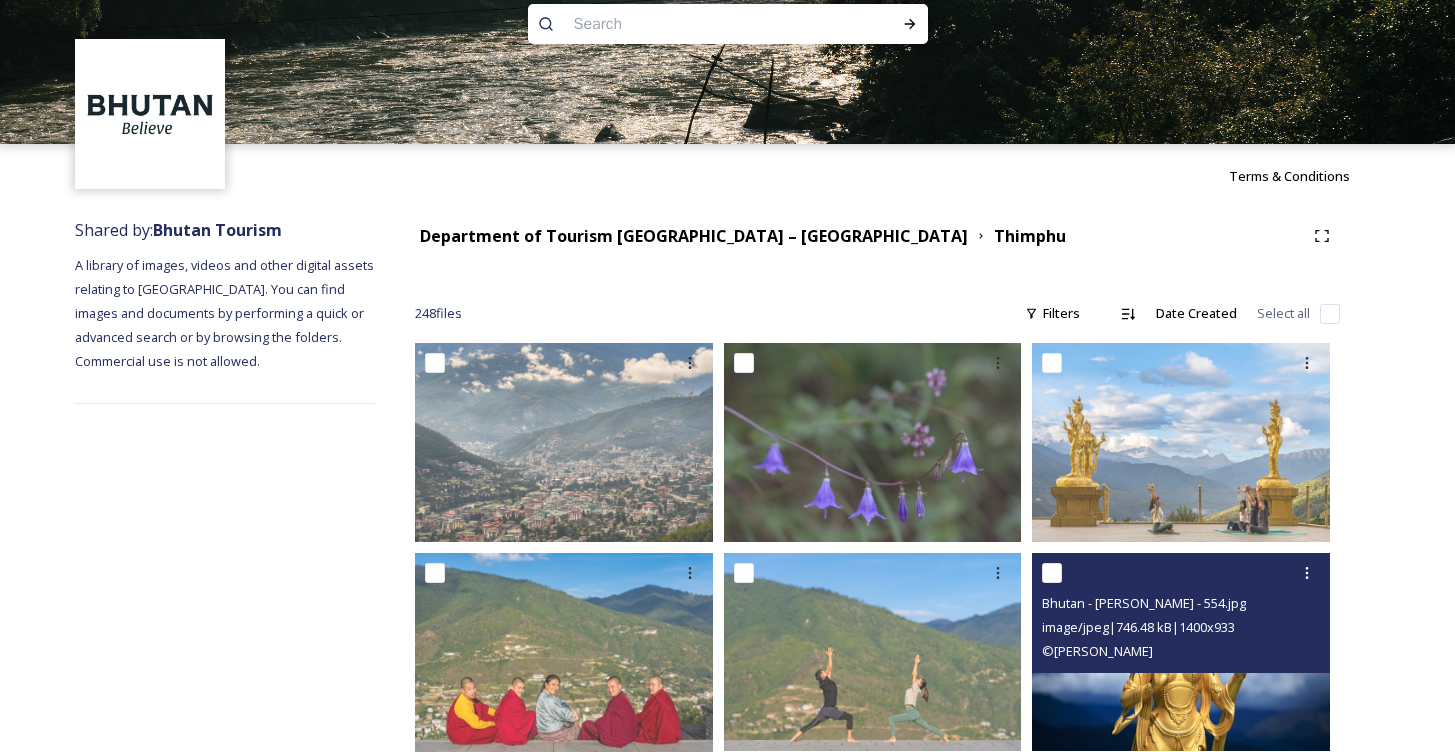 scroll, scrollTop: 0, scrollLeft: 0, axis: both 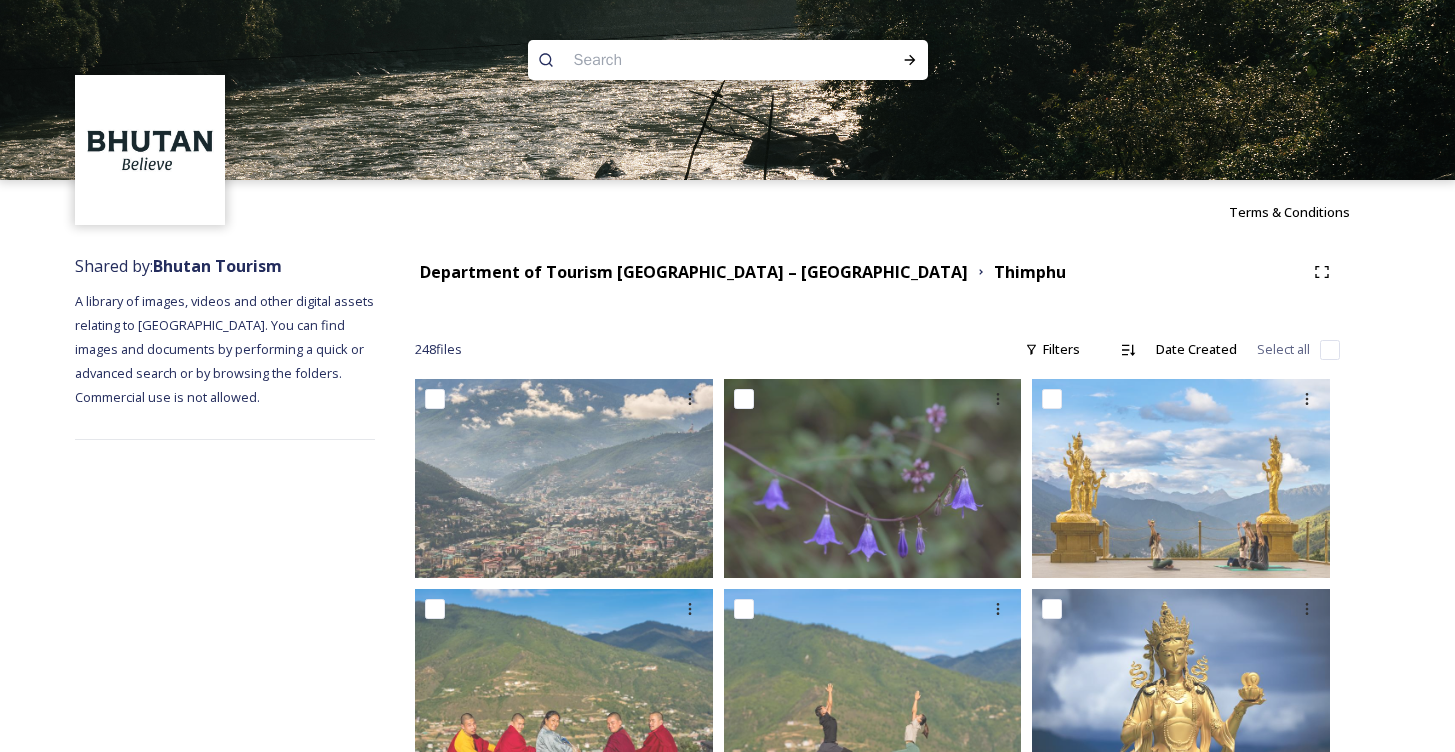 click on "Terms & Conditions" at bounding box center (1304, 212) 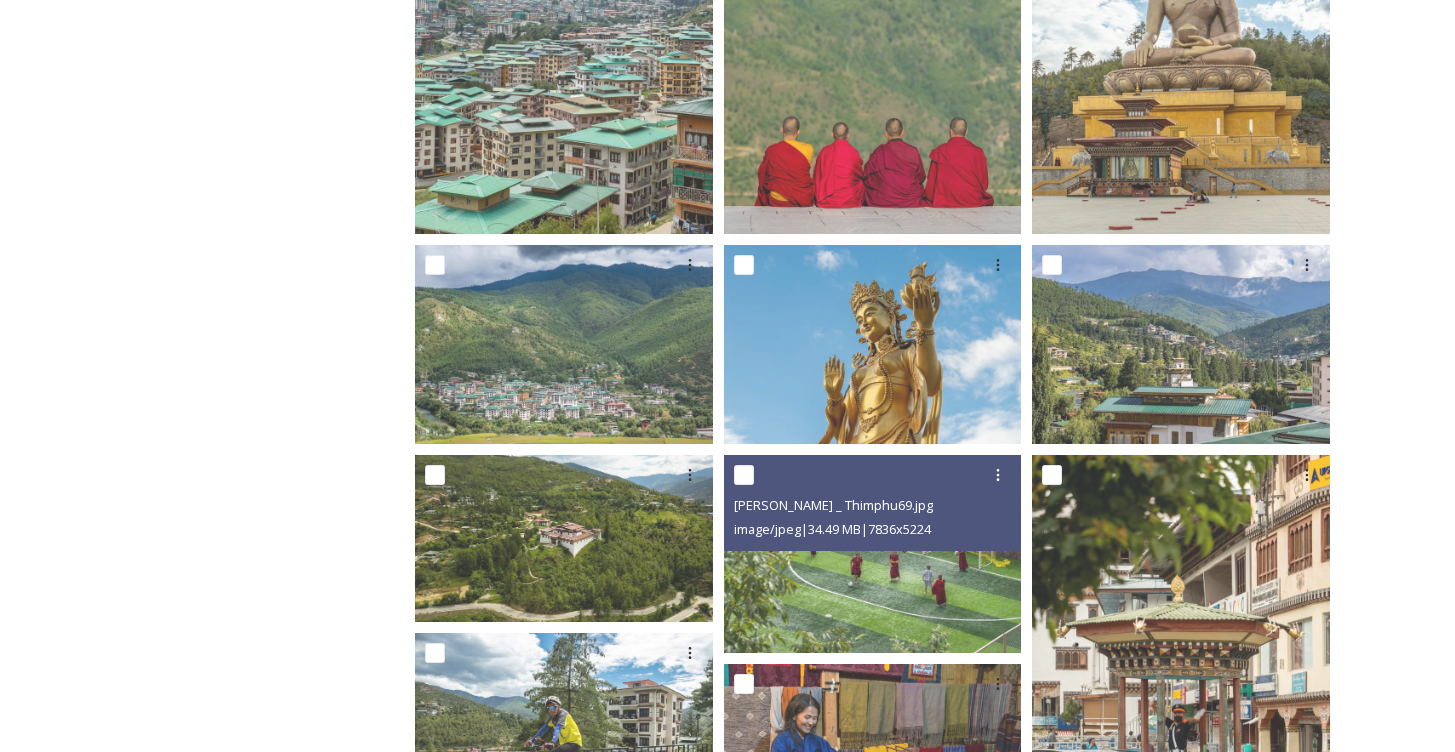 scroll, scrollTop: 2247, scrollLeft: 0, axis: vertical 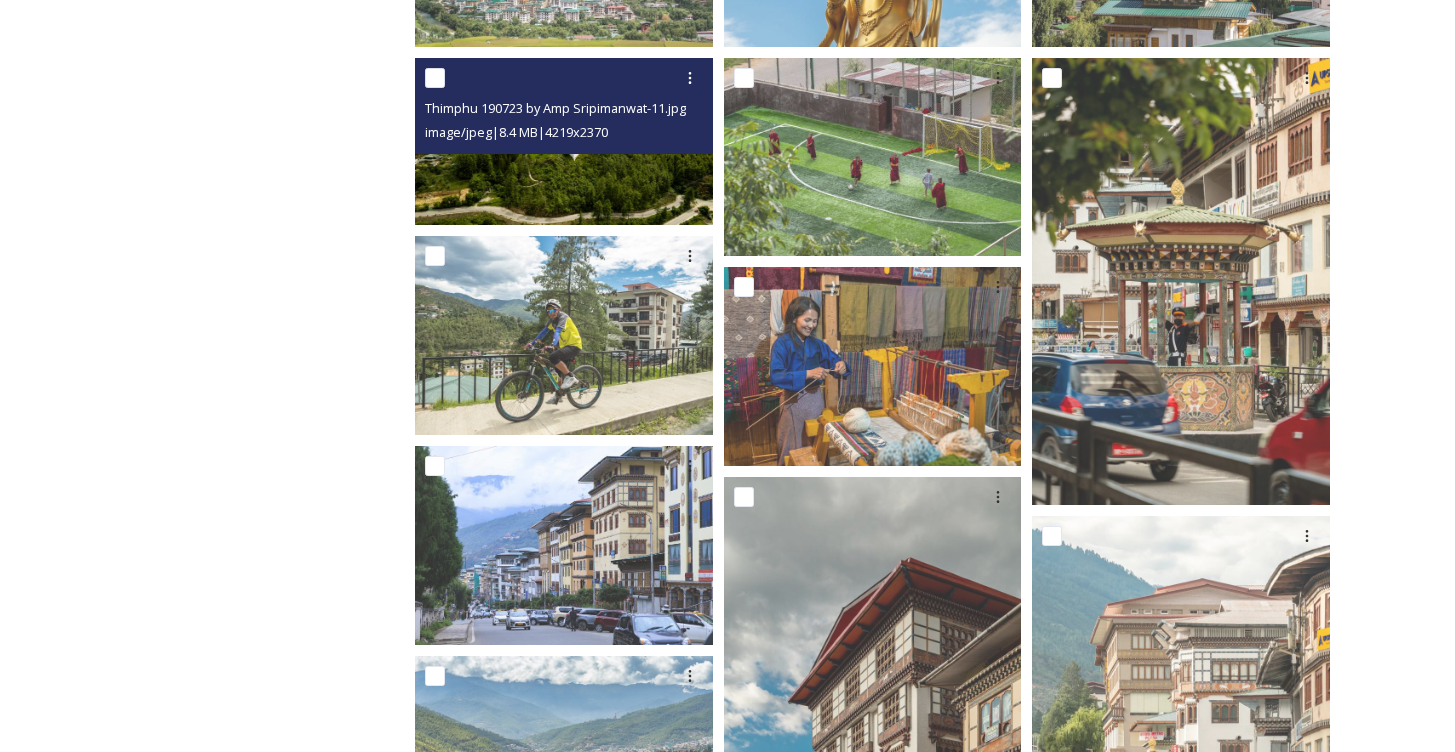 click at bounding box center [564, 141] 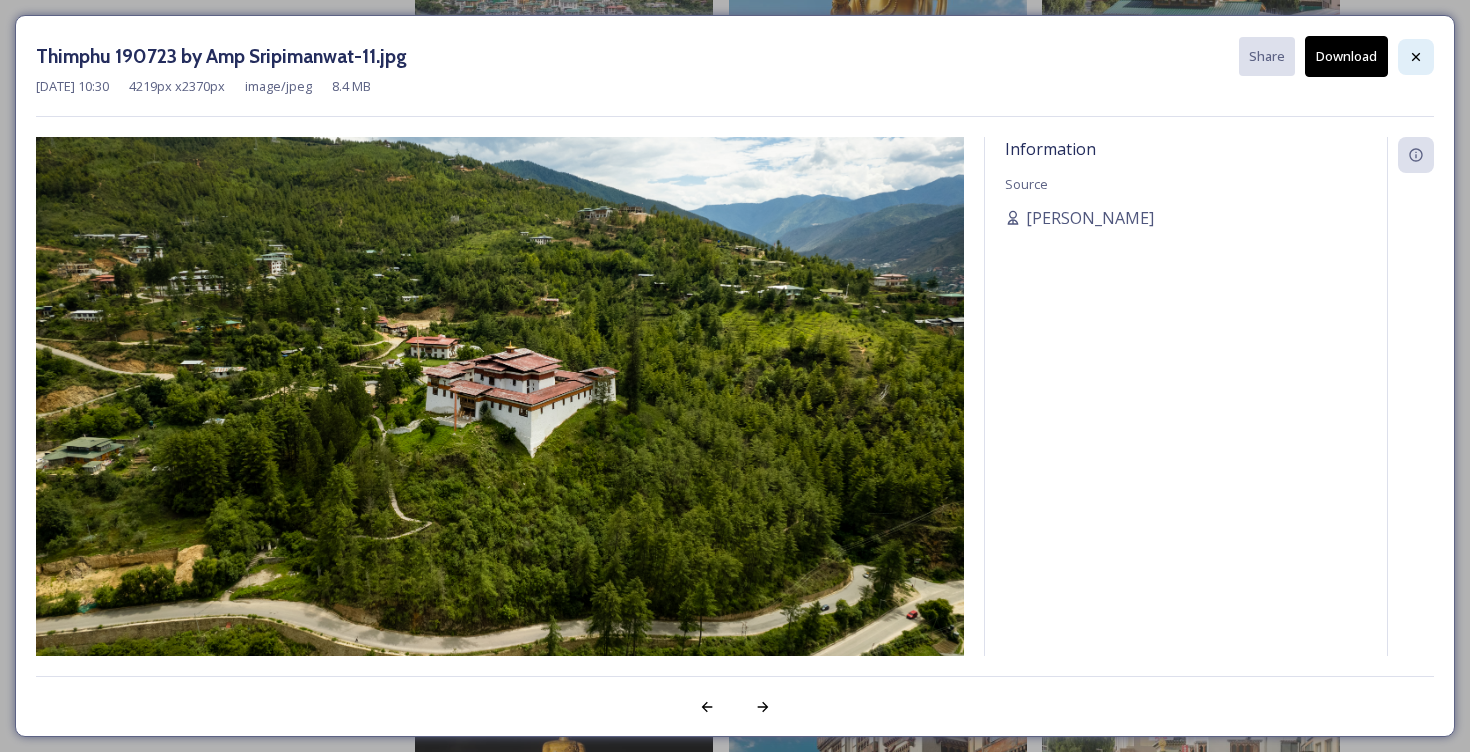 click at bounding box center [1416, 57] 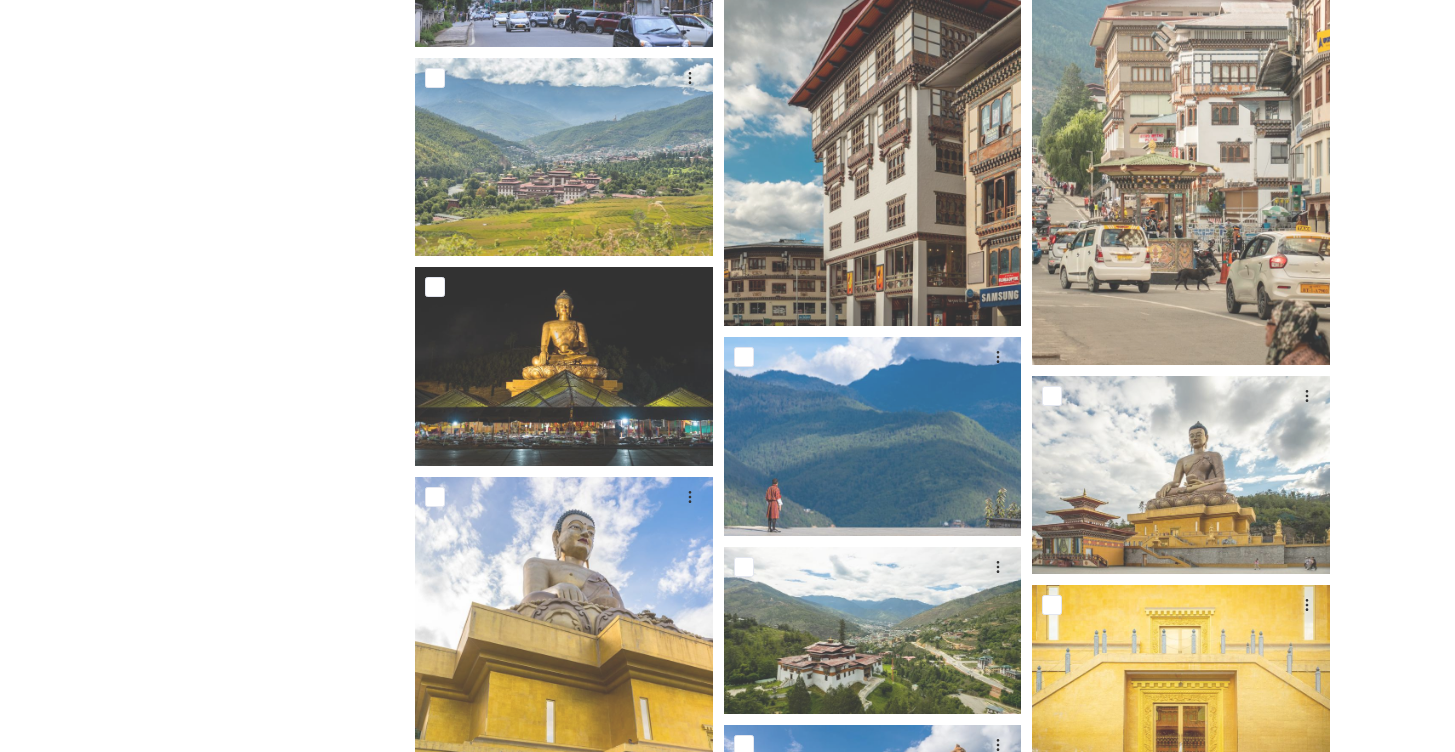 scroll, scrollTop: 3100, scrollLeft: 0, axis: vertical 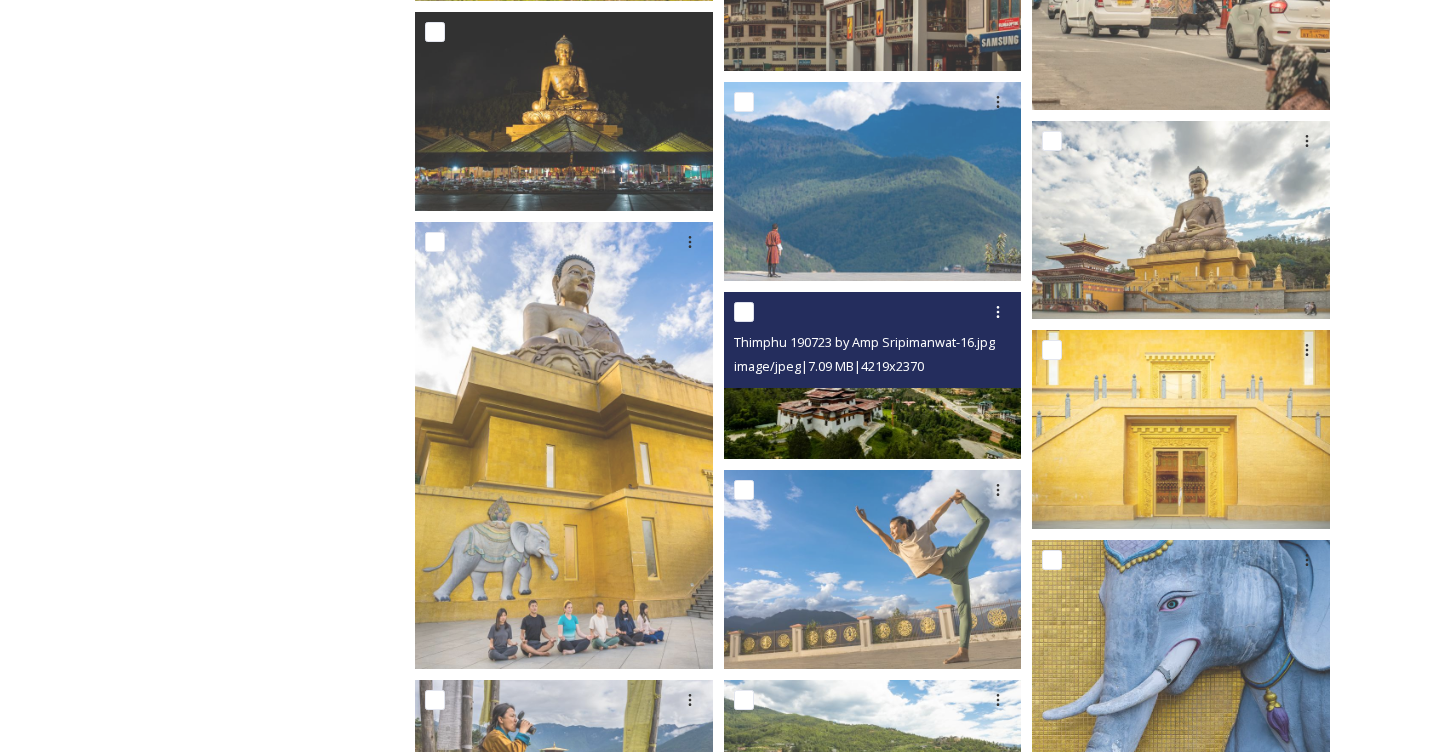 click at bounding box center [873, 375] 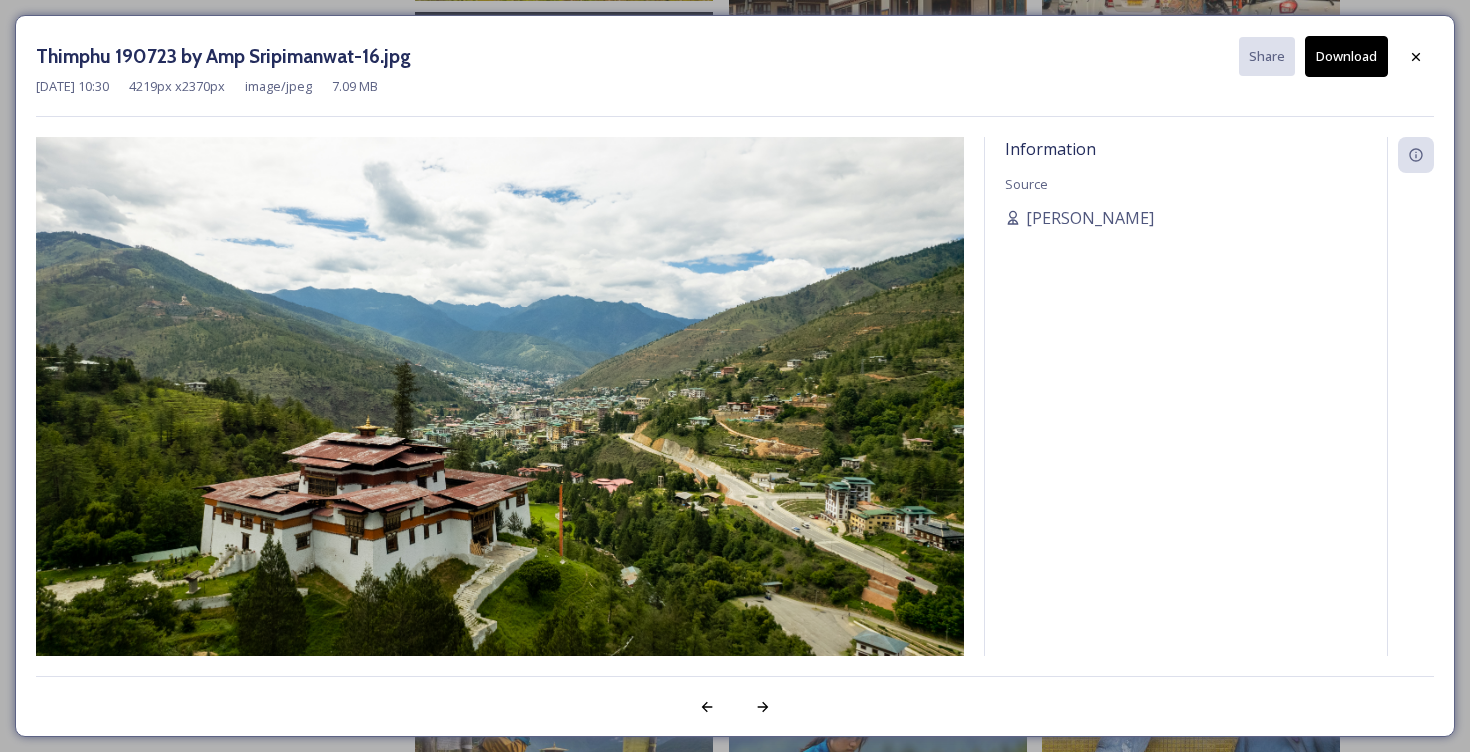 click on "Download" at bounding box center (1346, 56) 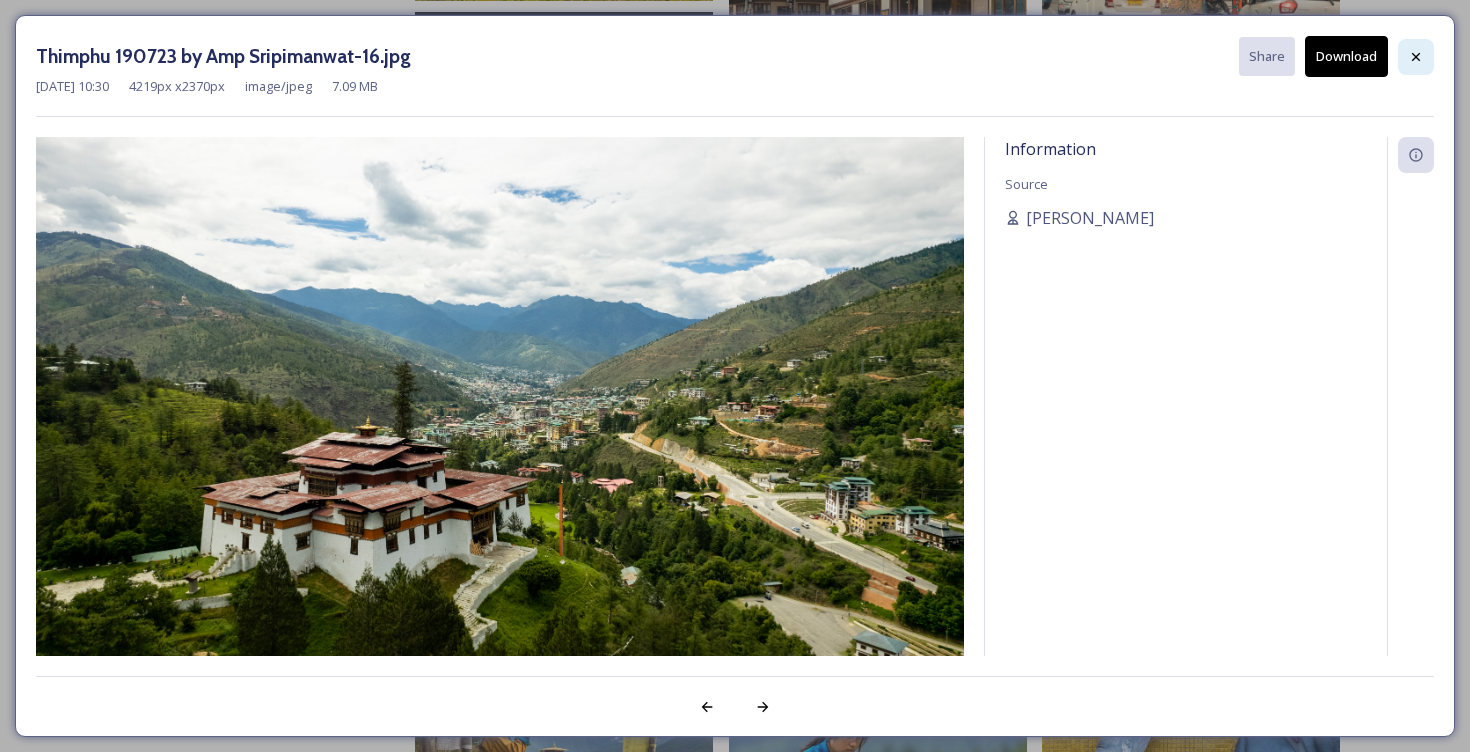 click 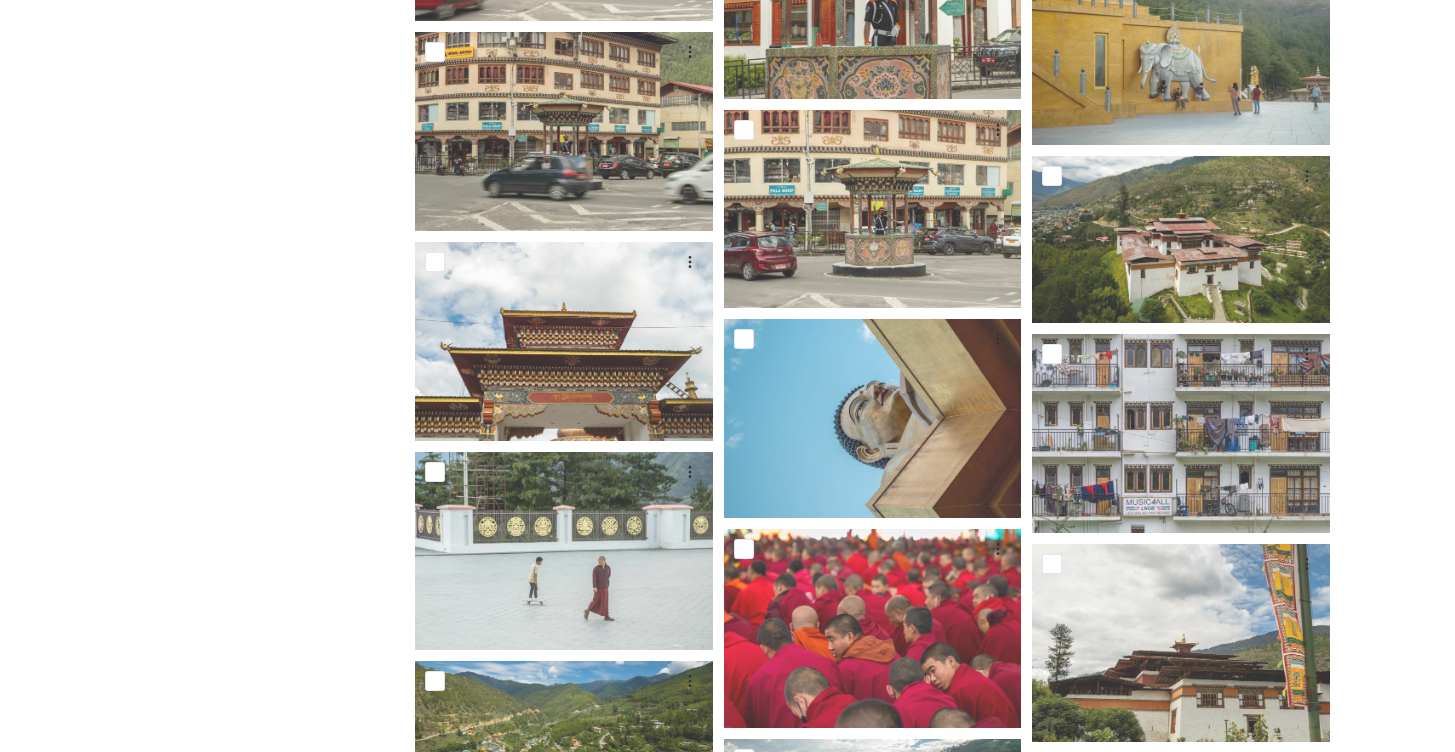 scroll, scrollTop: 9711, scrollLeft: 0, axis: vertical 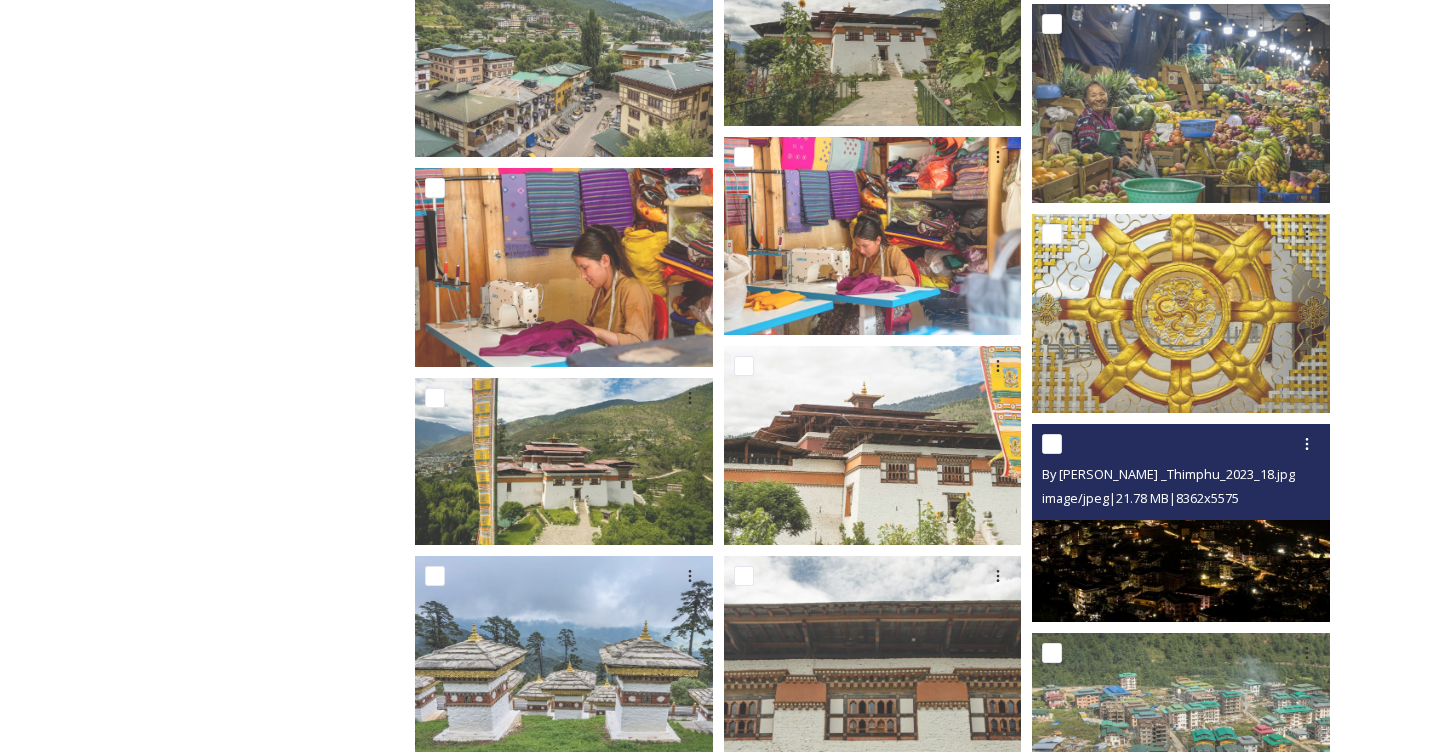 click at bounding box center (1181, 523) 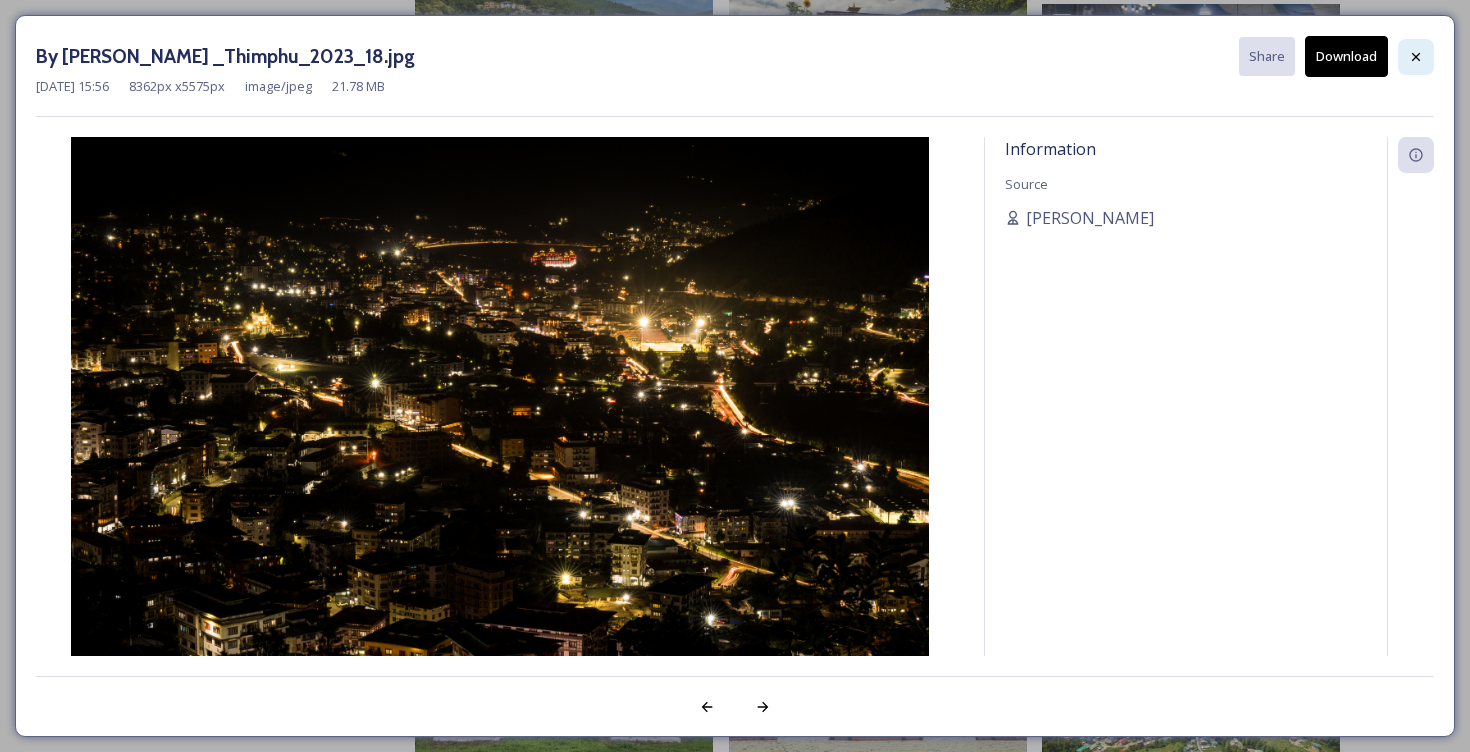 click 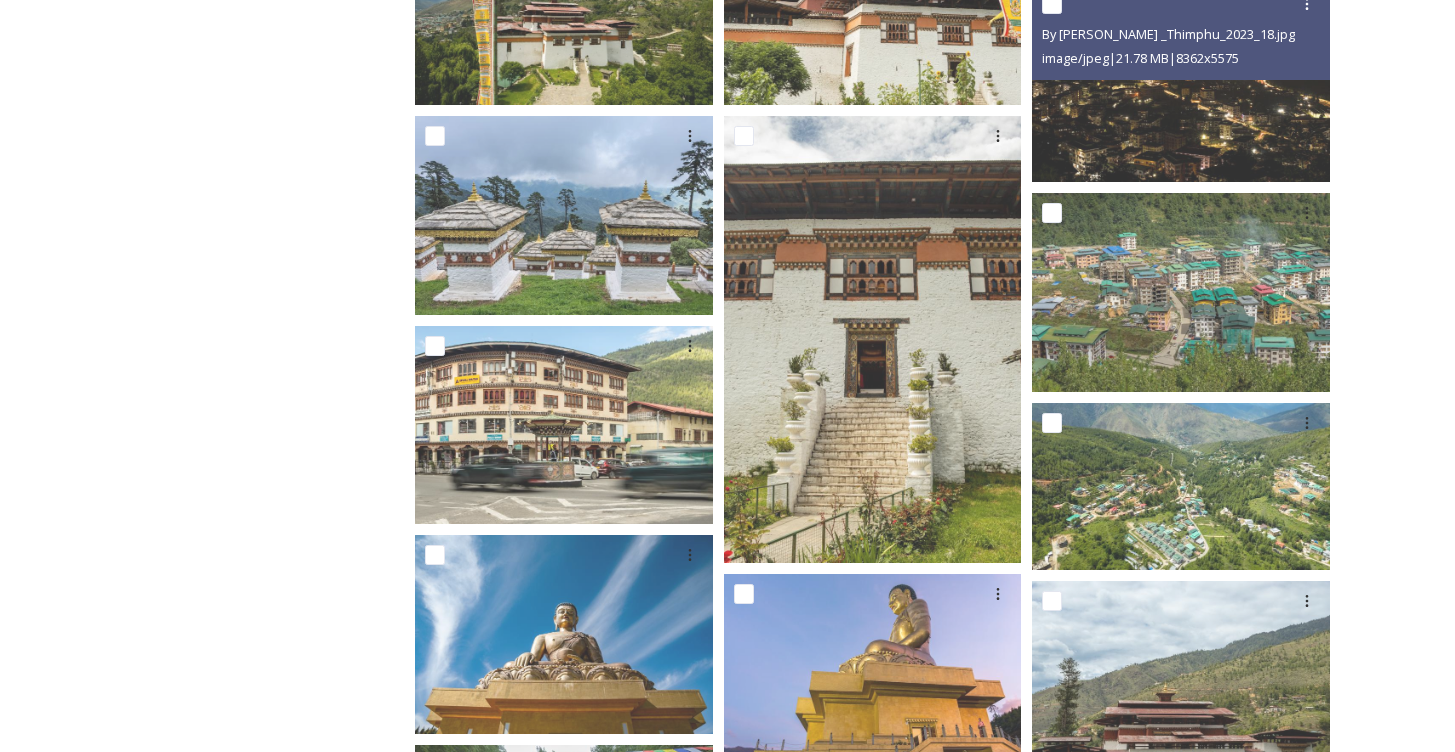 scroll, scrollTop: 7664, scrollLeft: 0, axis: vertical 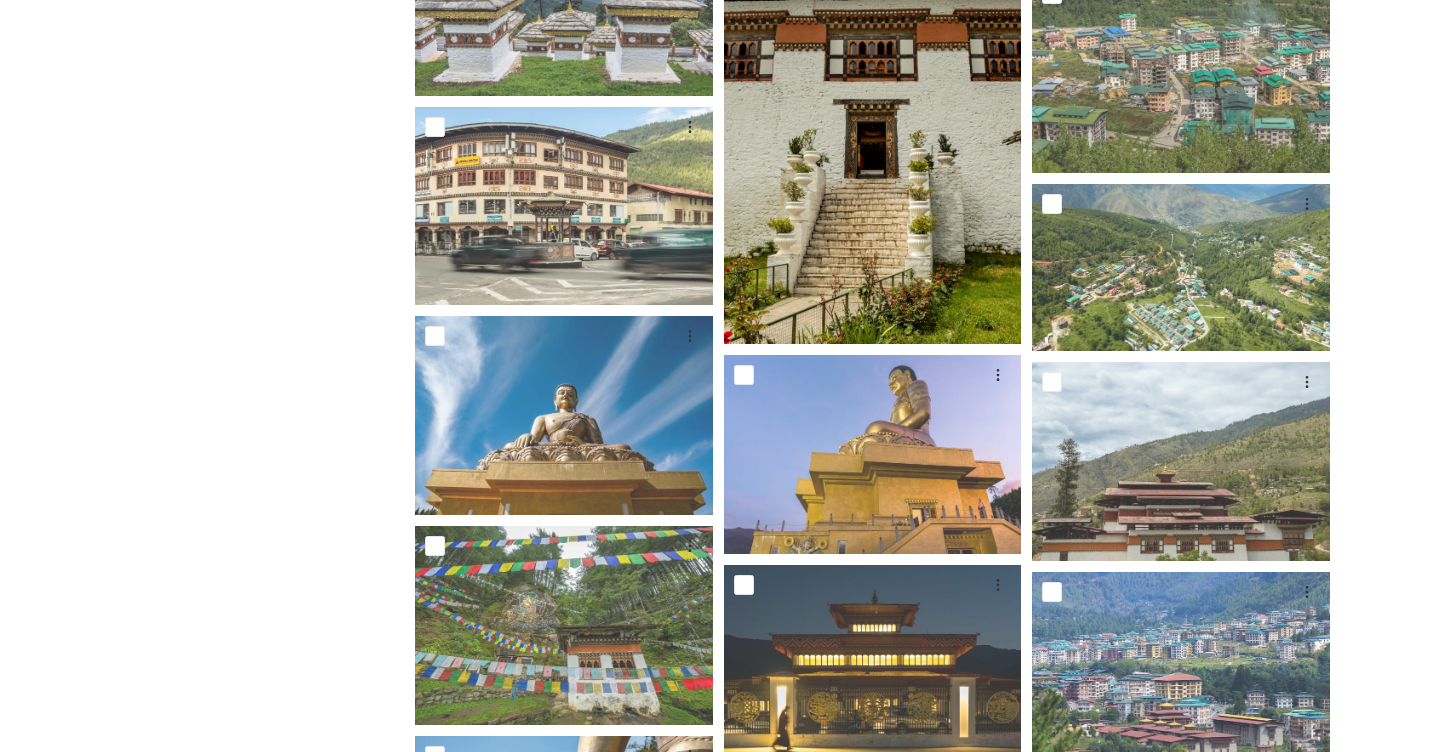 click at bounding box center (873, 120) 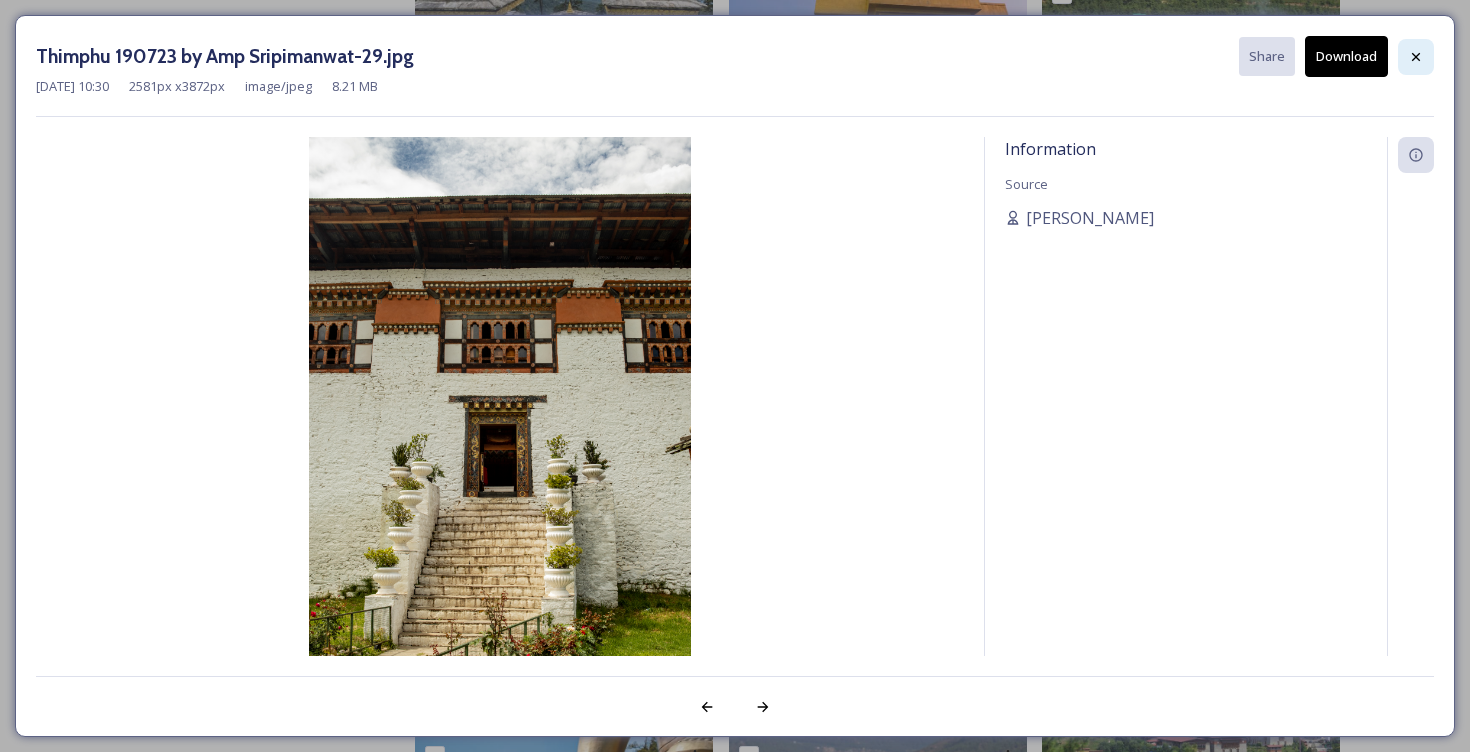 click 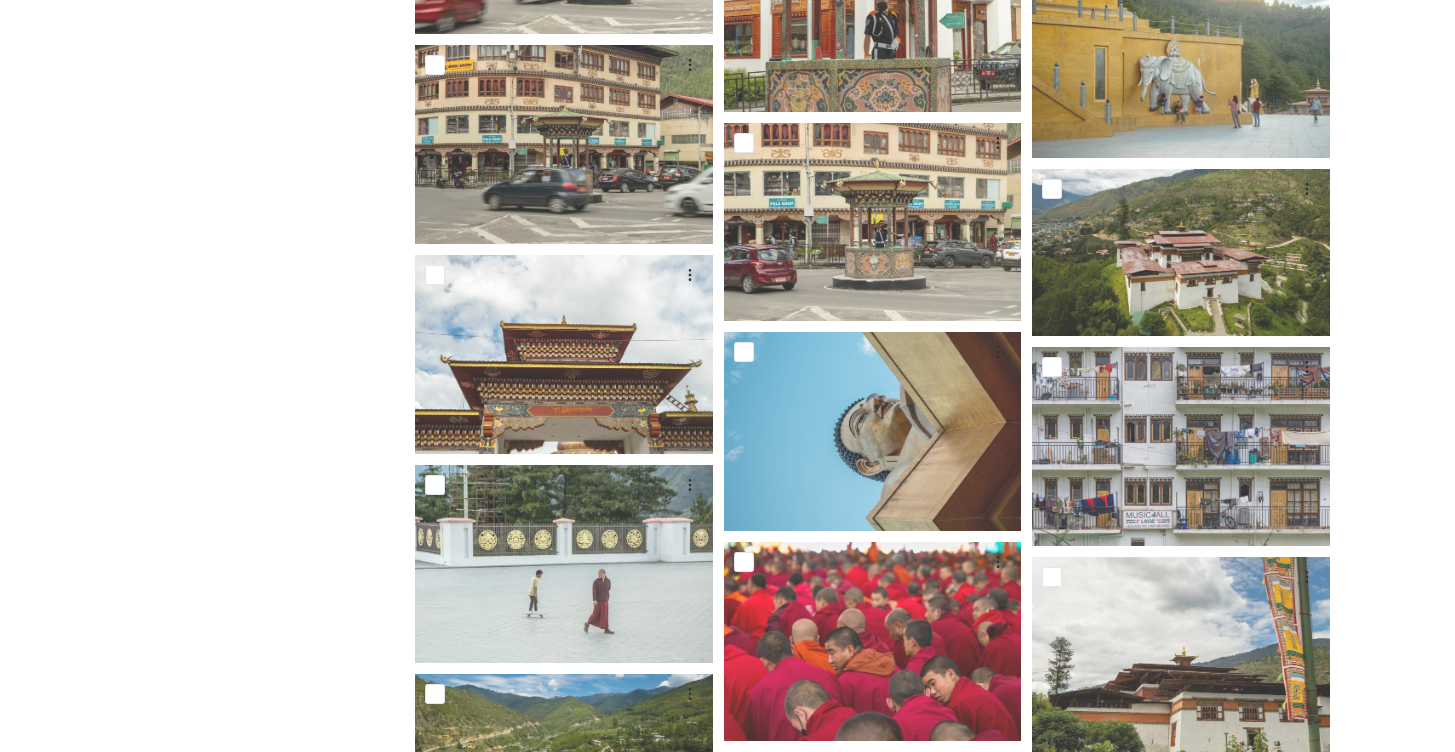 scroll, scrollTop: 9600, scrollLeft: 0, axis: vertical 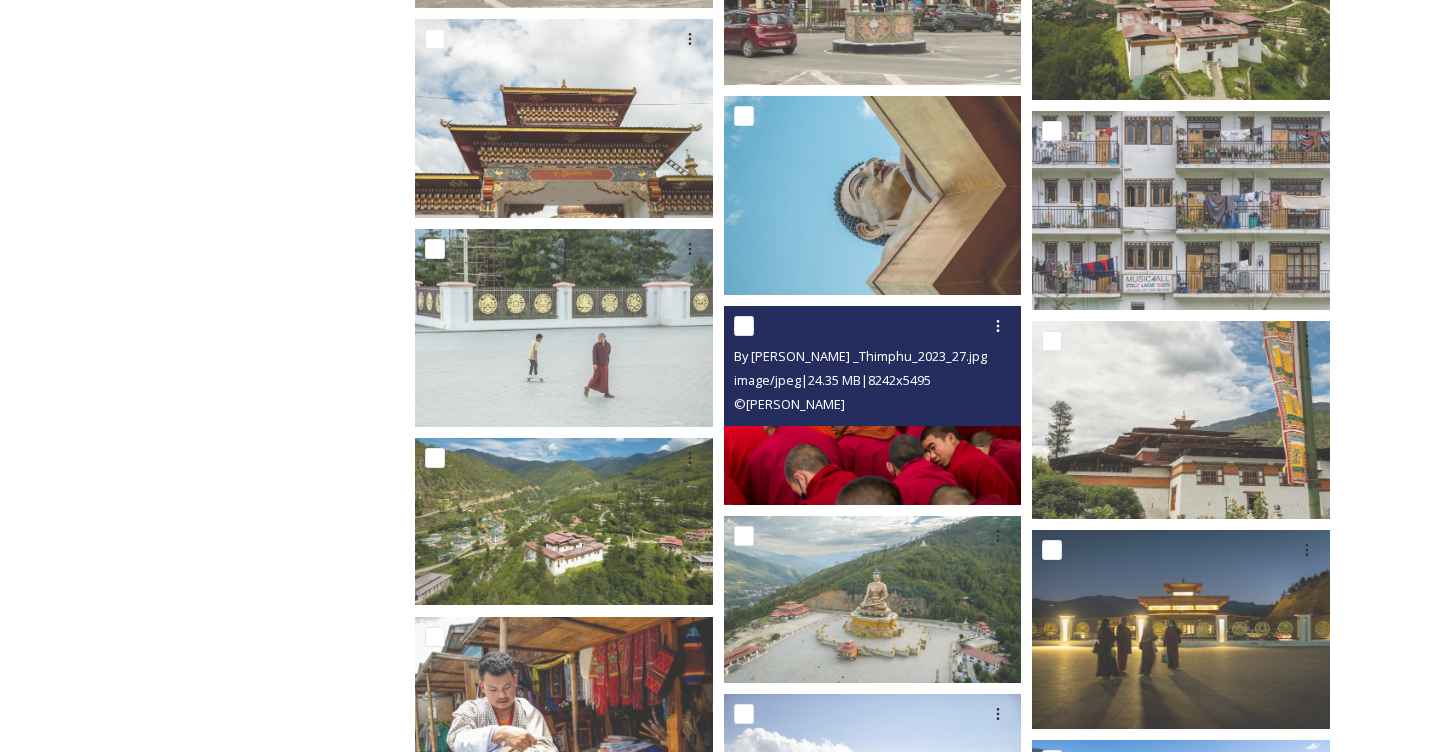 click at bounding box center [873, 405] 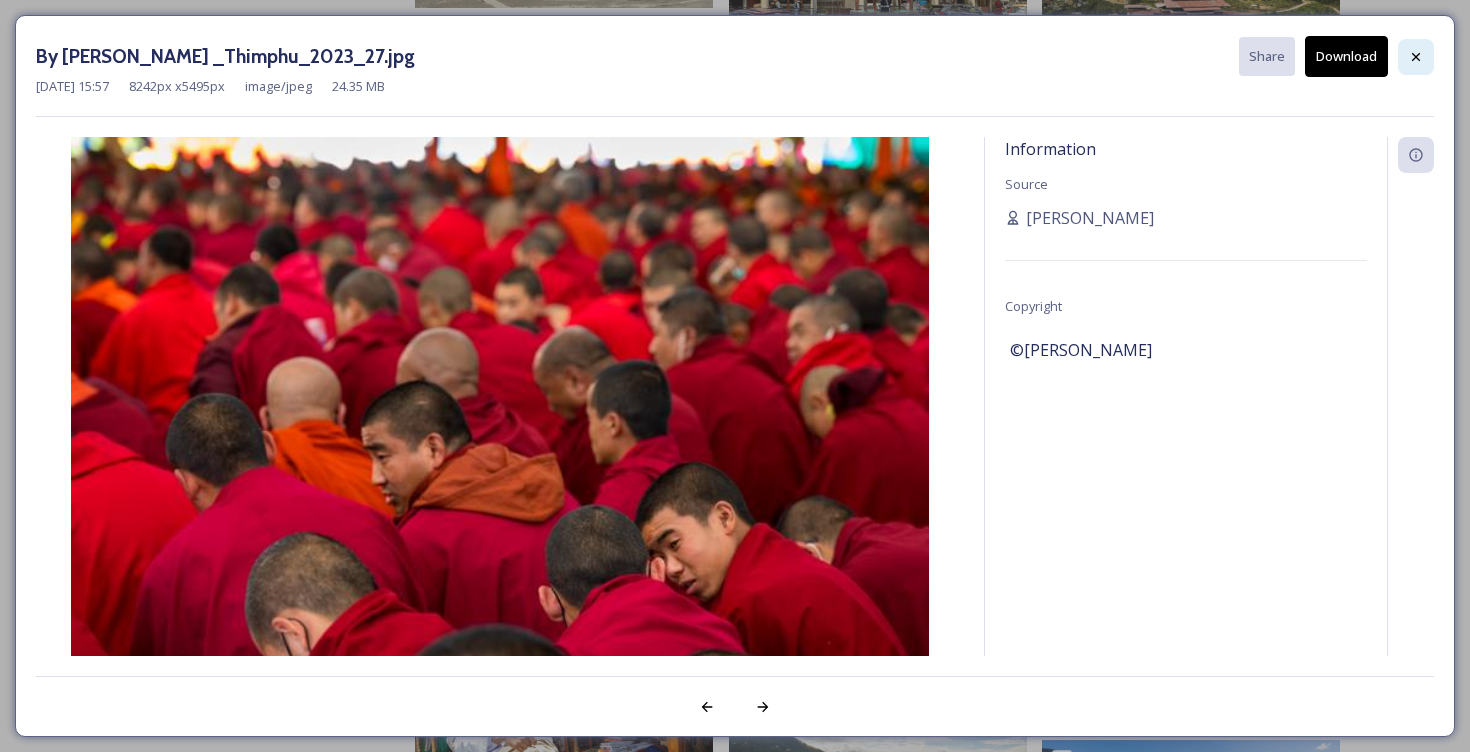 click 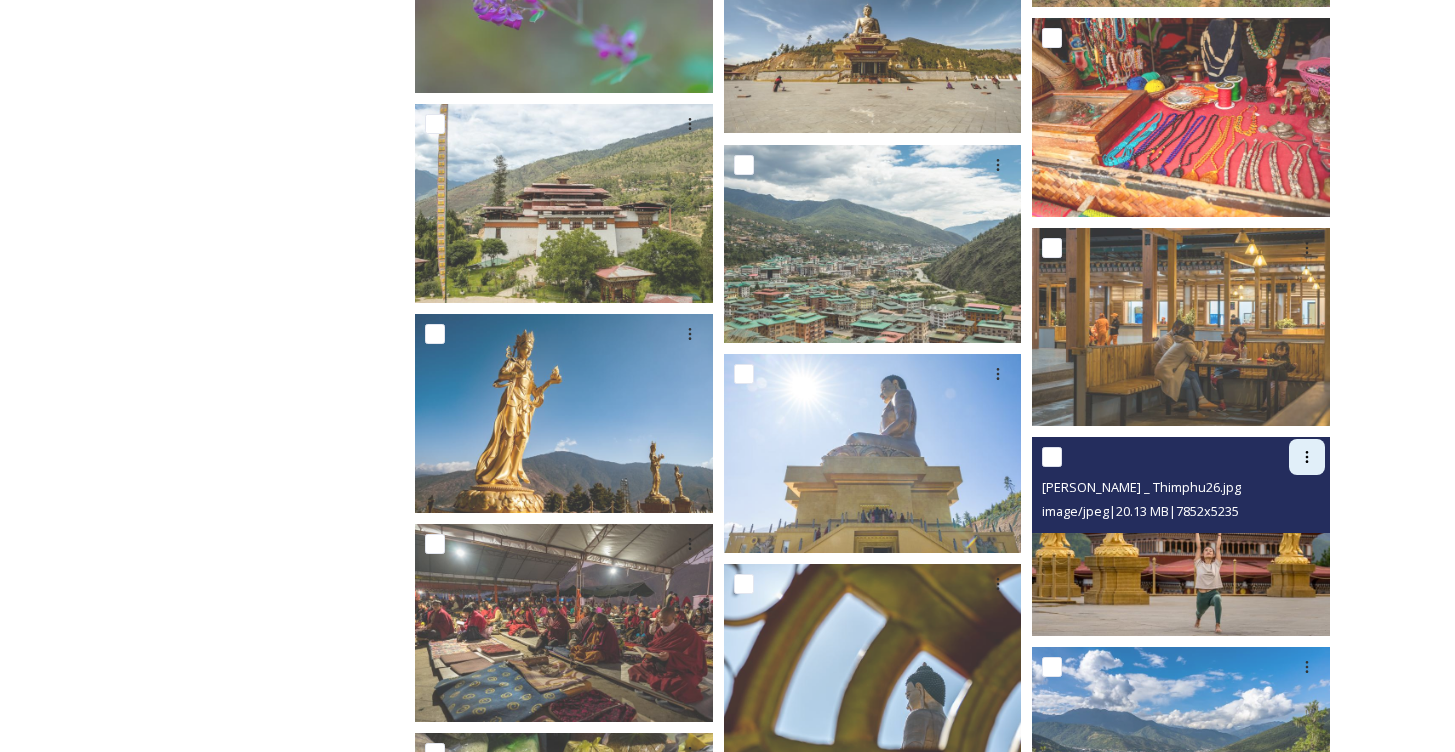 scroll, scrollTop: 11977, scrollLeft: 0, axis: vertical 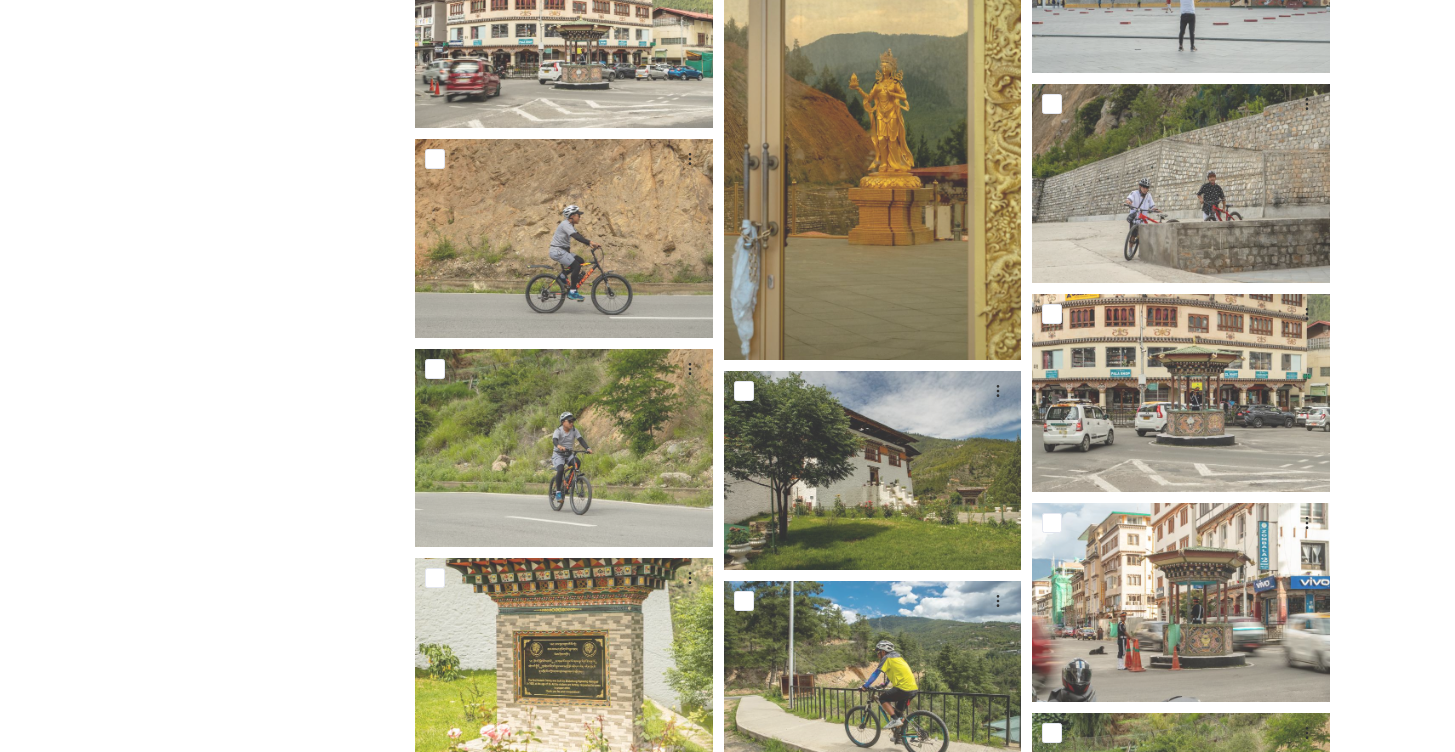 click on "Shared by:  Bhutan Tourism A library of images, videos and other digital assets relating to [GEOGRAPHIC_DATA]. You can find images and documents by performing a quick or advanced search or by browsing the folders. Commercial use is not allowed." at bounding box center [225, -7305] 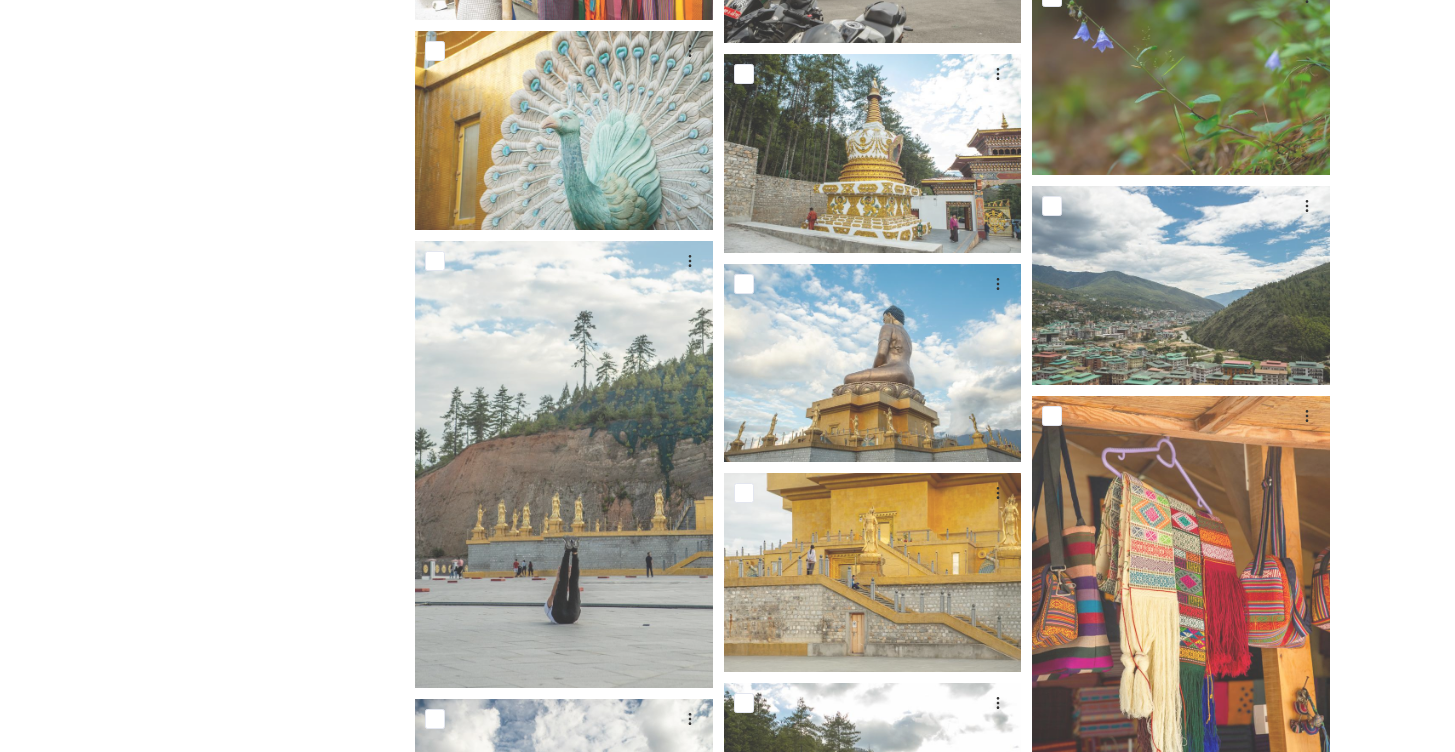 scroll, scrollTop: 16028, scrollLeft: 0, axis: vertical 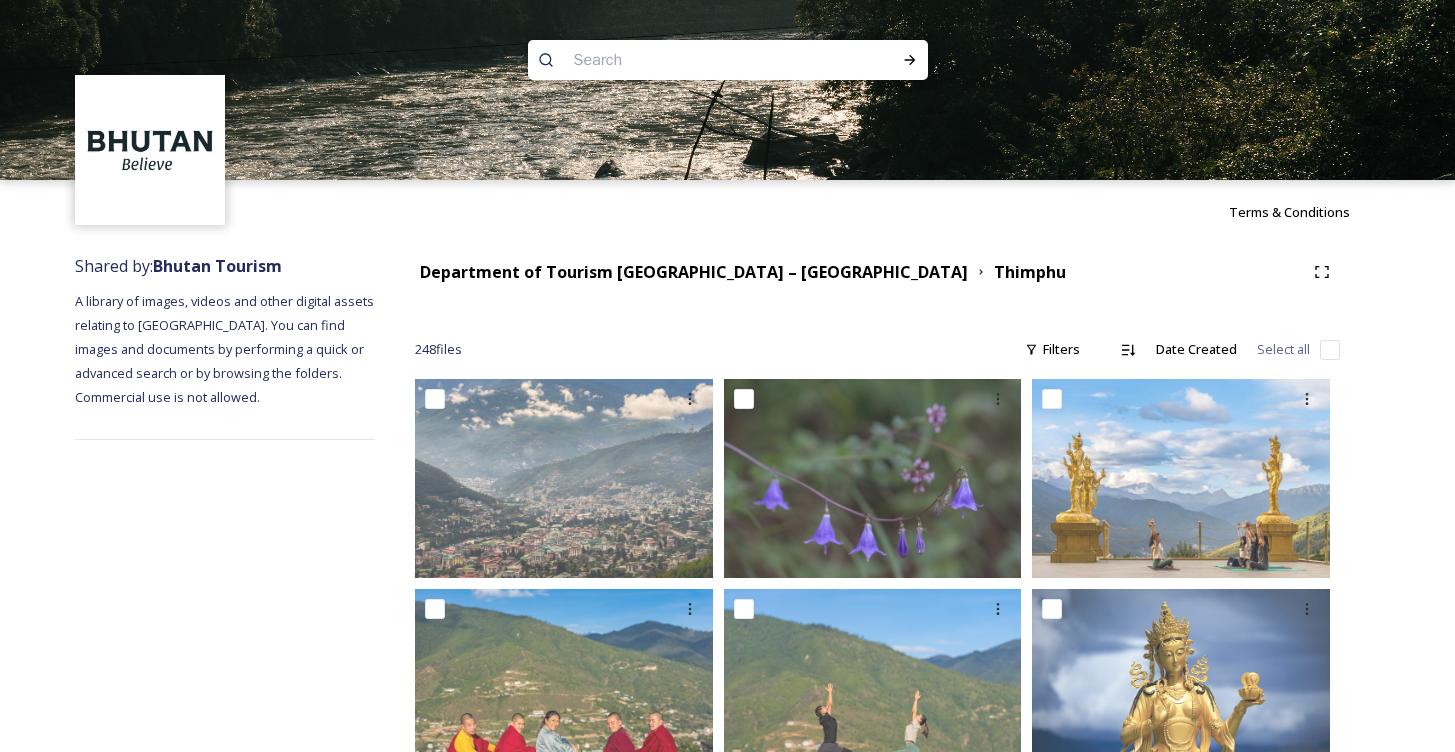 click at bounding box center [689, 60] 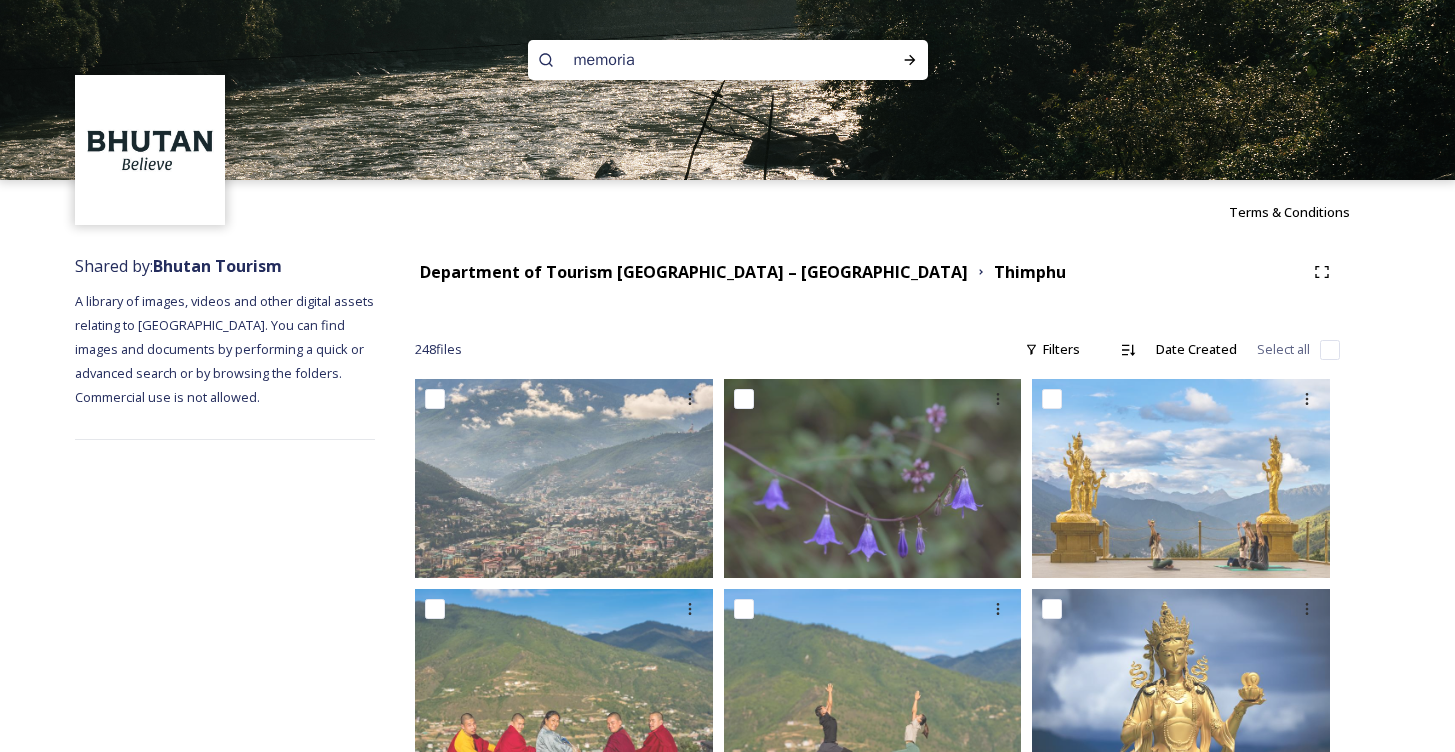 type on "memorial" 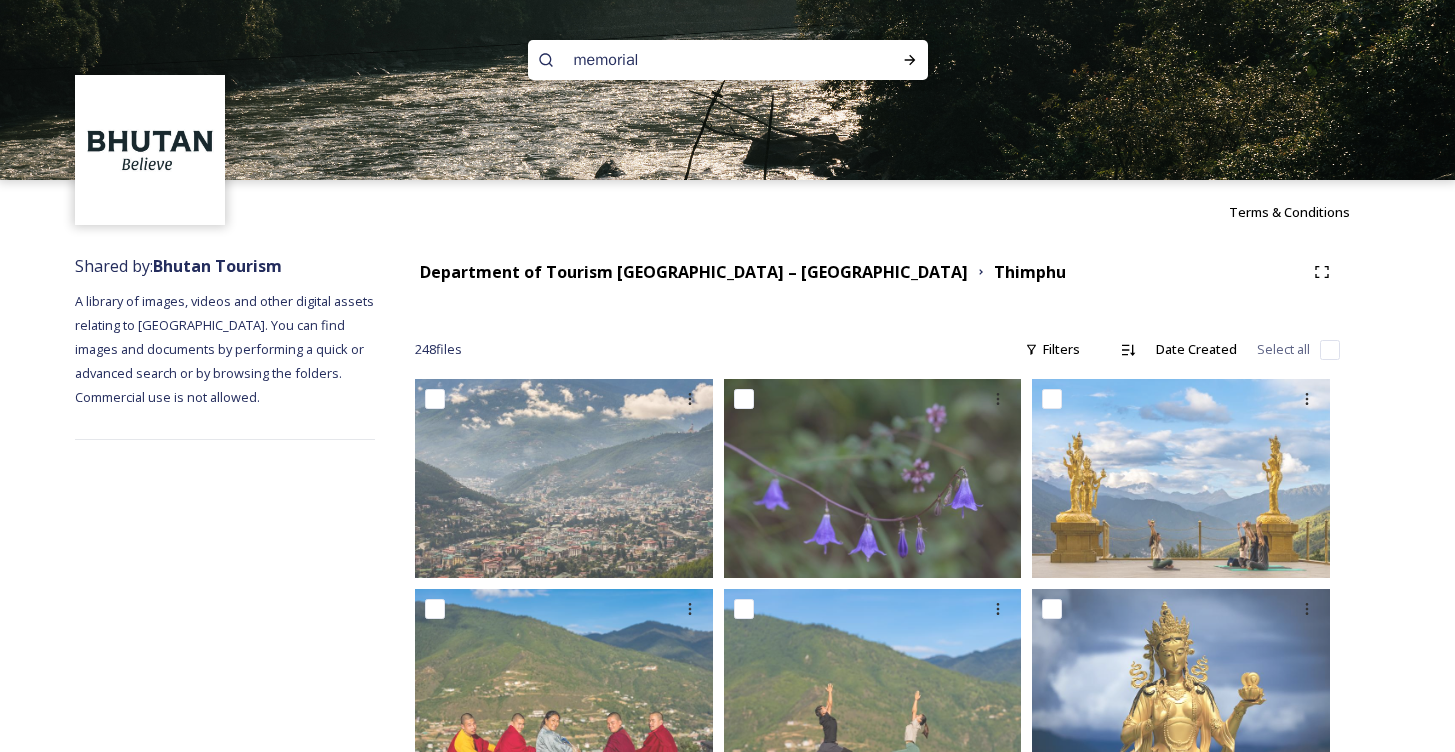 type 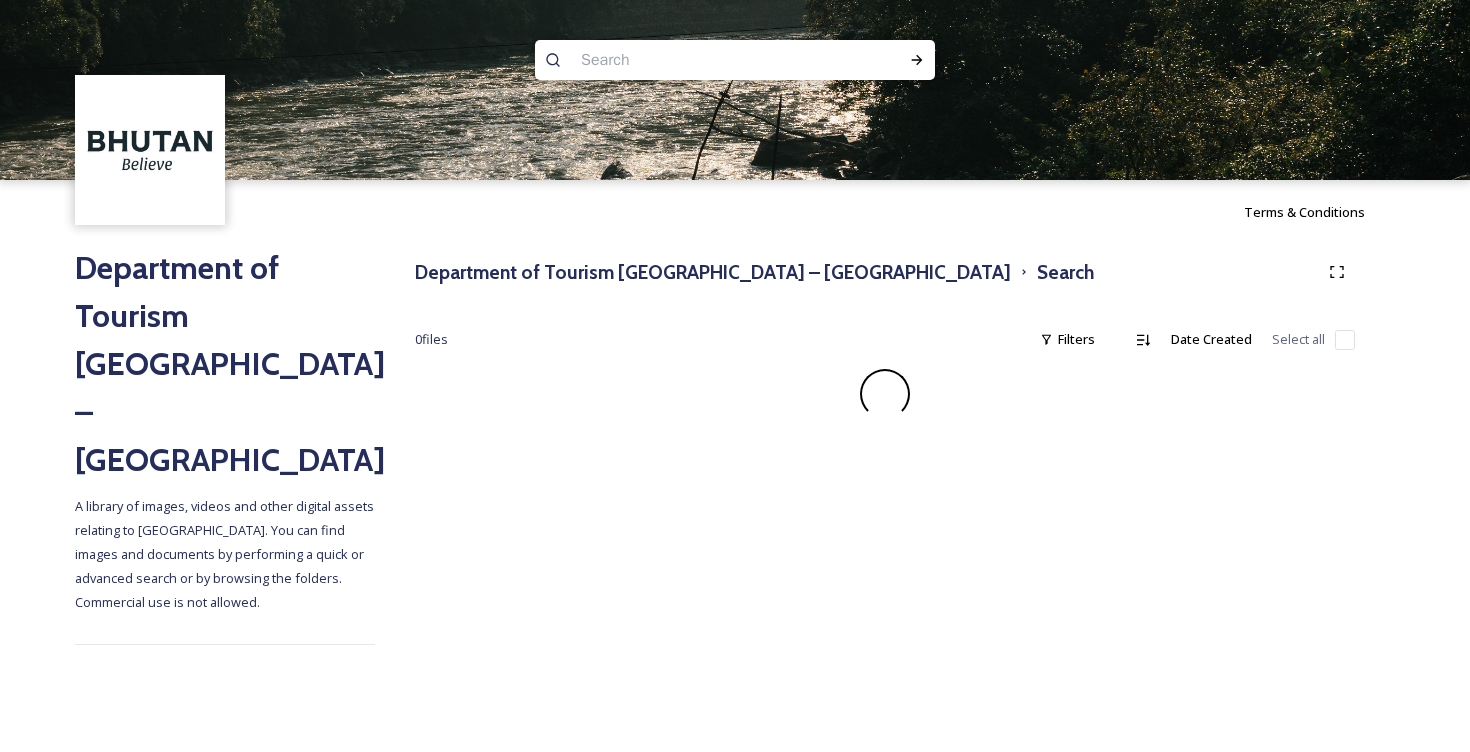 click at bounding box center (696, 60) 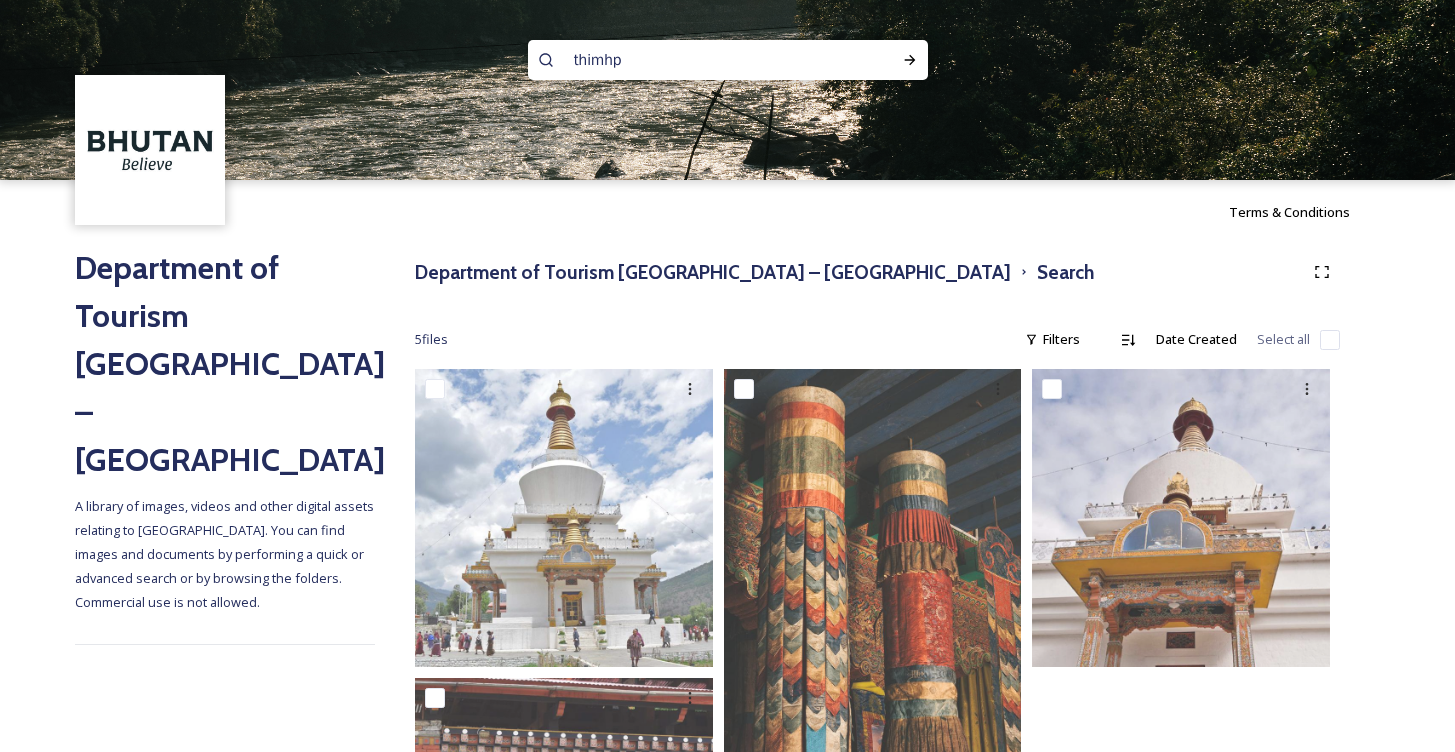 click on "Department of Tourism [GEOGRAPHIC_DATA] – Brand Centre A library of images, videos and other digital assets relating to [GEOGRAPHIC_DATA]. You can find images and documents by performing a quick or advanced search or by browsing the folders. Commercial use is not allowed." at bounding box center [225, 706] 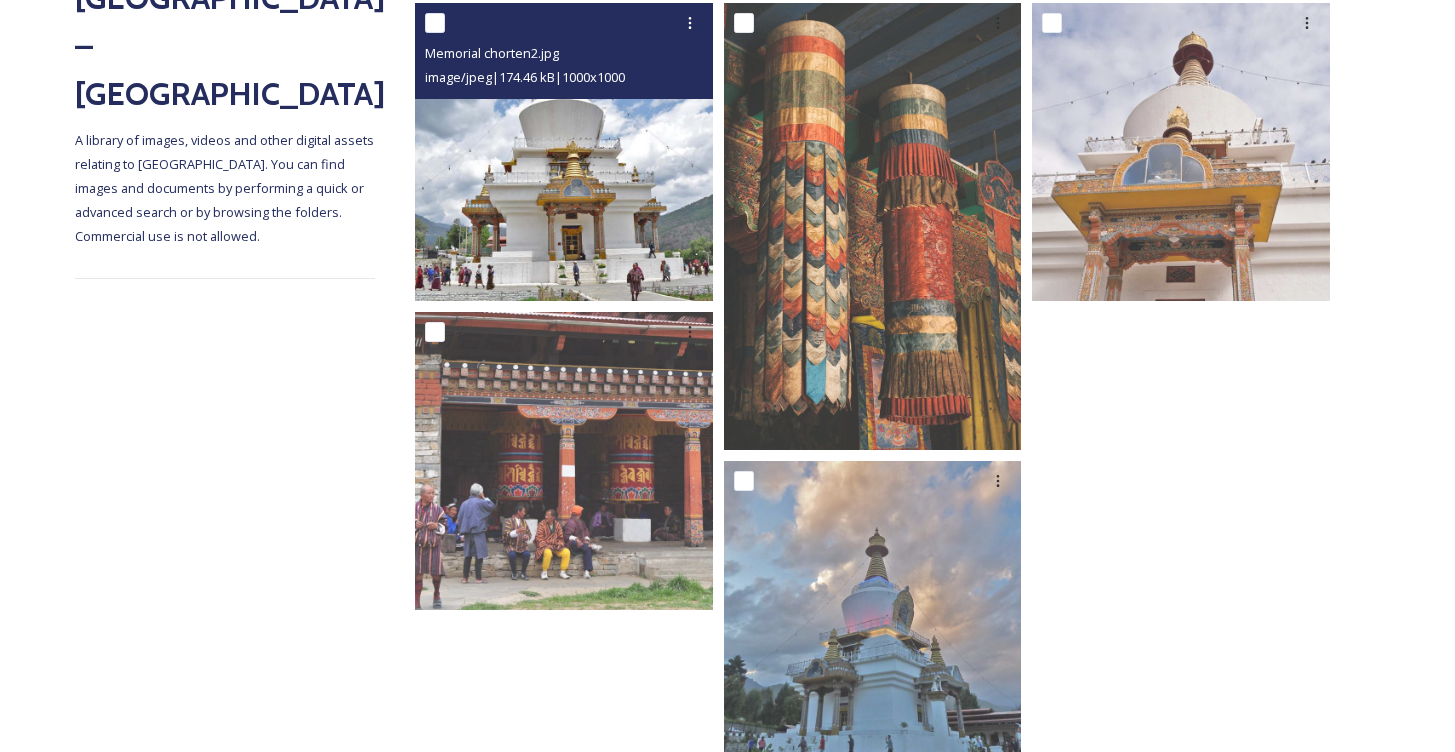 scroll, scrollTop: 365, scrollLeft: 0, axis: vertical 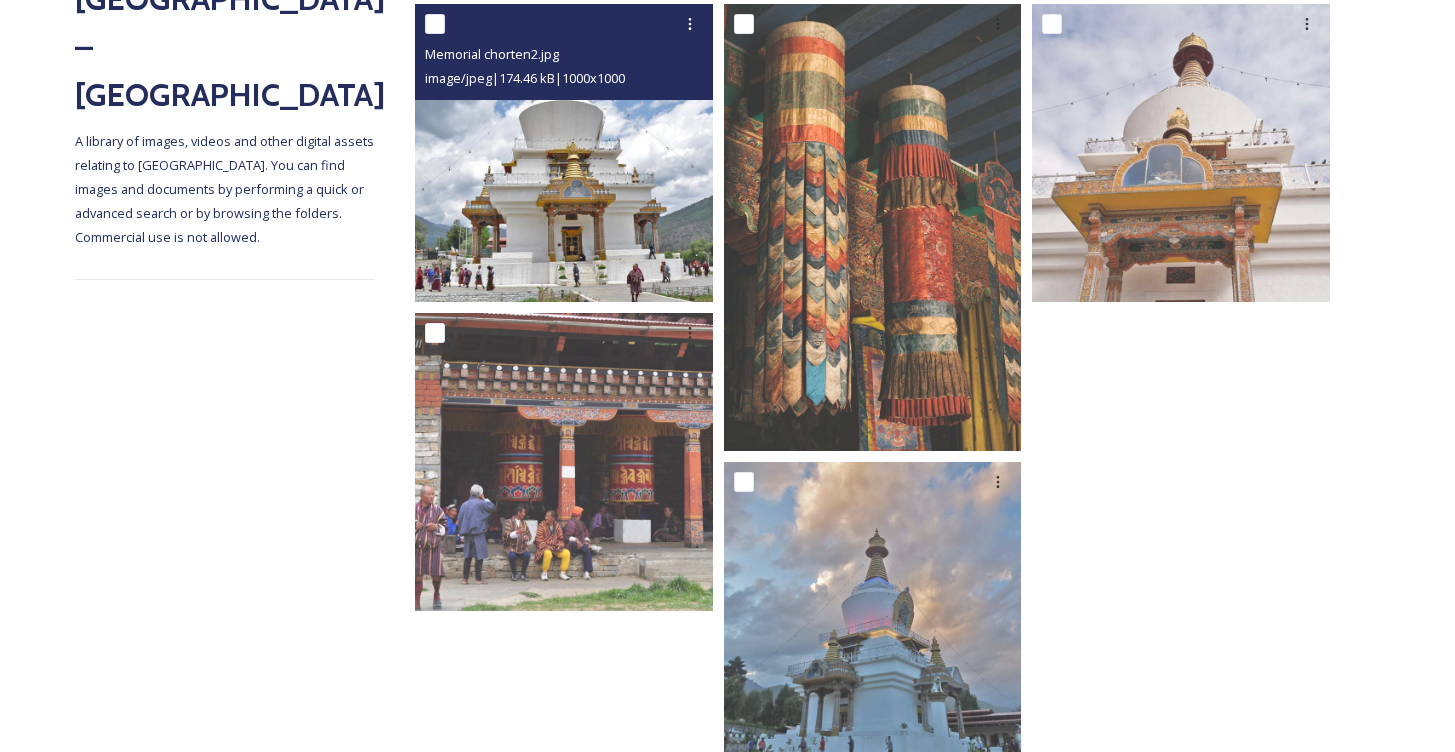 click at bounding box center [564, 153] 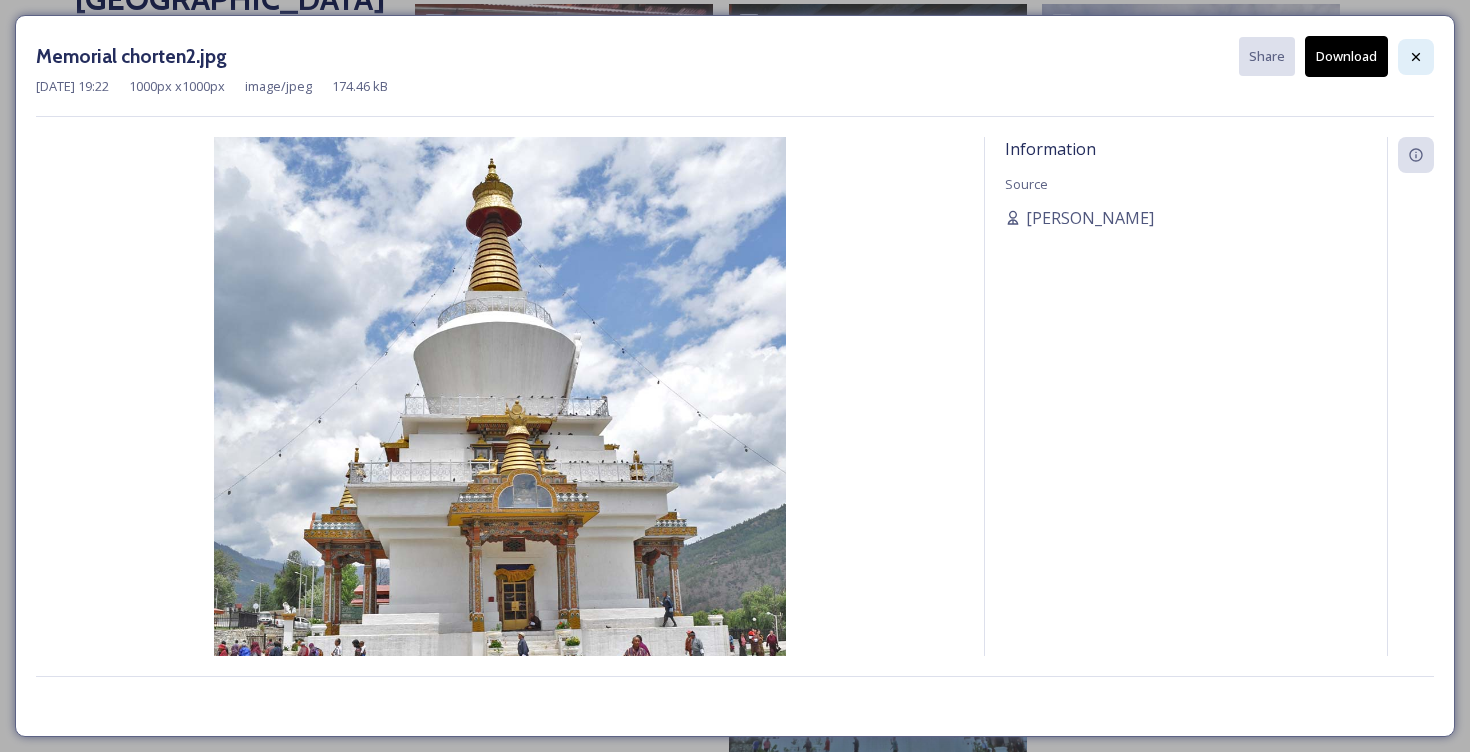 click at bounding box center (1416, 57) 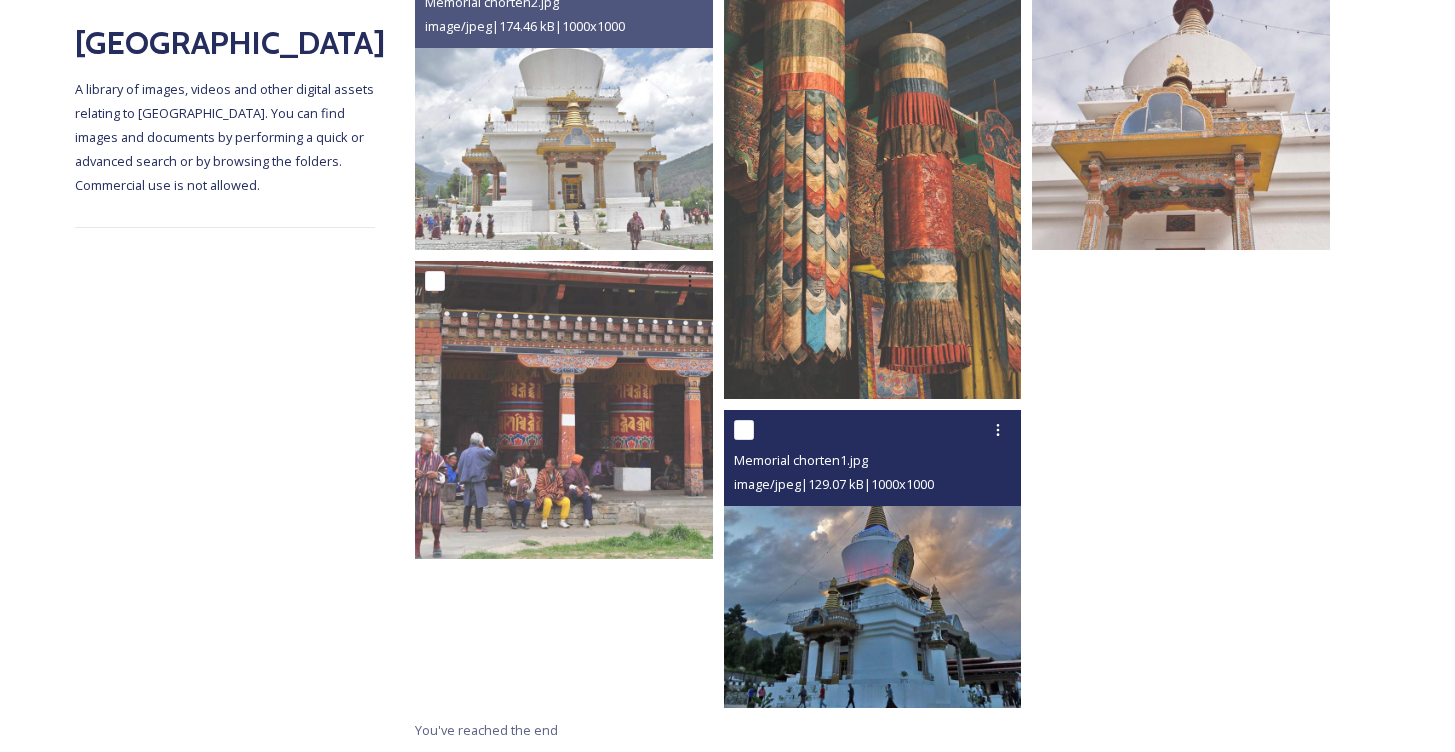 click at bounding box center (873, 559) 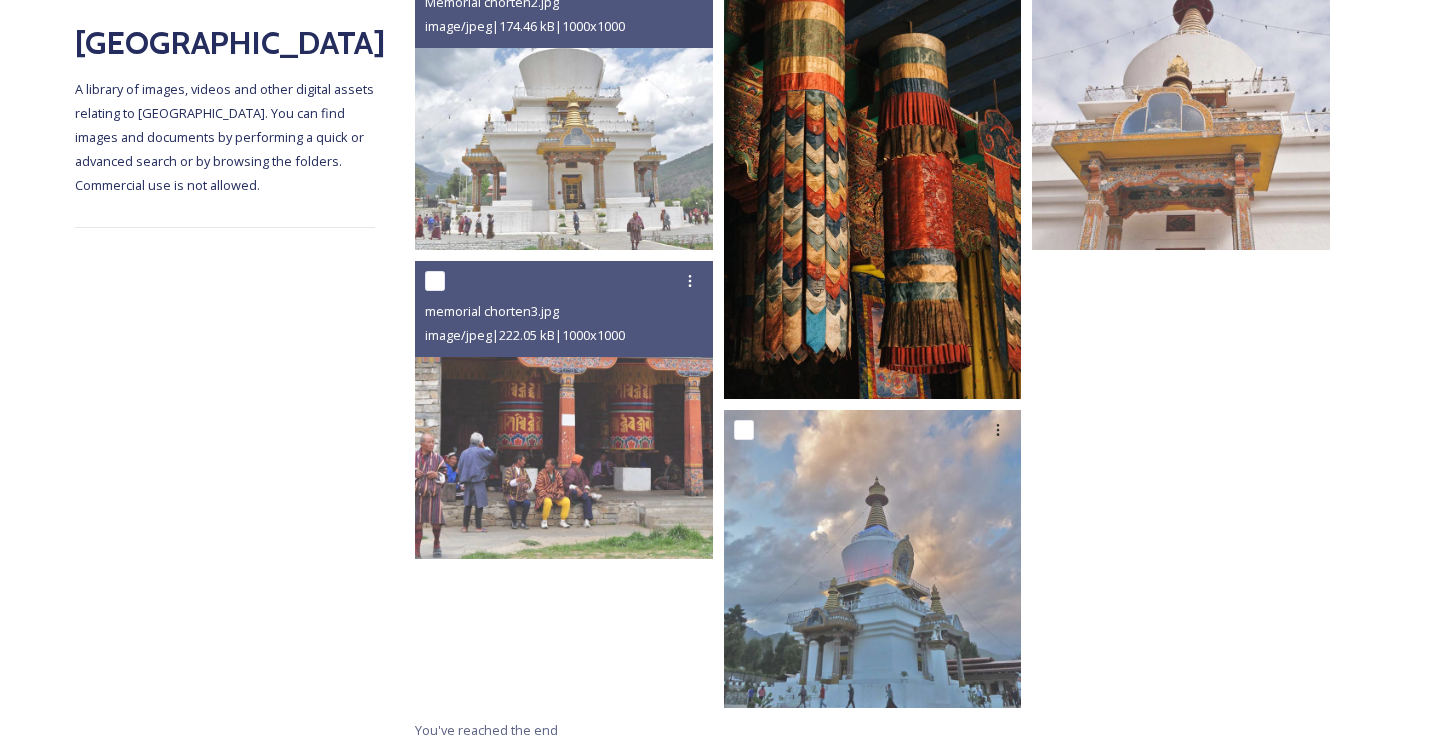 scroll, scrollTop: 417, scrollLeft: 0, axis: vertical 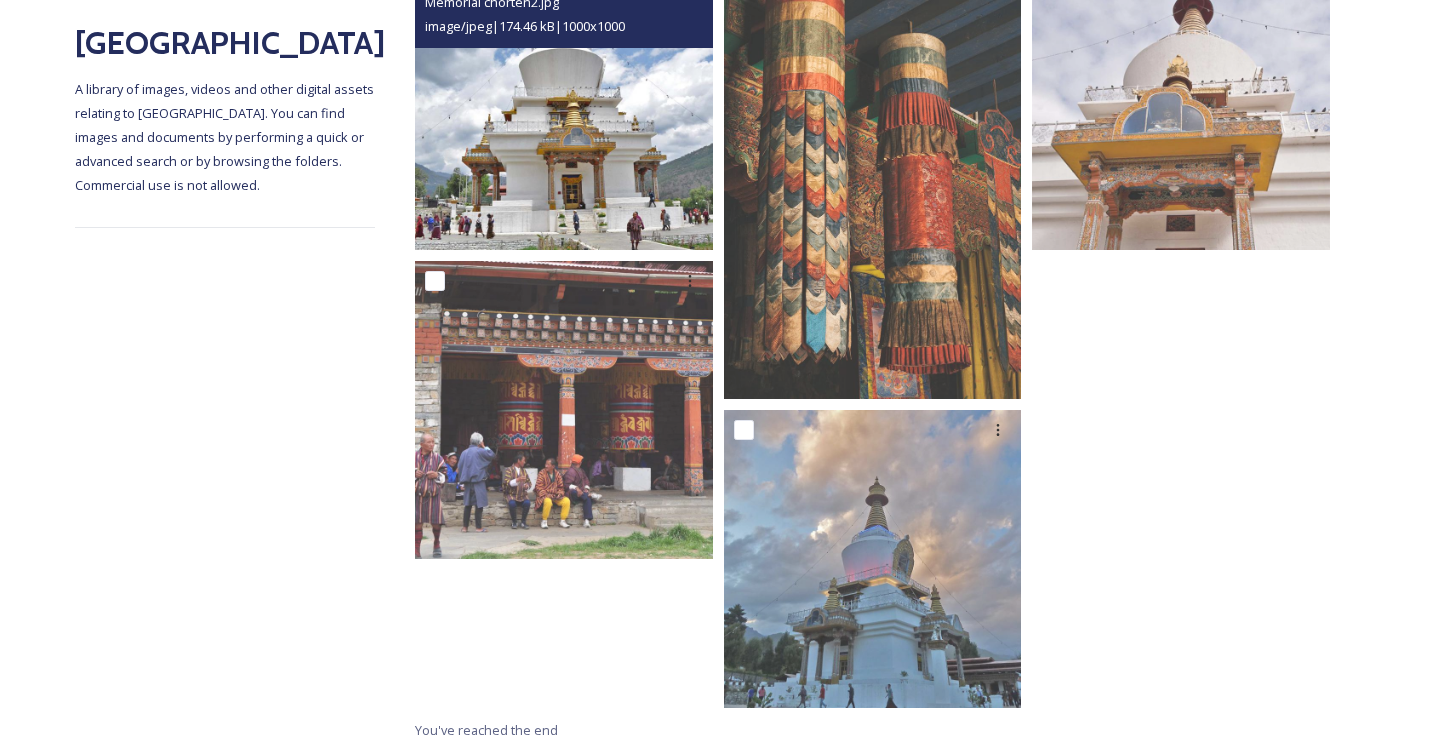 click at bounding box center [564, 101] 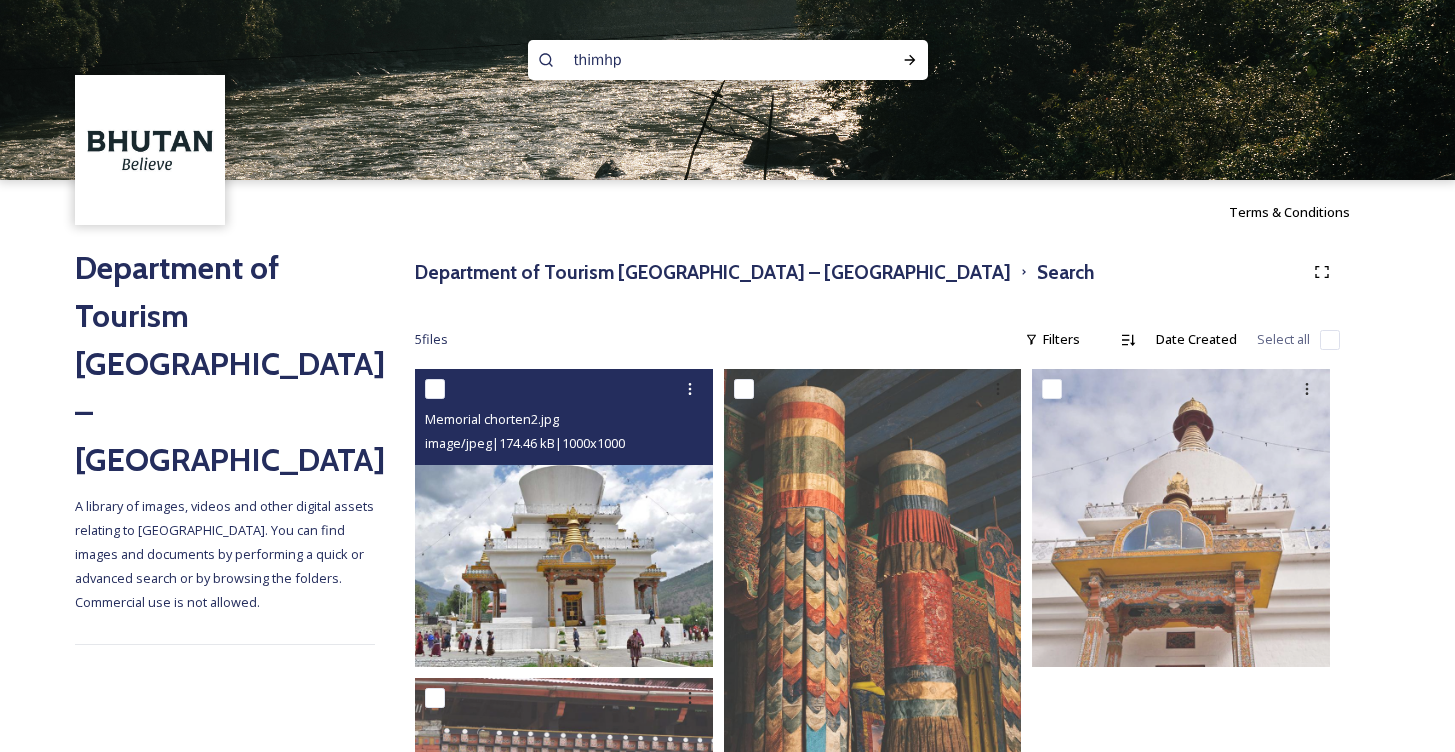 scroll, scrollTop: 6, scrollLeft: 0, axis: vertical 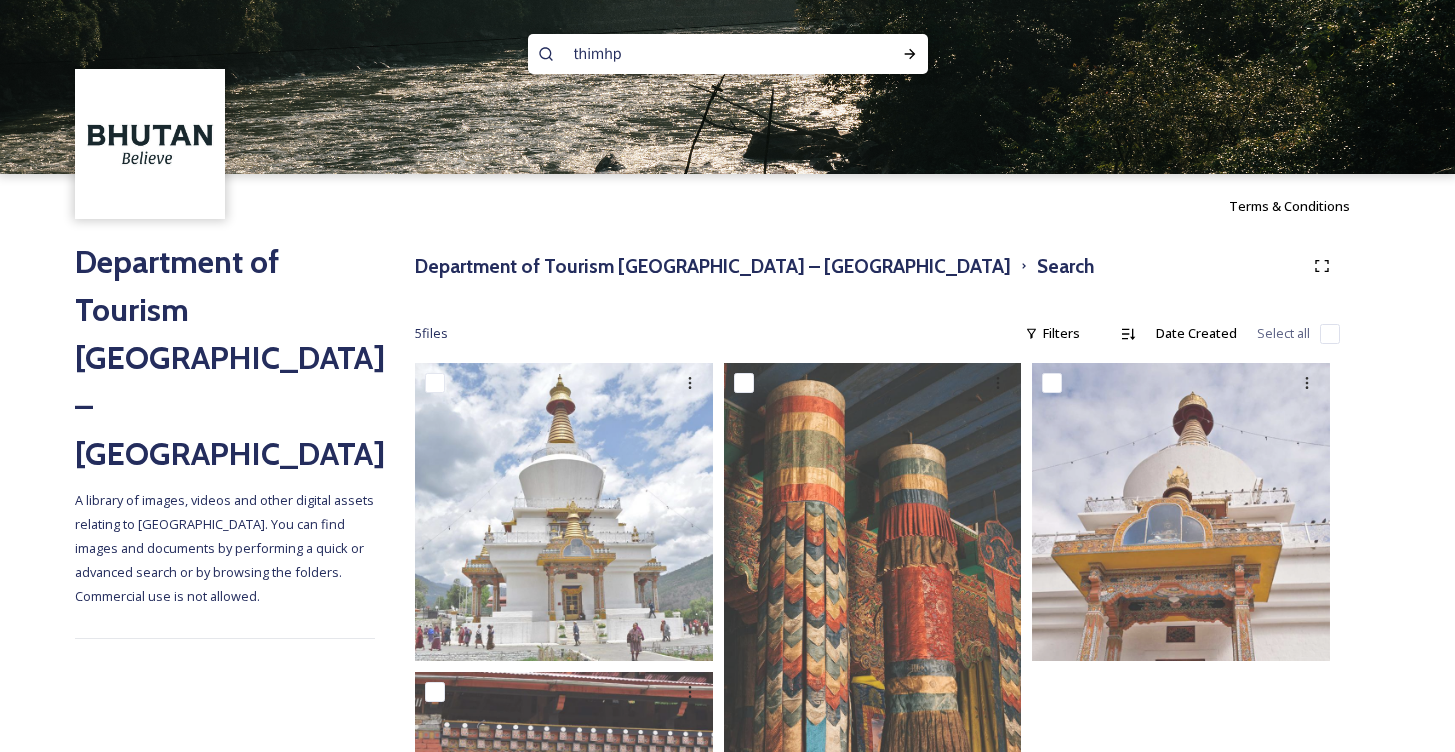 click on "thimhp" at bounding box center (689, 54) 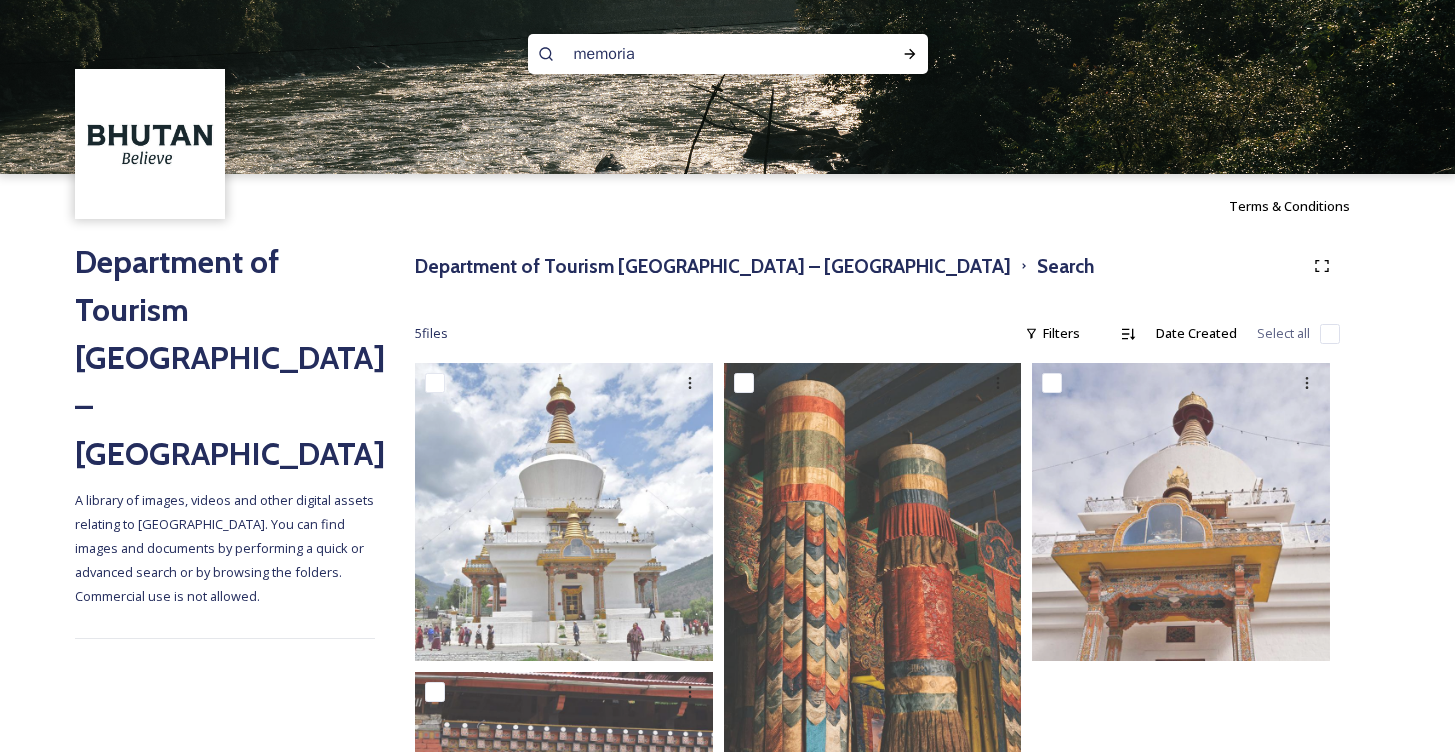 type on "memorial" 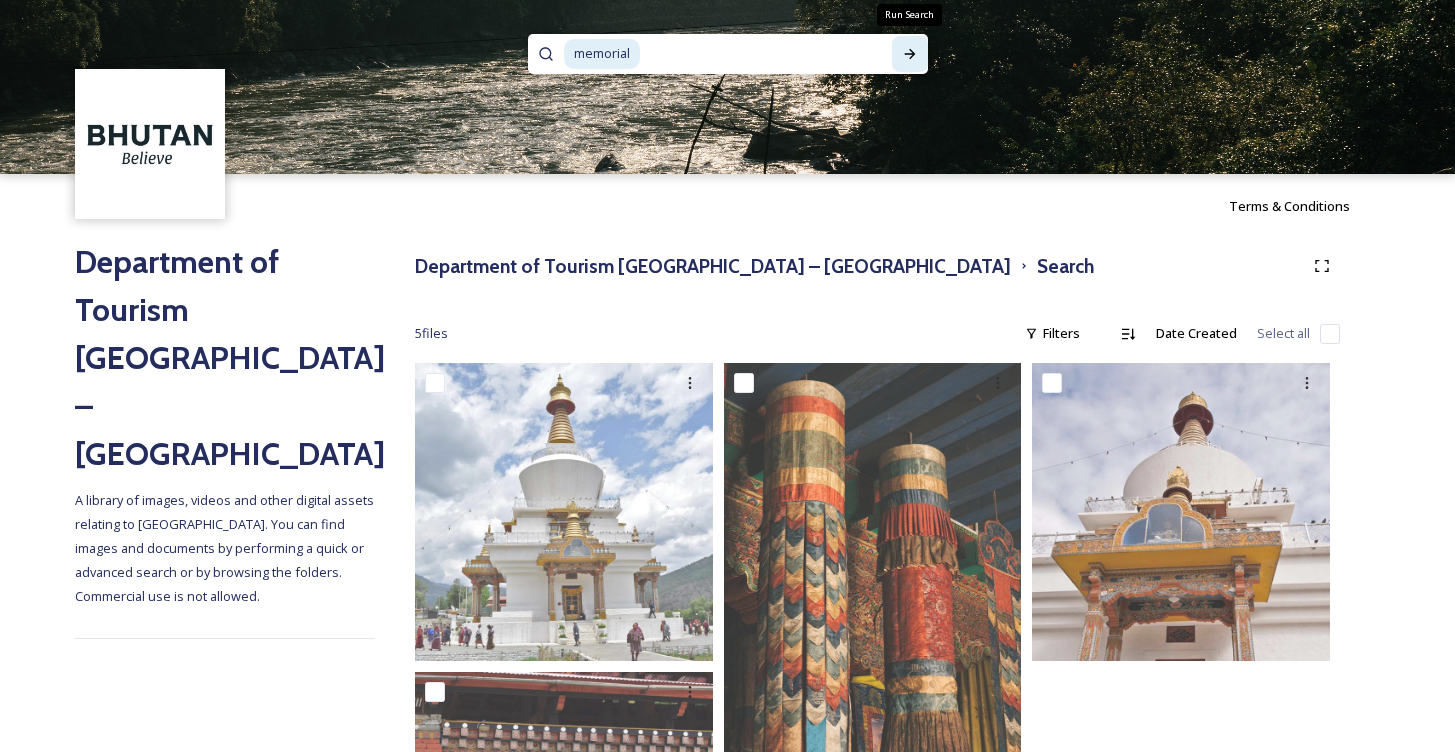 click 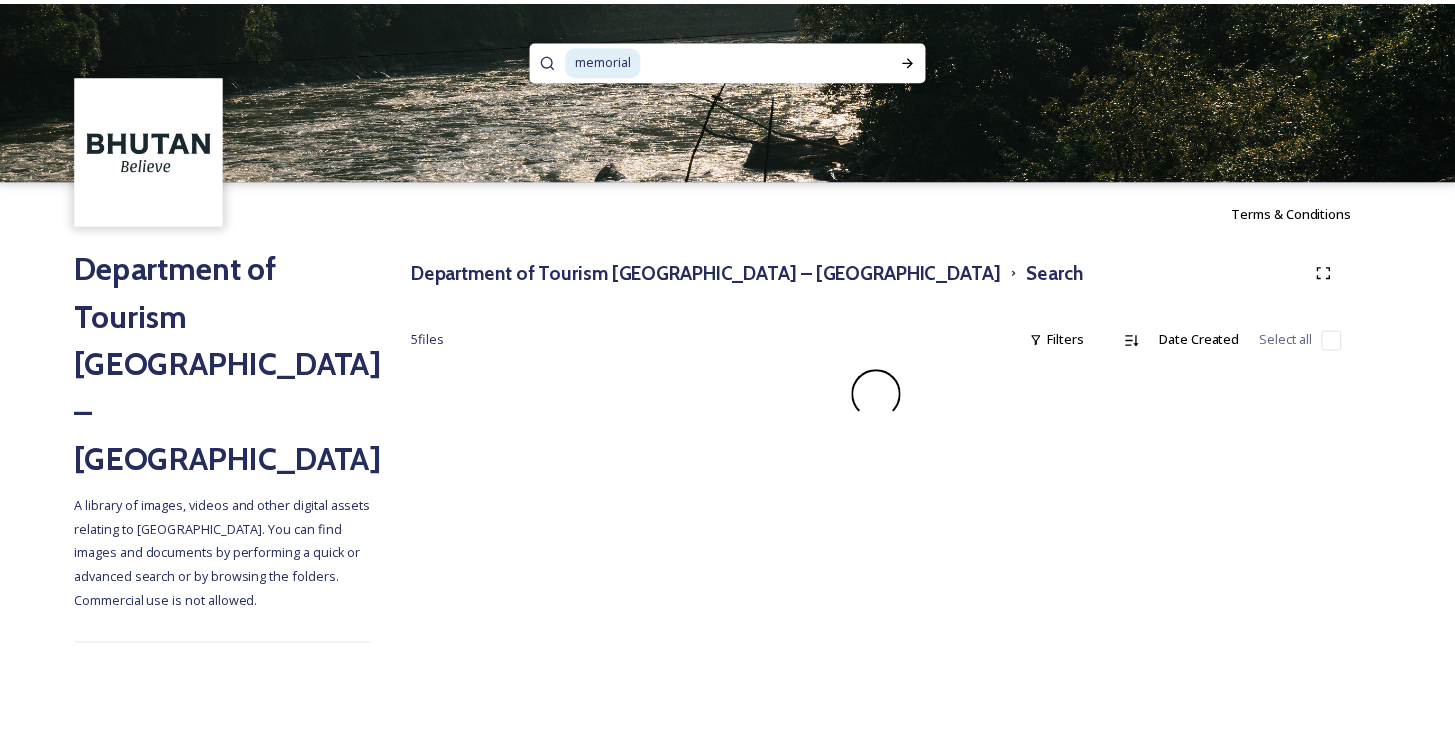 scroll, scrollTop: 0, scrollLeft: 0, axis: both 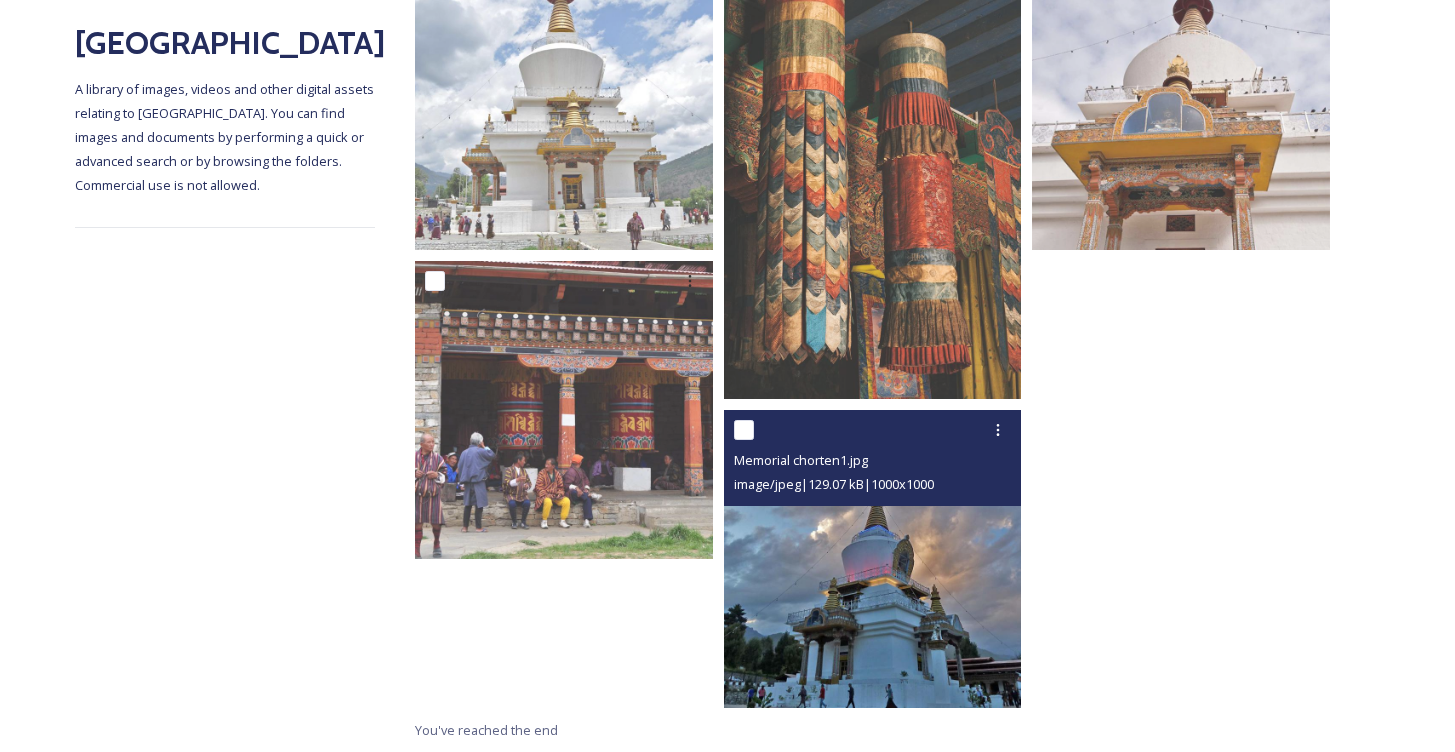 click at bounding box center [873, 559] 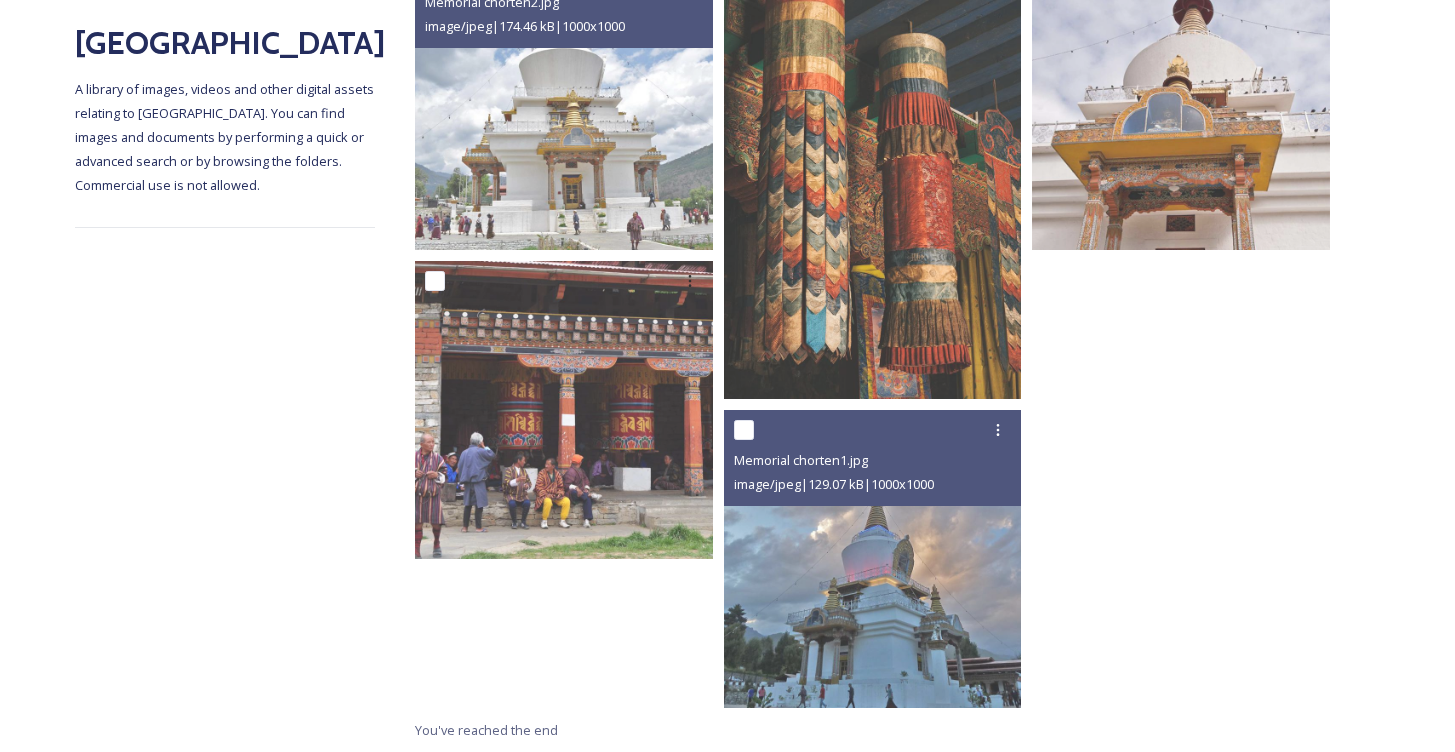 scroll, scrollTop: 0, scrollLeft: 0, axis: both 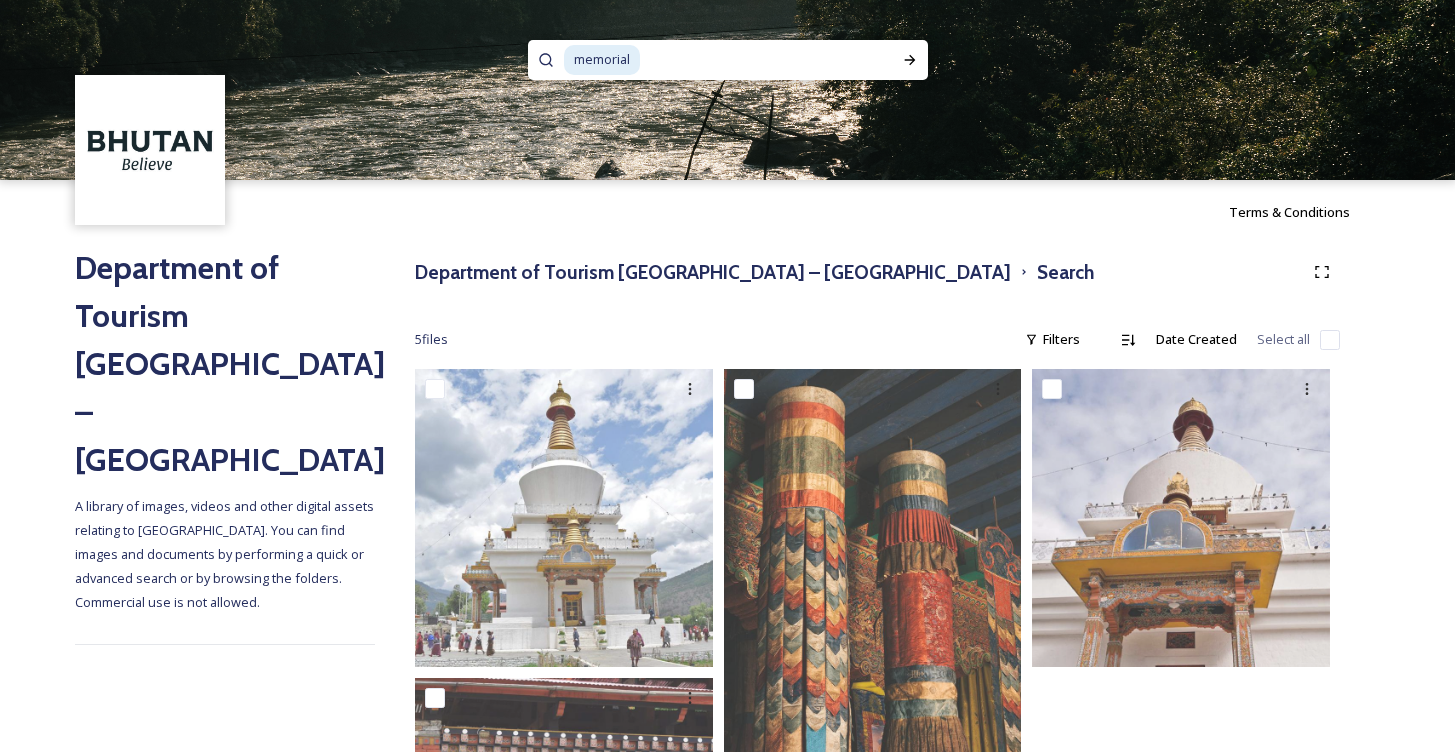 click at bounding box center (747, 60) 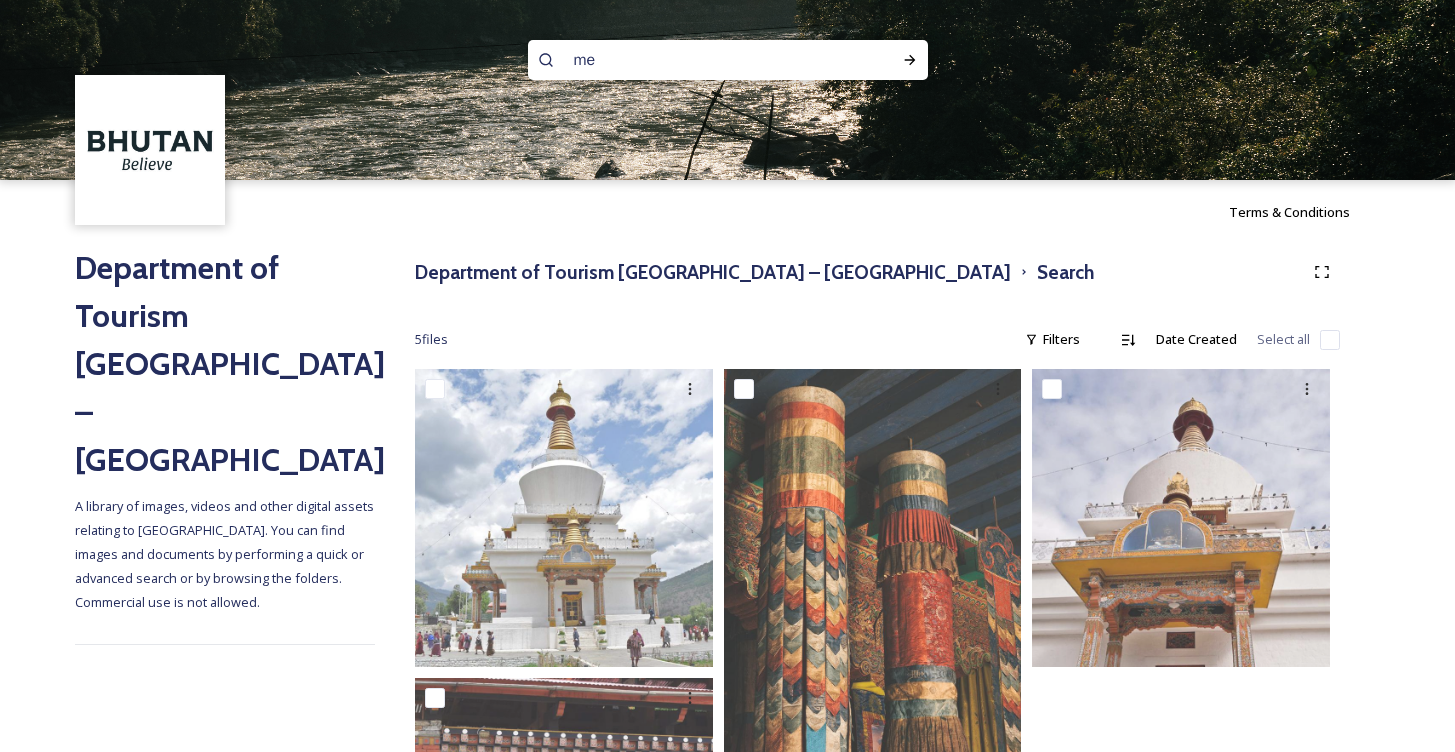type on "m" 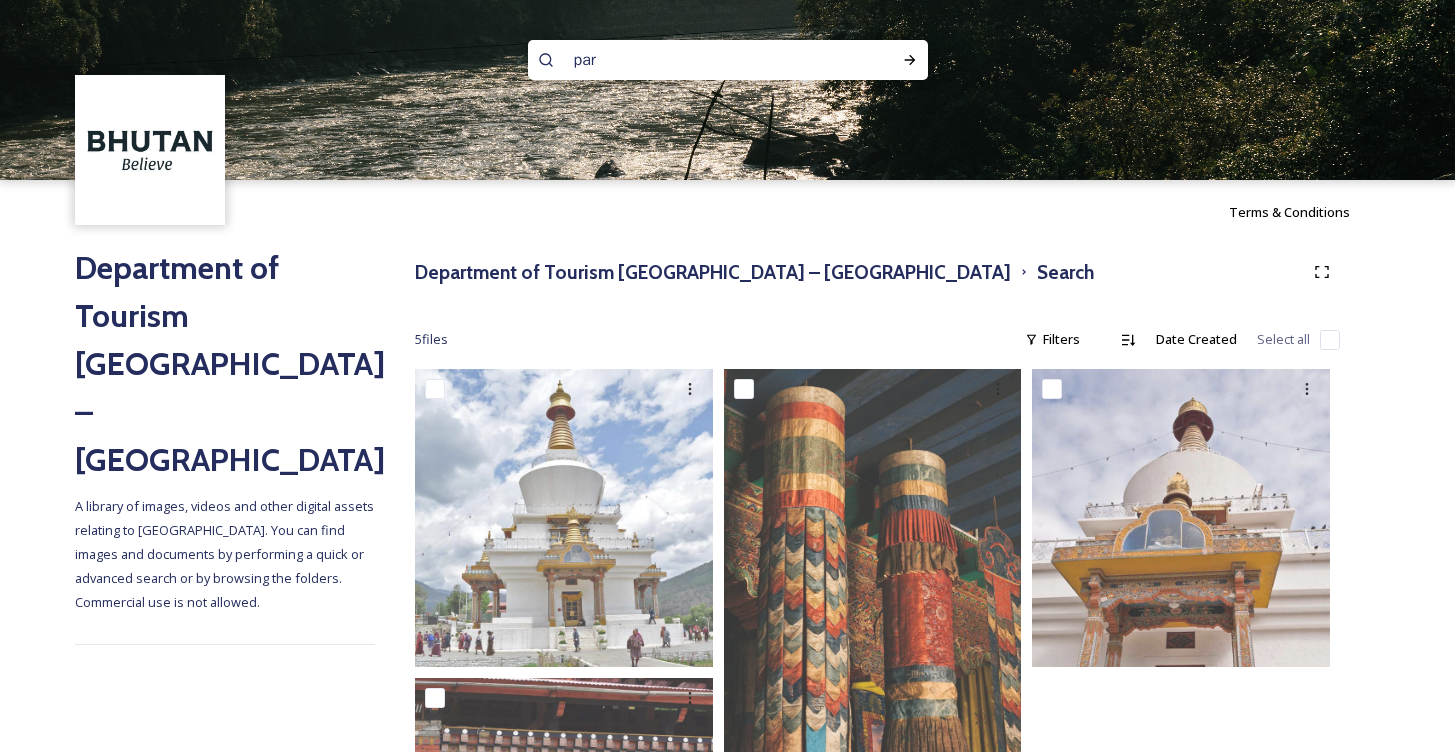 type on "paro" 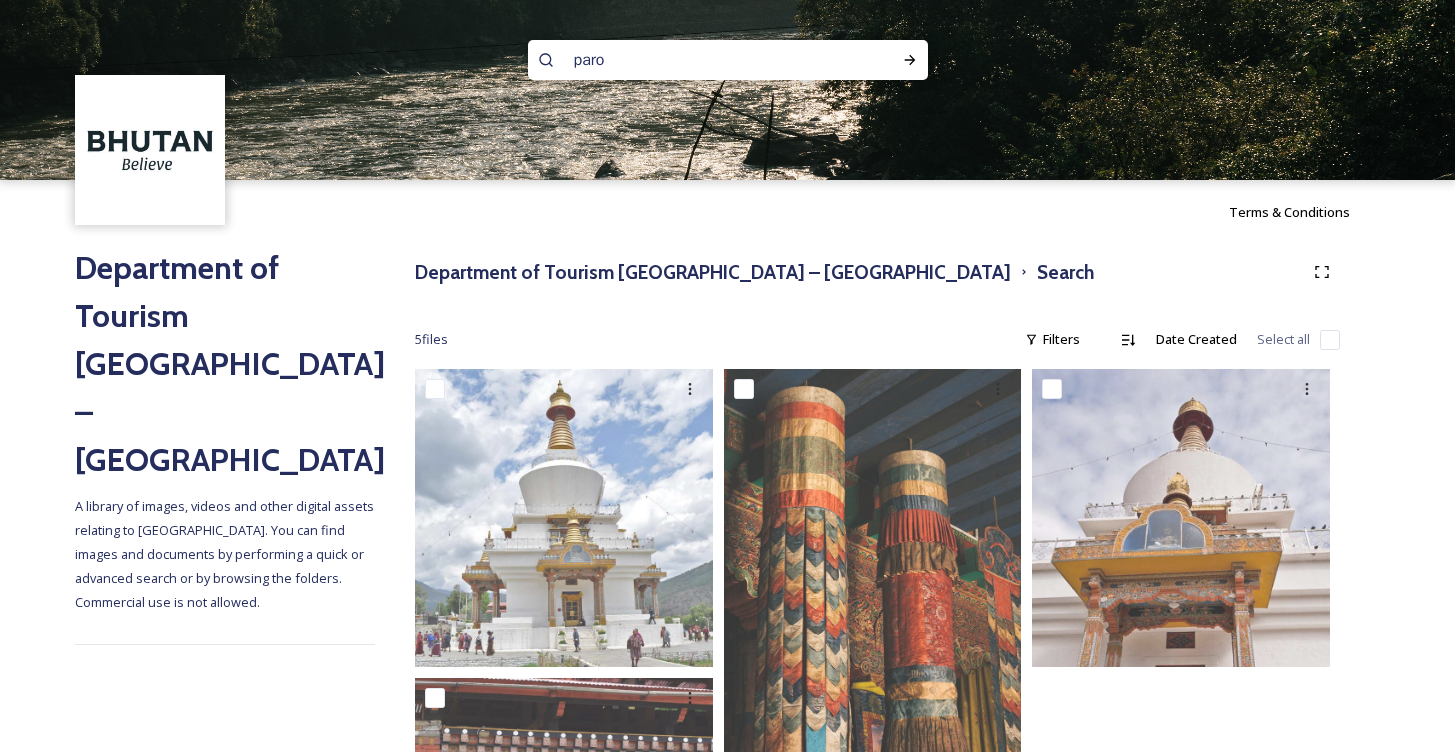 type 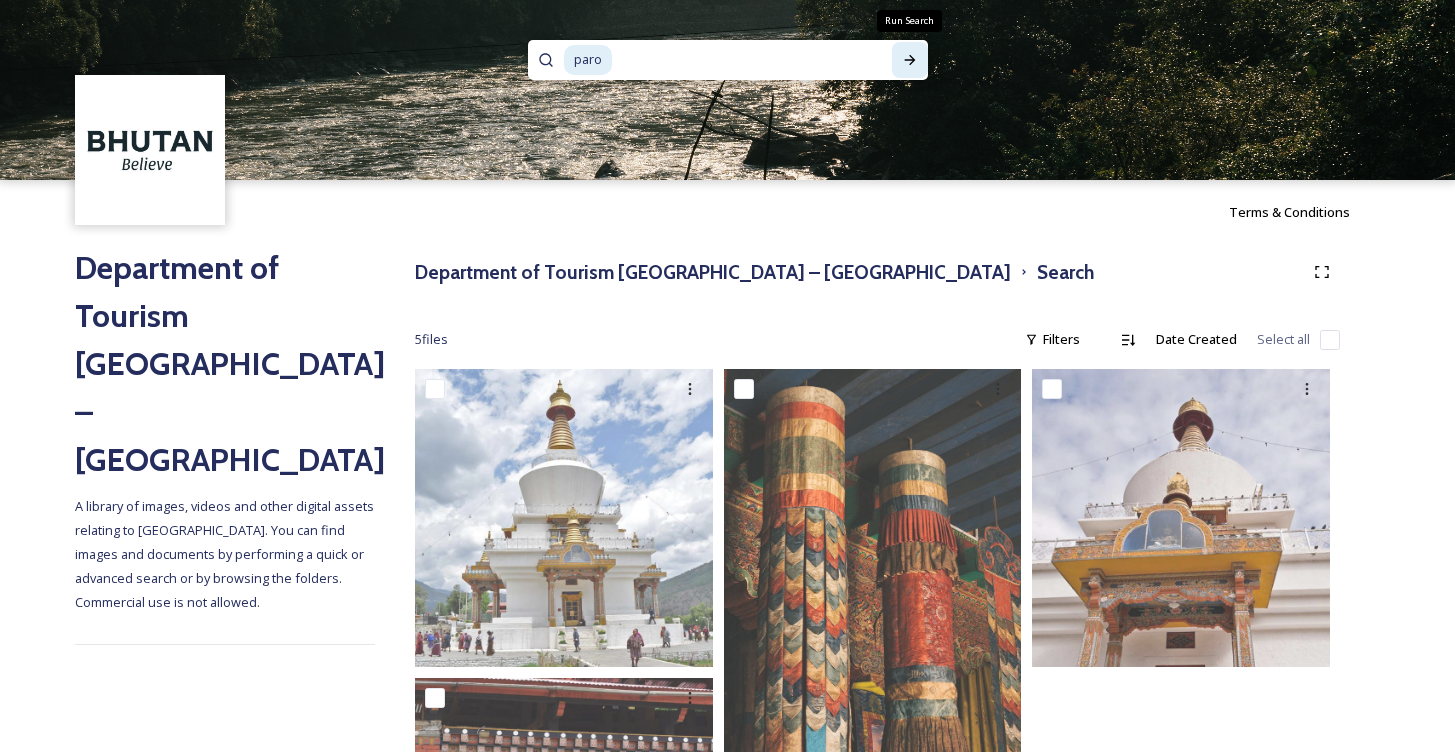 click 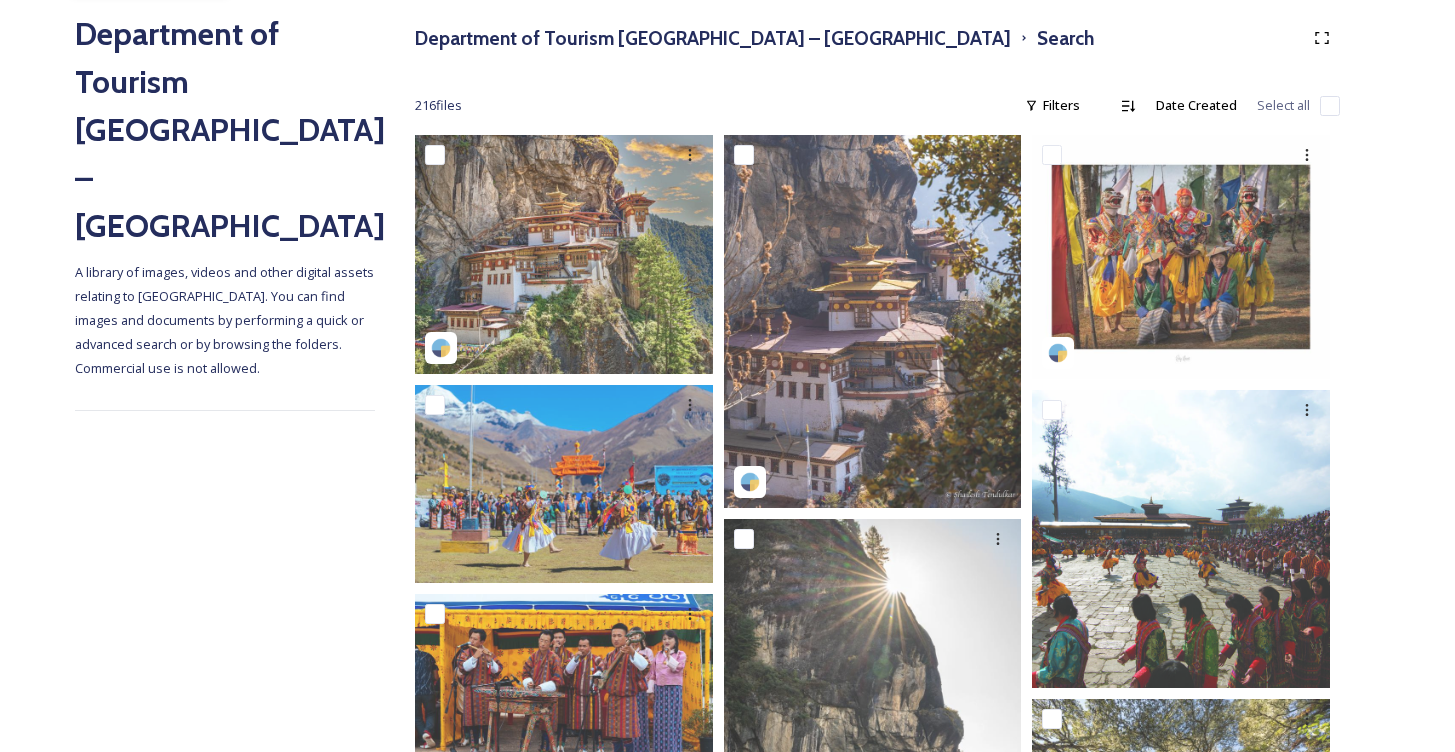 scroll, scrollTop: 244, scrollLeft: 0, axis: vertical 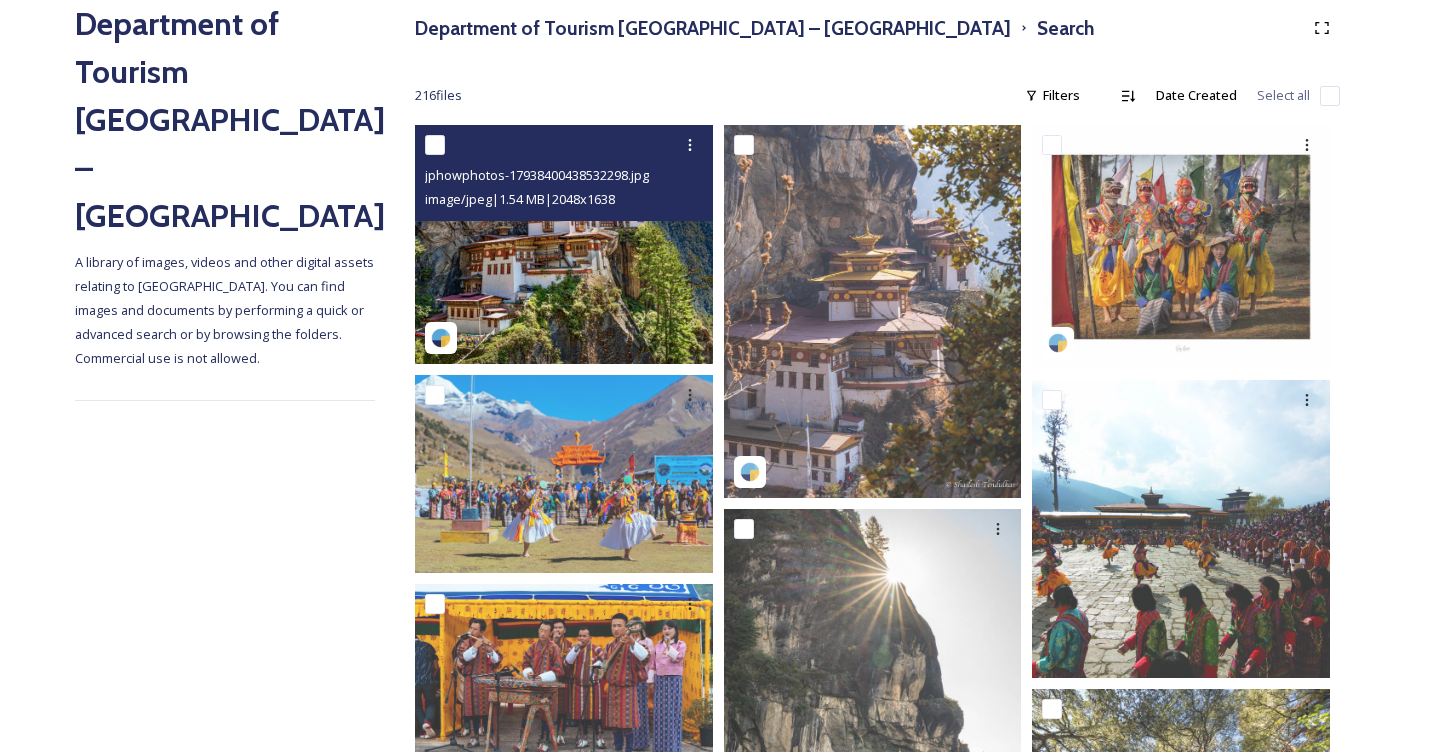 click at bounding box center (564, 244) 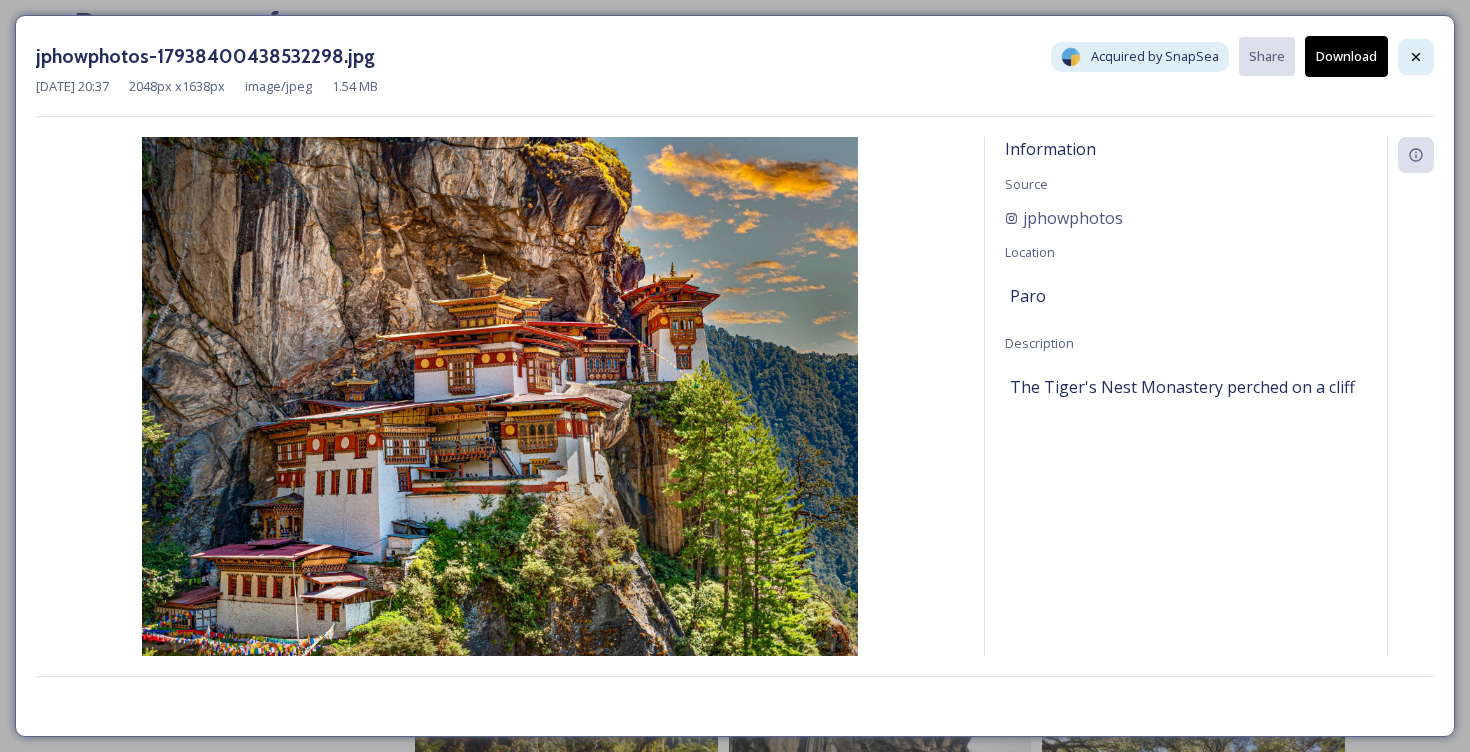 click 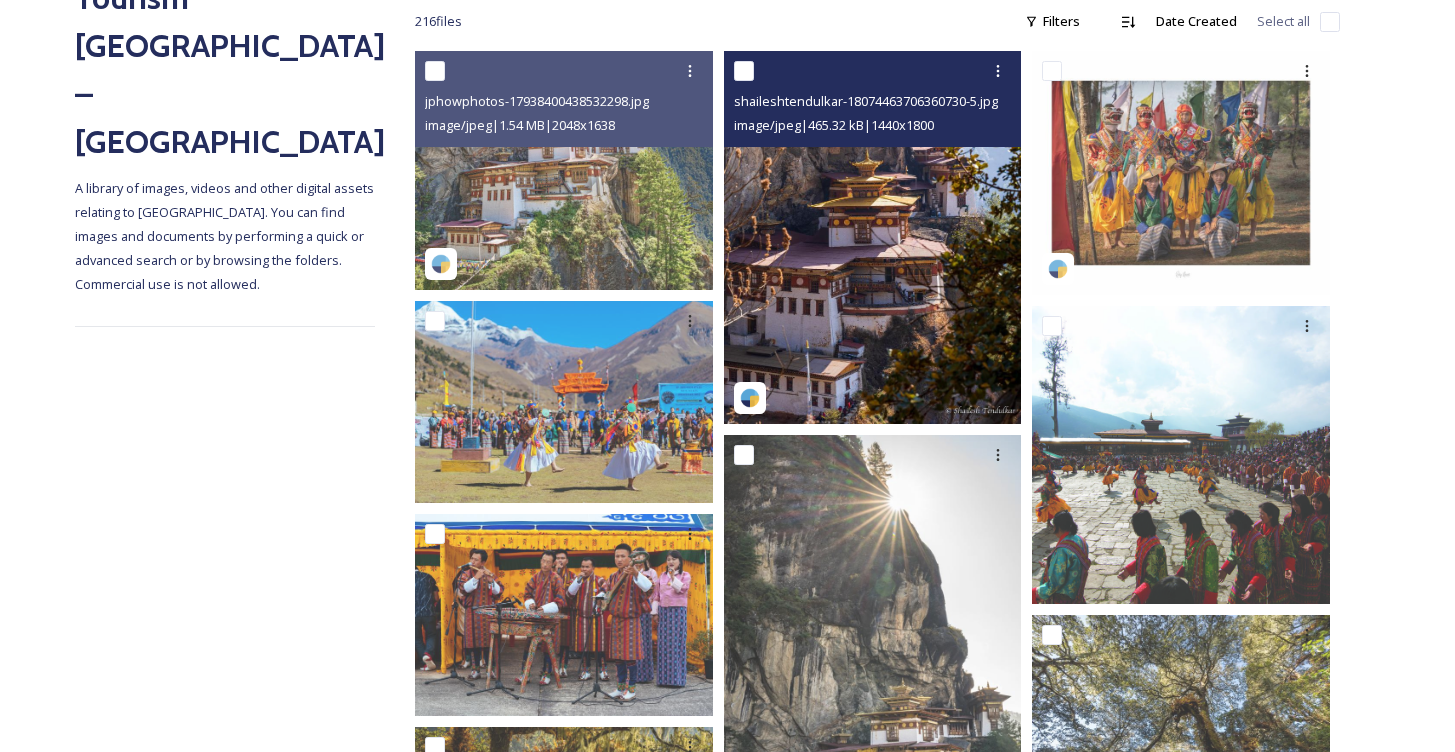 scroll, scrollTop: 323, scrollLeft: 0, axis: vertical 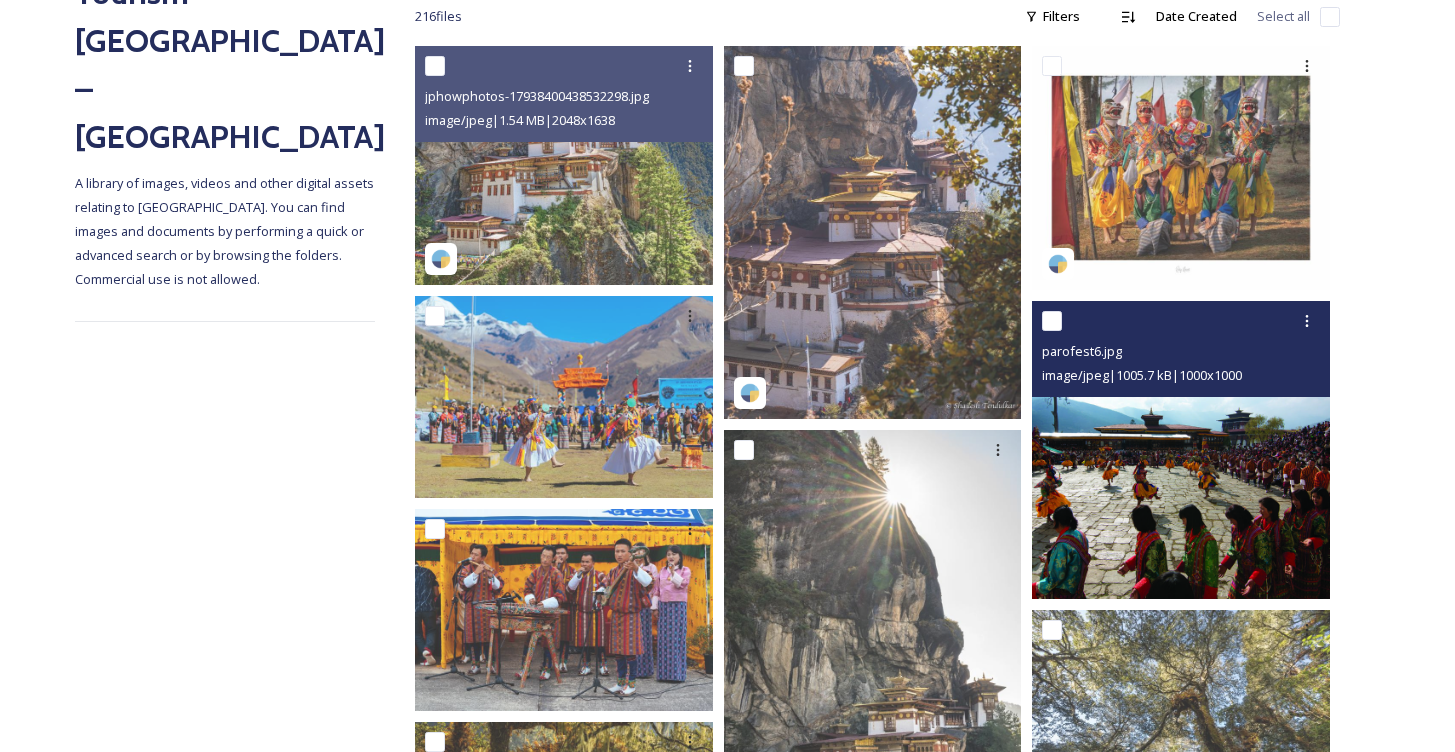 click at bounding box center [1181, 450] 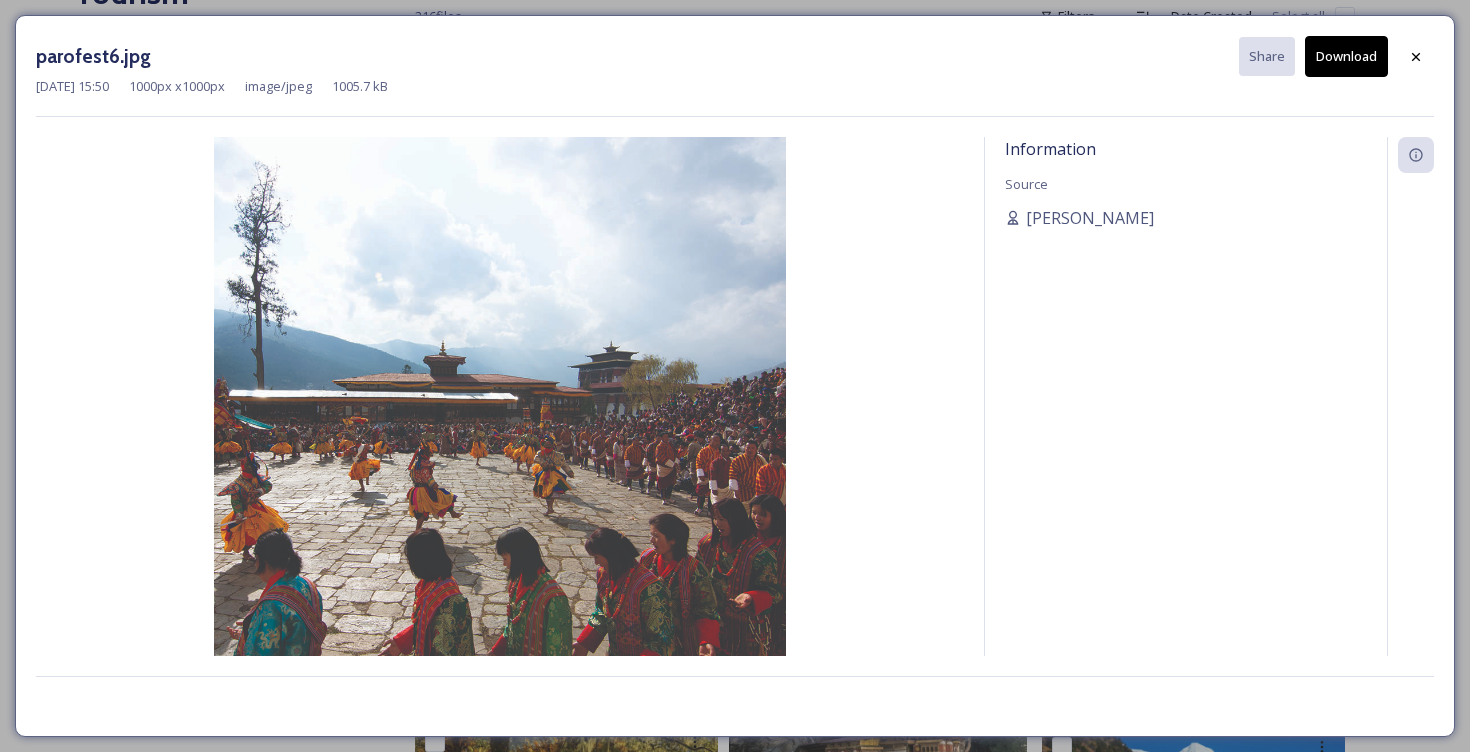 click on "Download" at bounding box center (1346, 56) 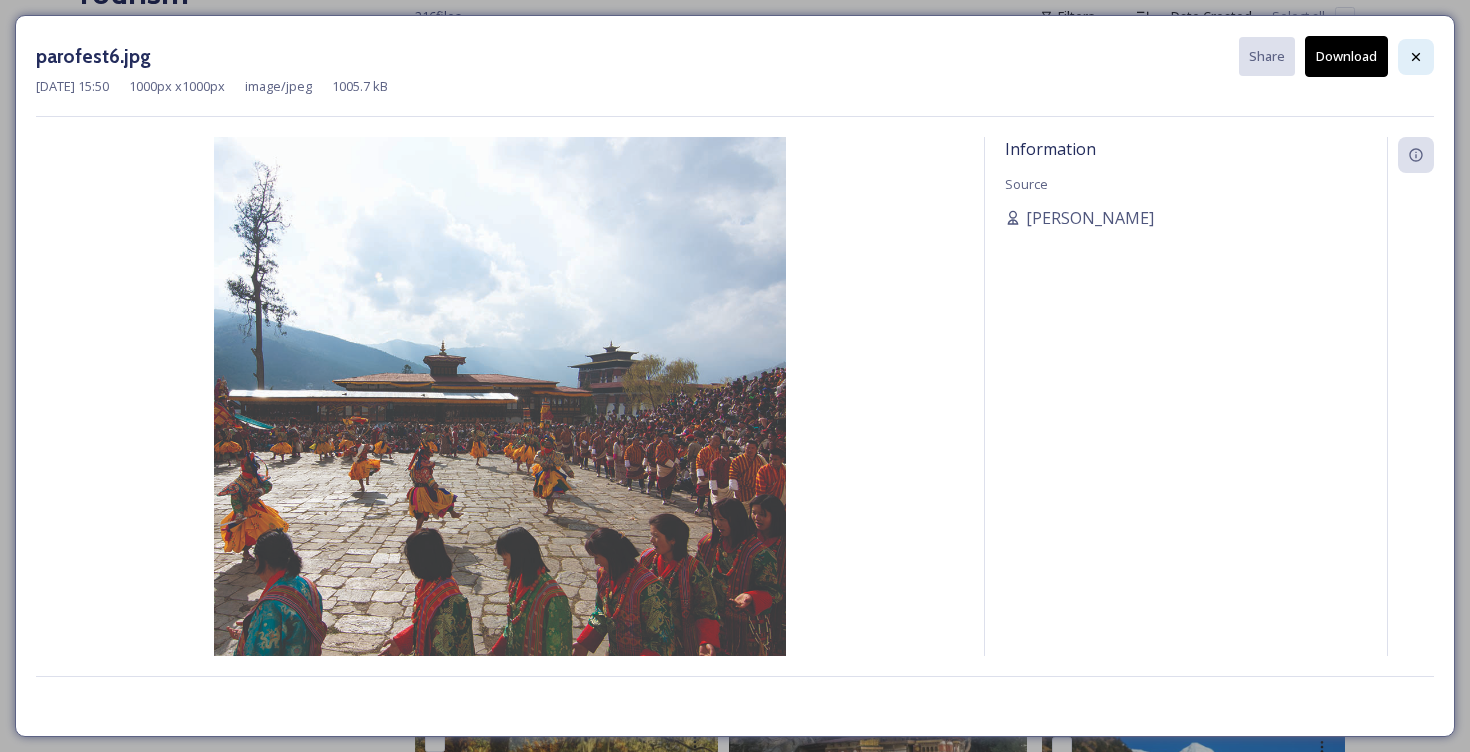 click at bounding box center (1416, 57) 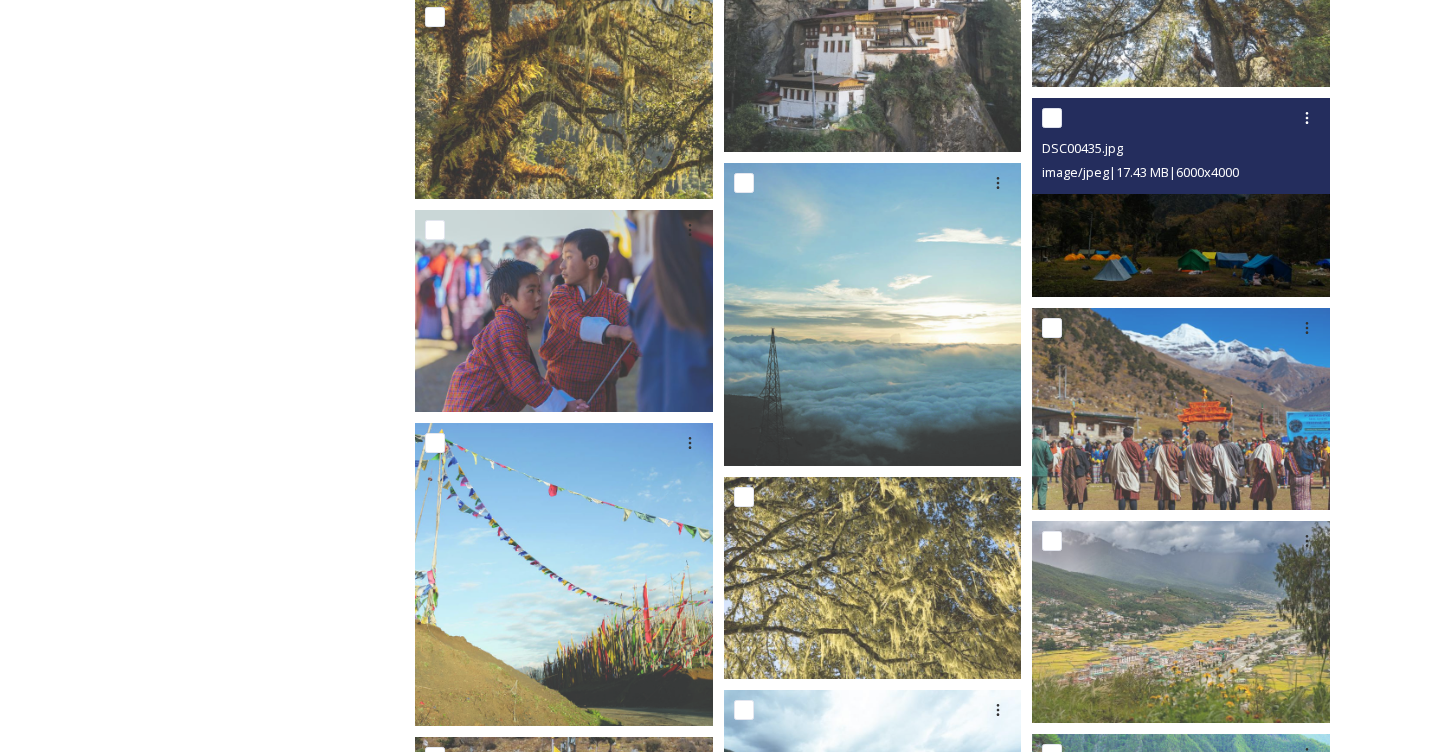 scroll, scrollTop: 1083, scrollLeft: 0, axis: vertical 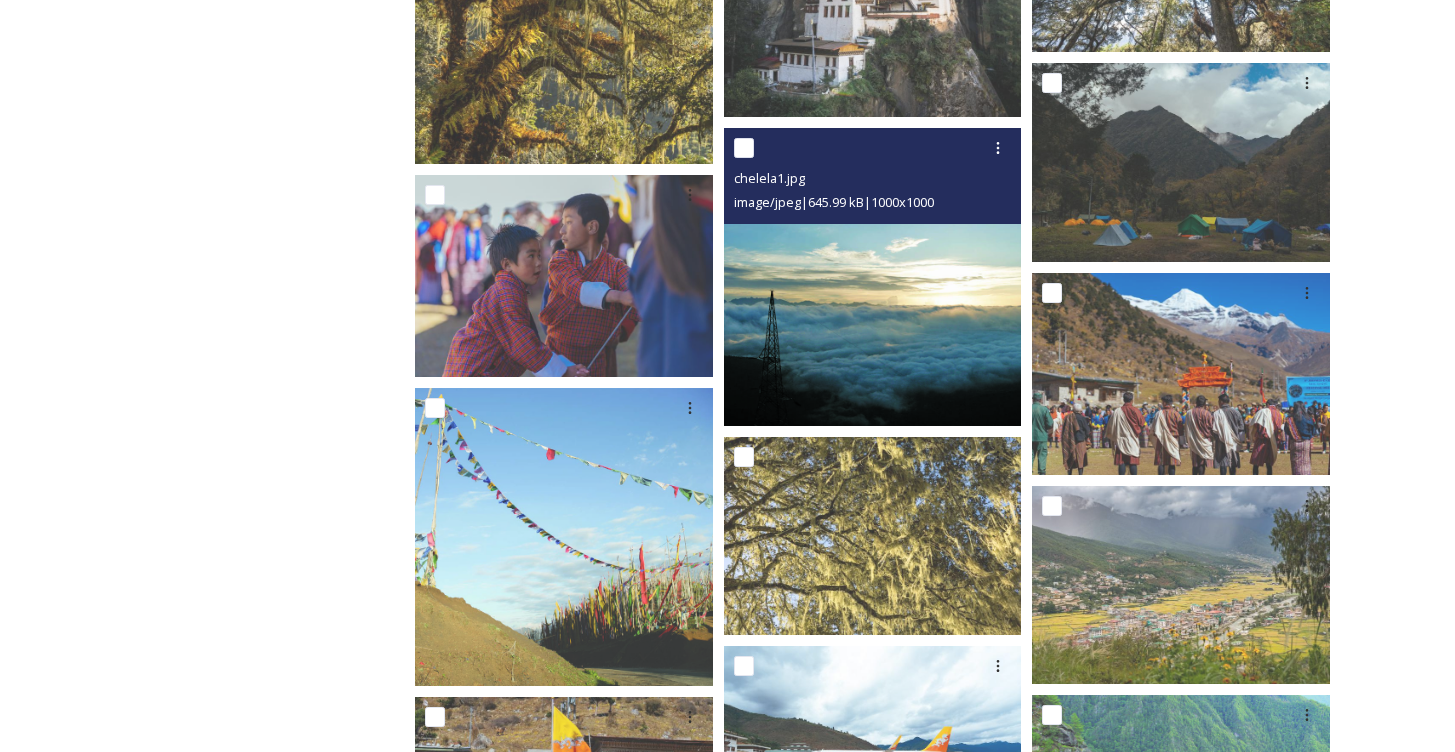 click at bounding box center (873, 277) 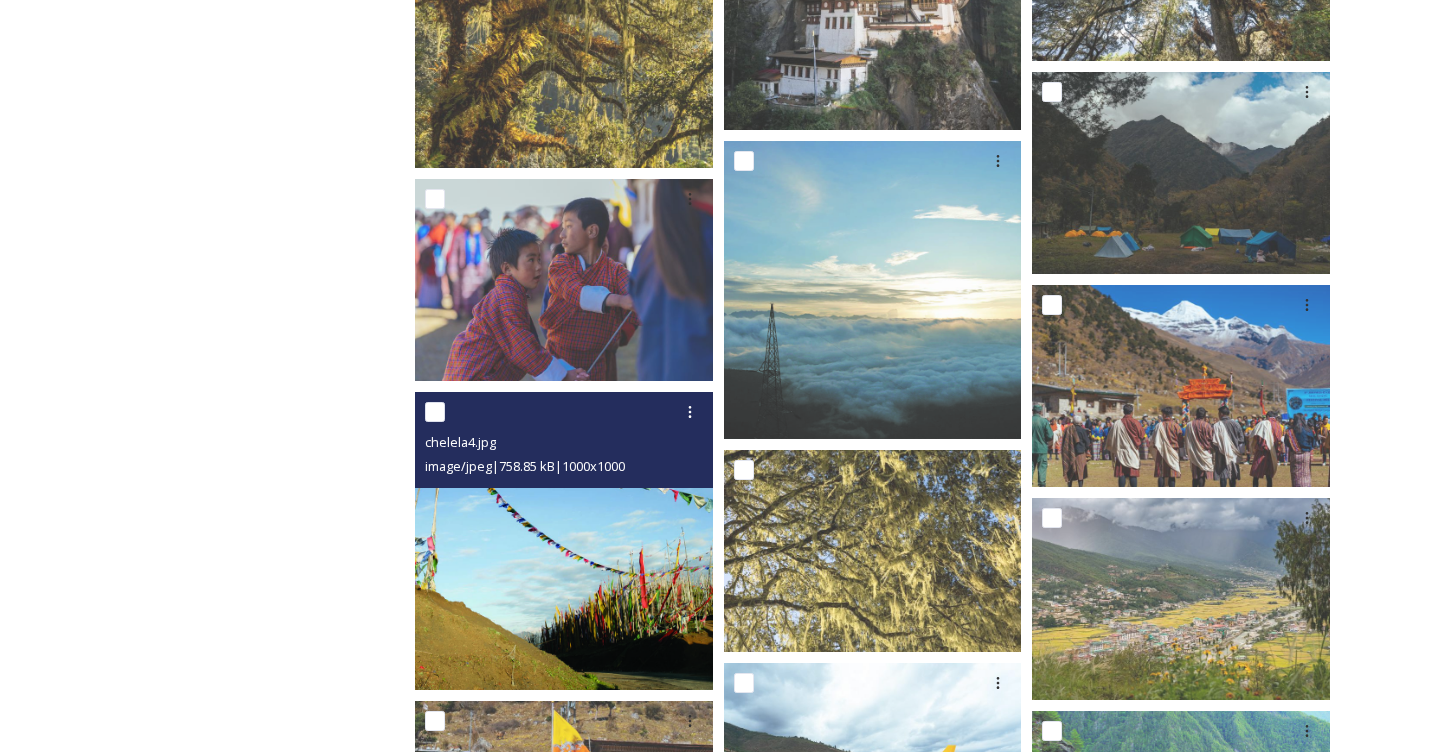 click at bounding box center (564, 541) 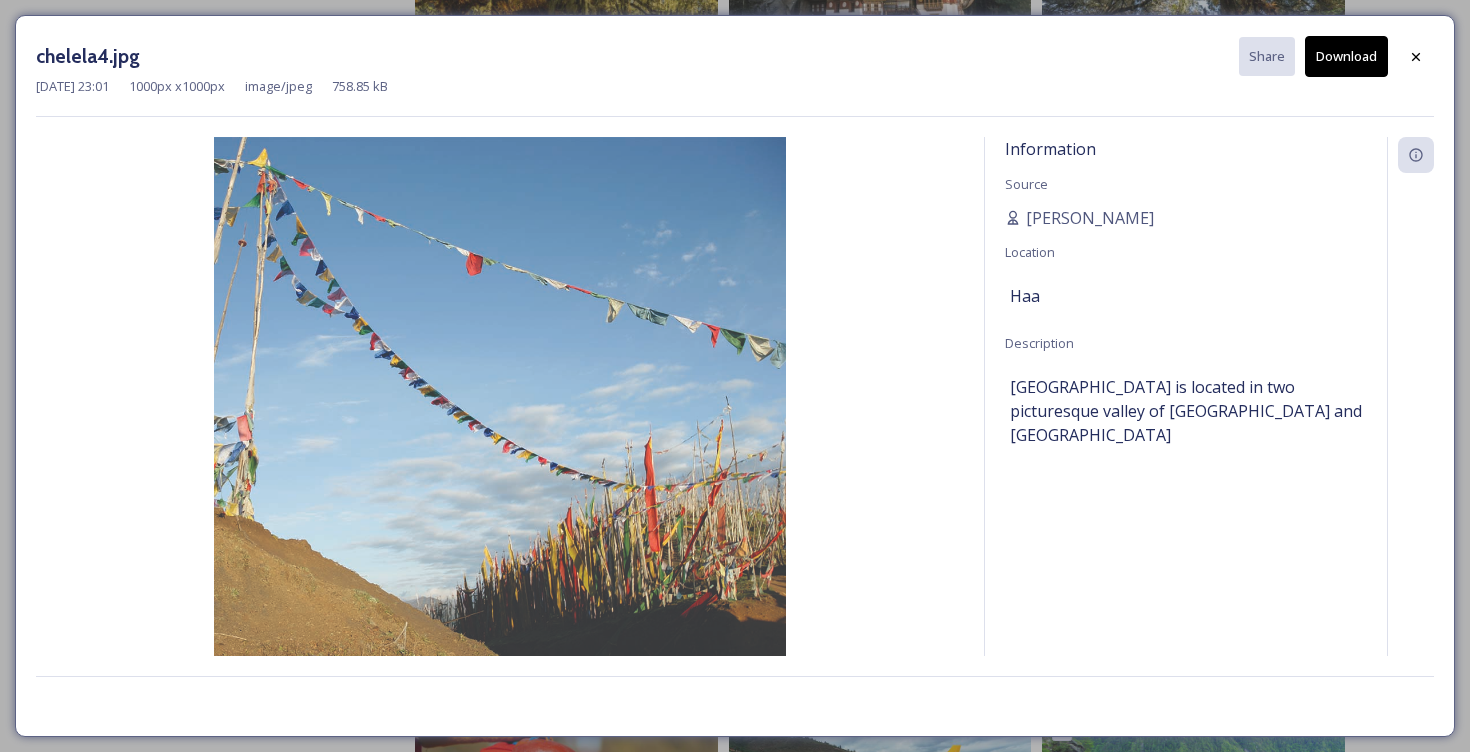 click on "Download" at bounding box center (1346, 56) 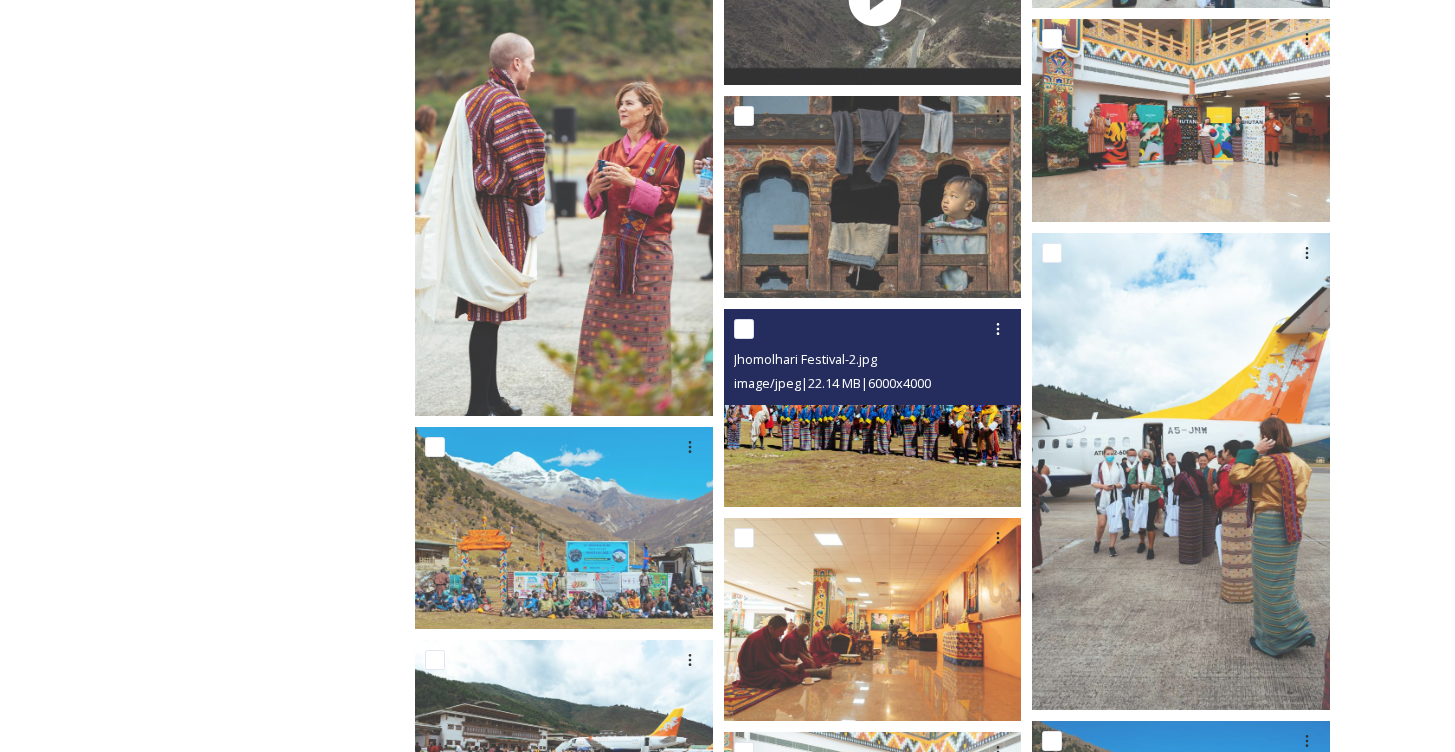 scroll, scrollTop: 2550, scrollLeft: 0, axis: vertical 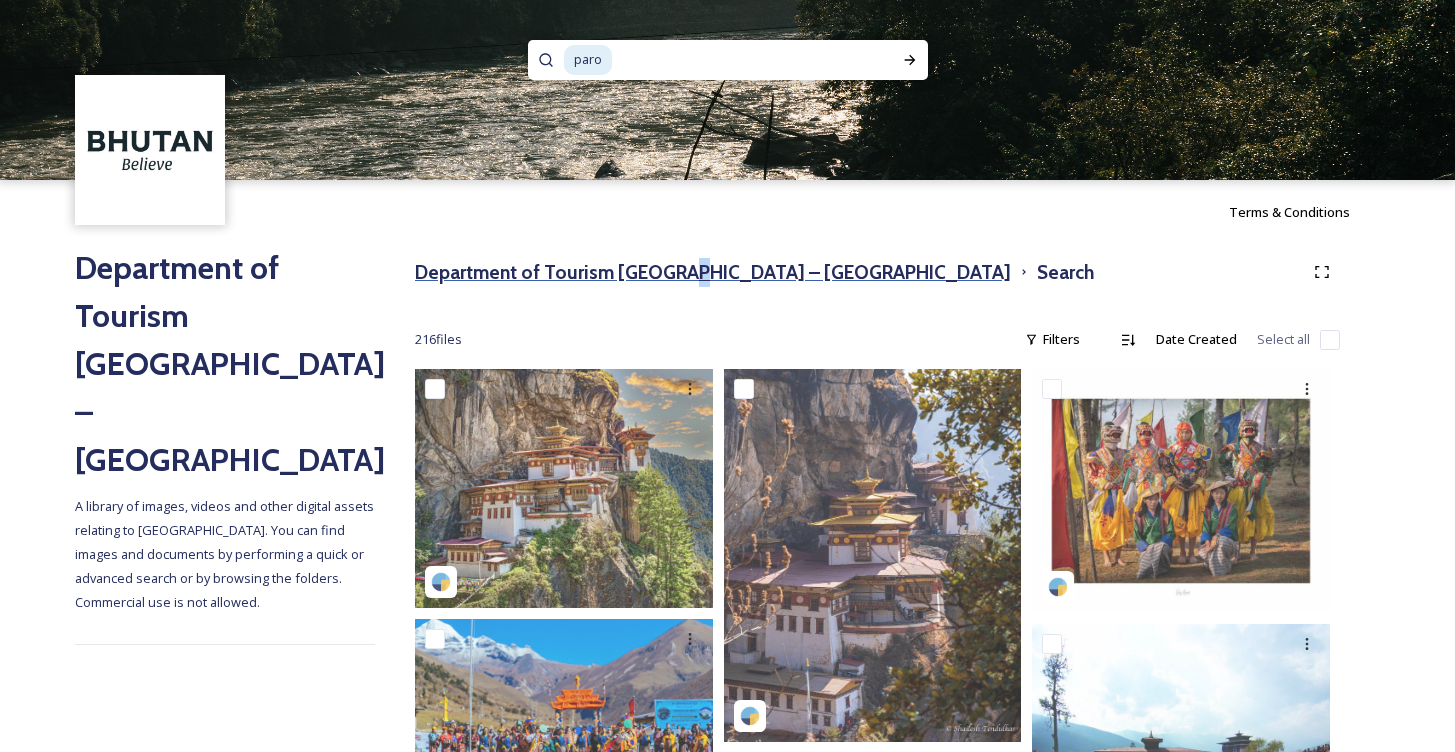 click on "Department of Tourism [GEOGRAPHIC_DATA] – [GEOGRAPHIC_DATA]" at bounding box center [713, 272] 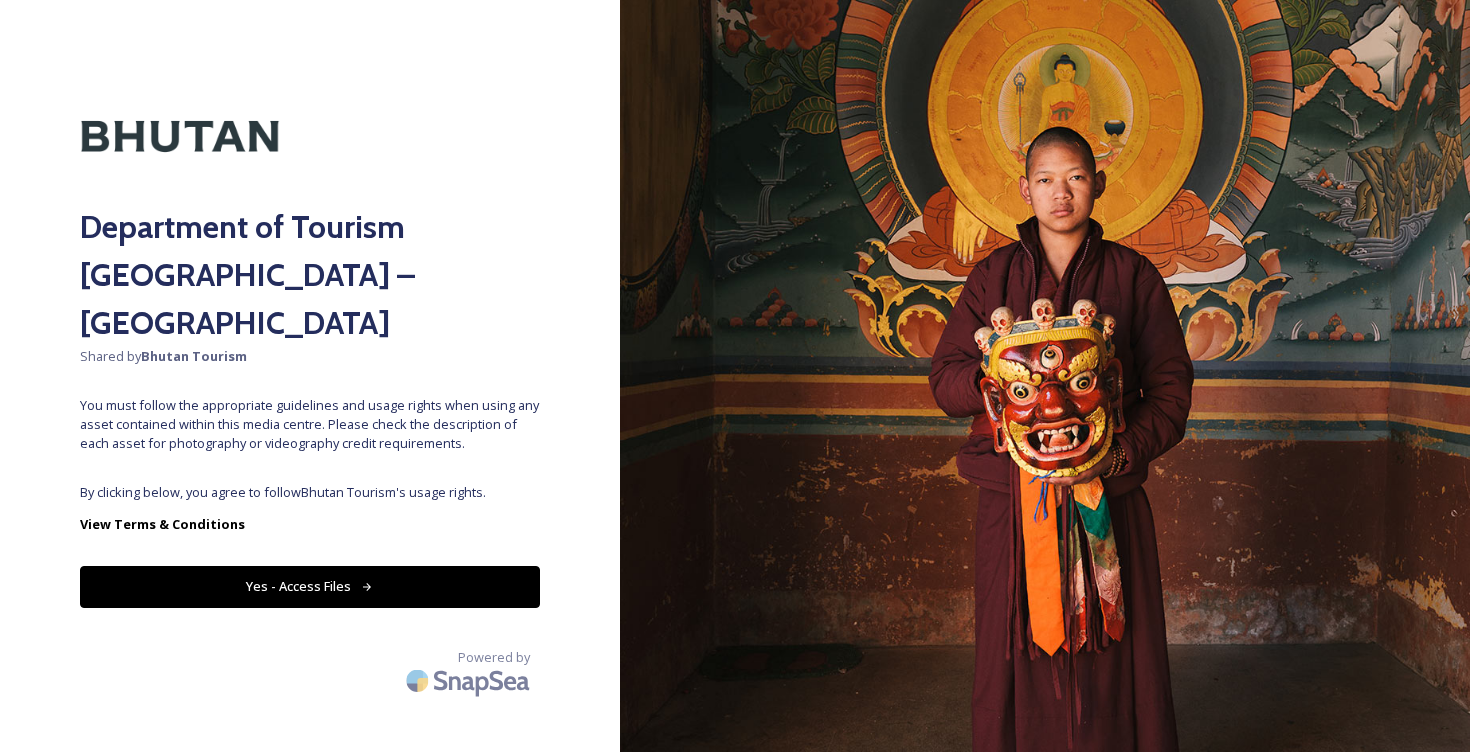 click on "Yes - Access Files" at bounding box center (310, 586) 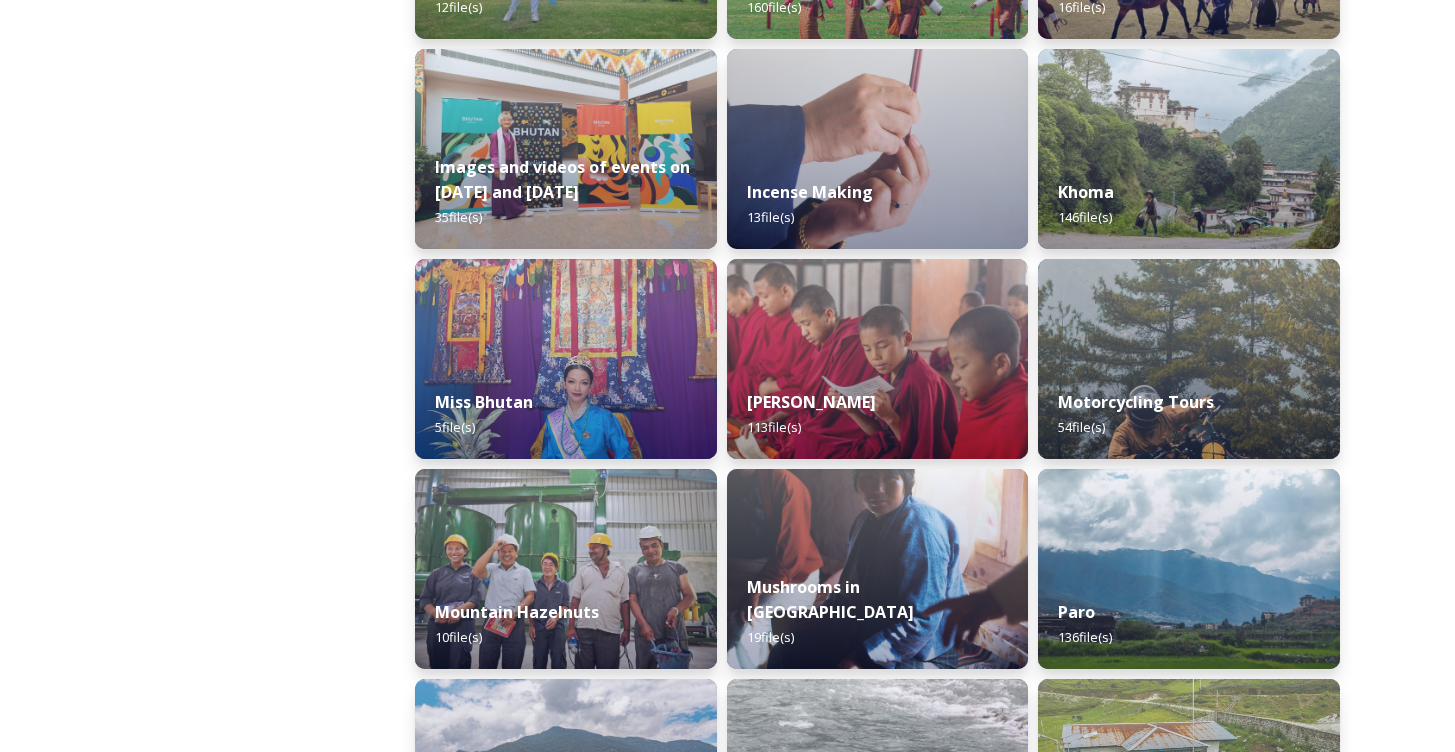 scroll, scrollTop: 1326, scrollLeft: 0, axis: vertical 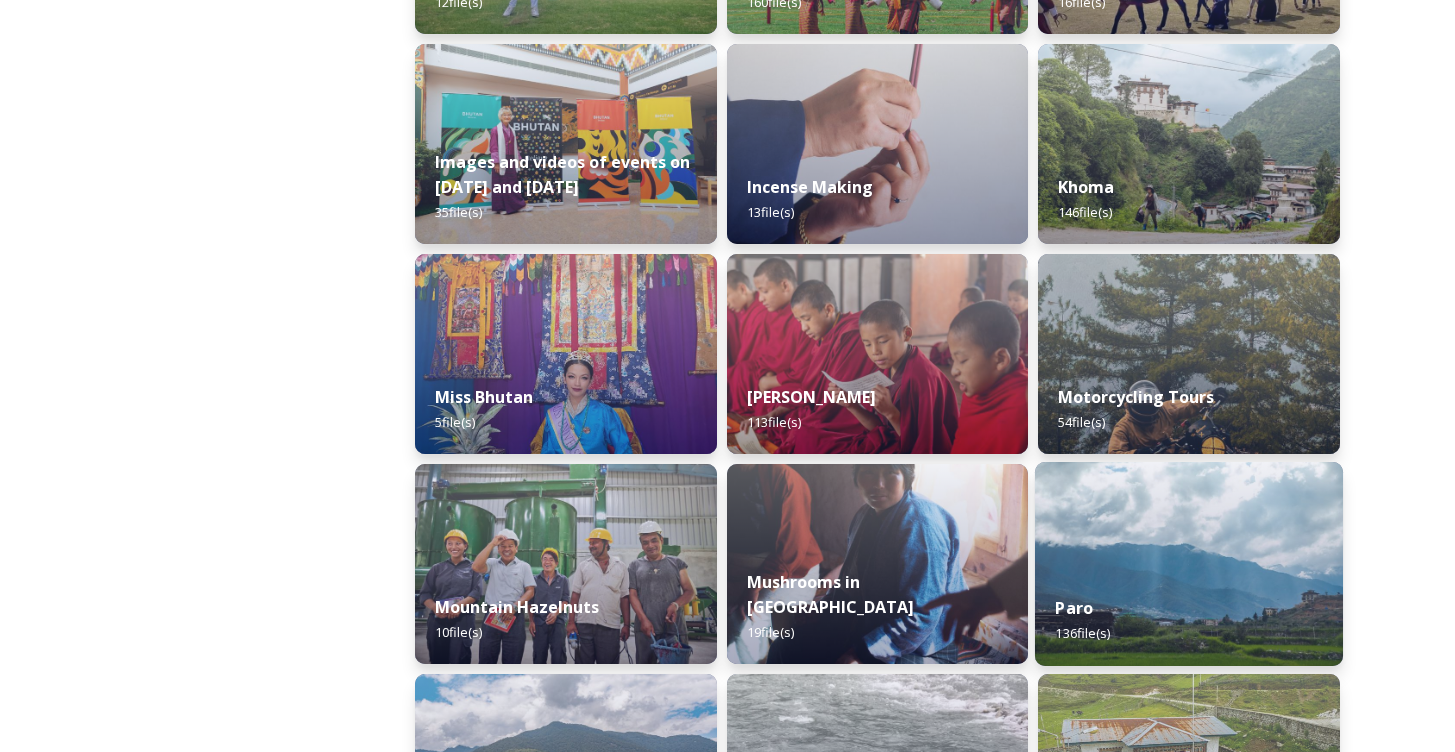 click at bounding box center (1189, 564) 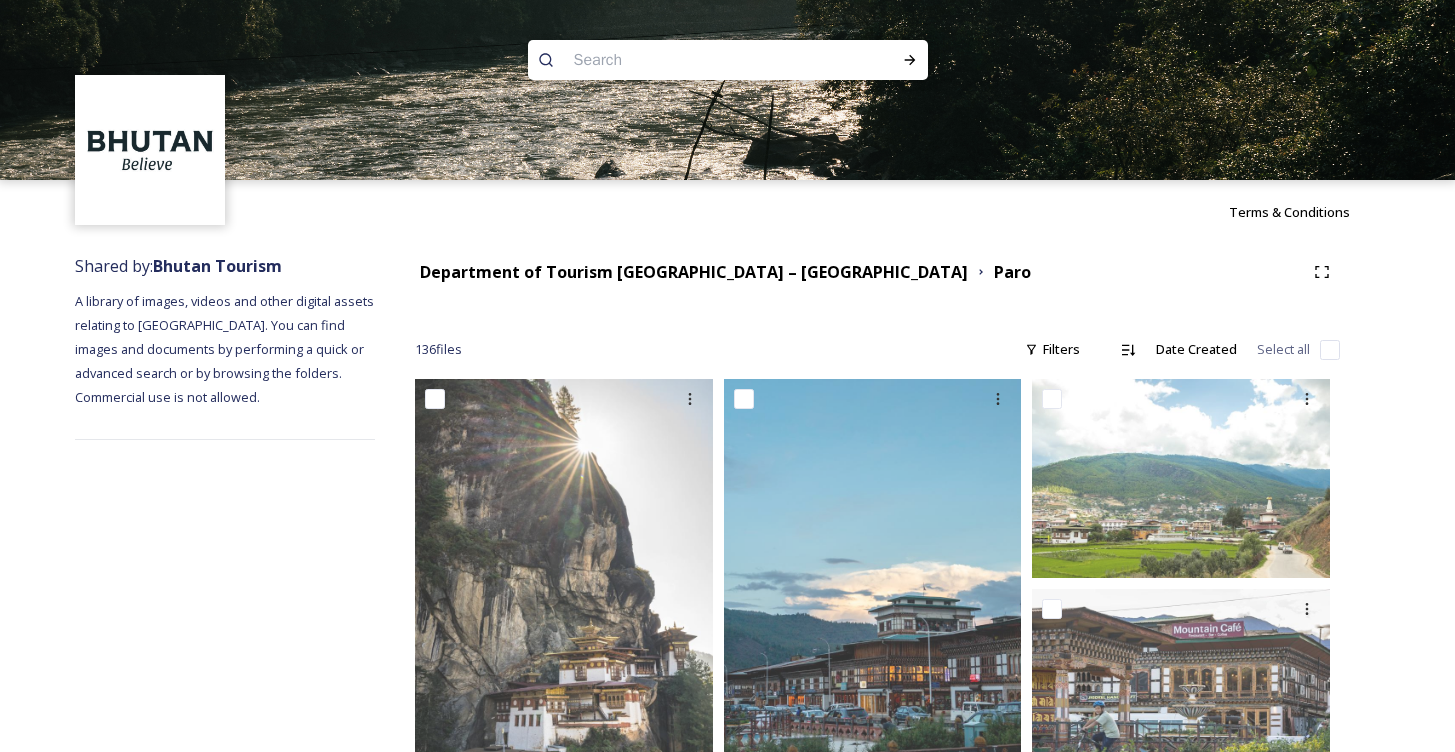 scroll, scrollTop: 509, scrollLeft: 0, axis: vertical 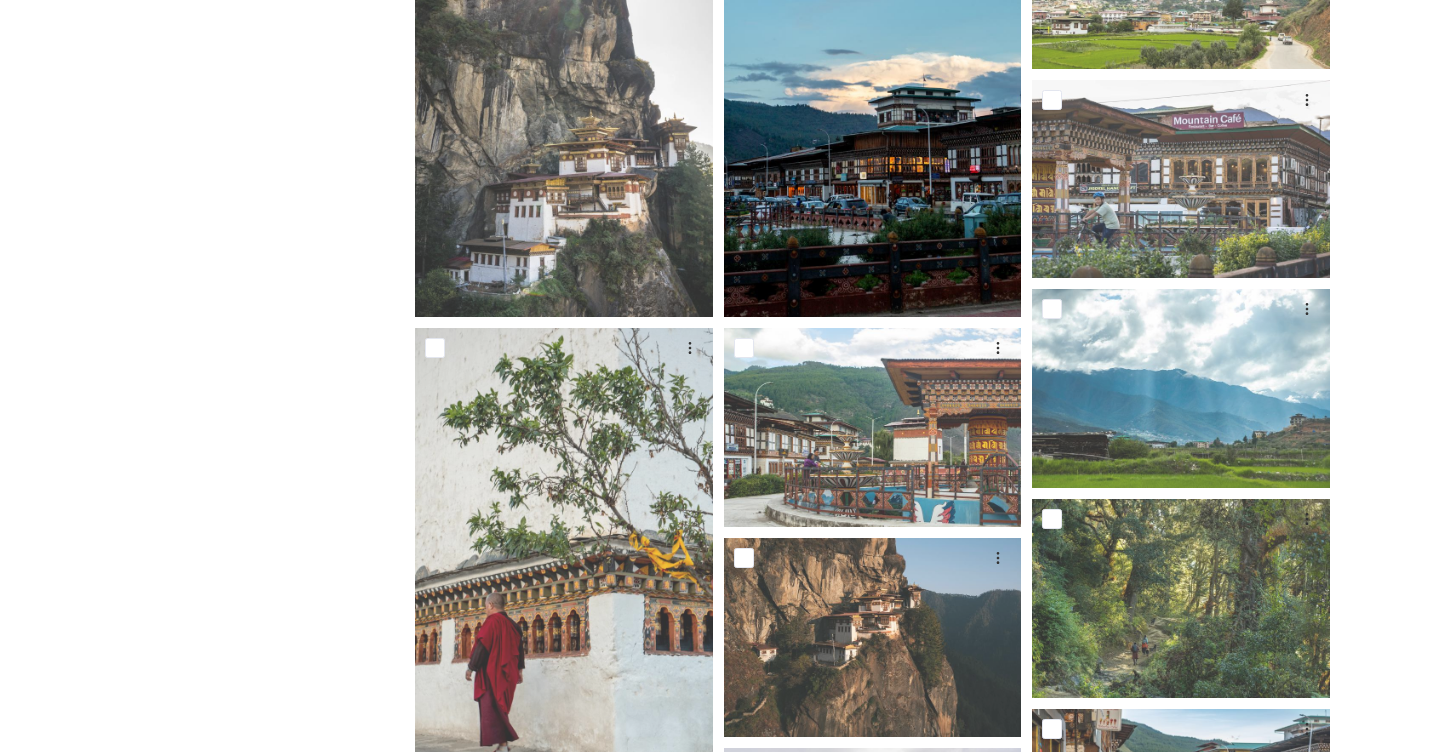click at bounding box center (873, 93) 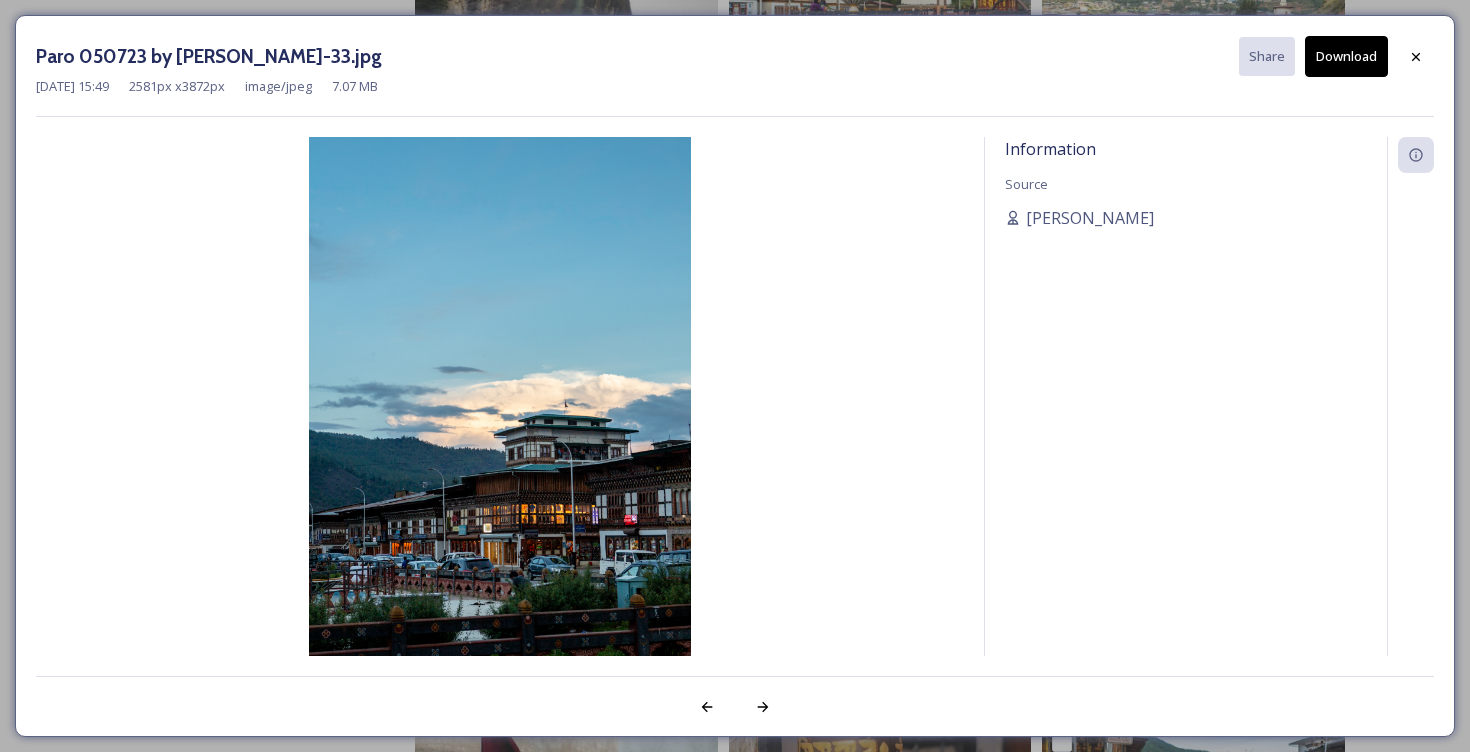click on "Download" at bounding box center (1346, 56) 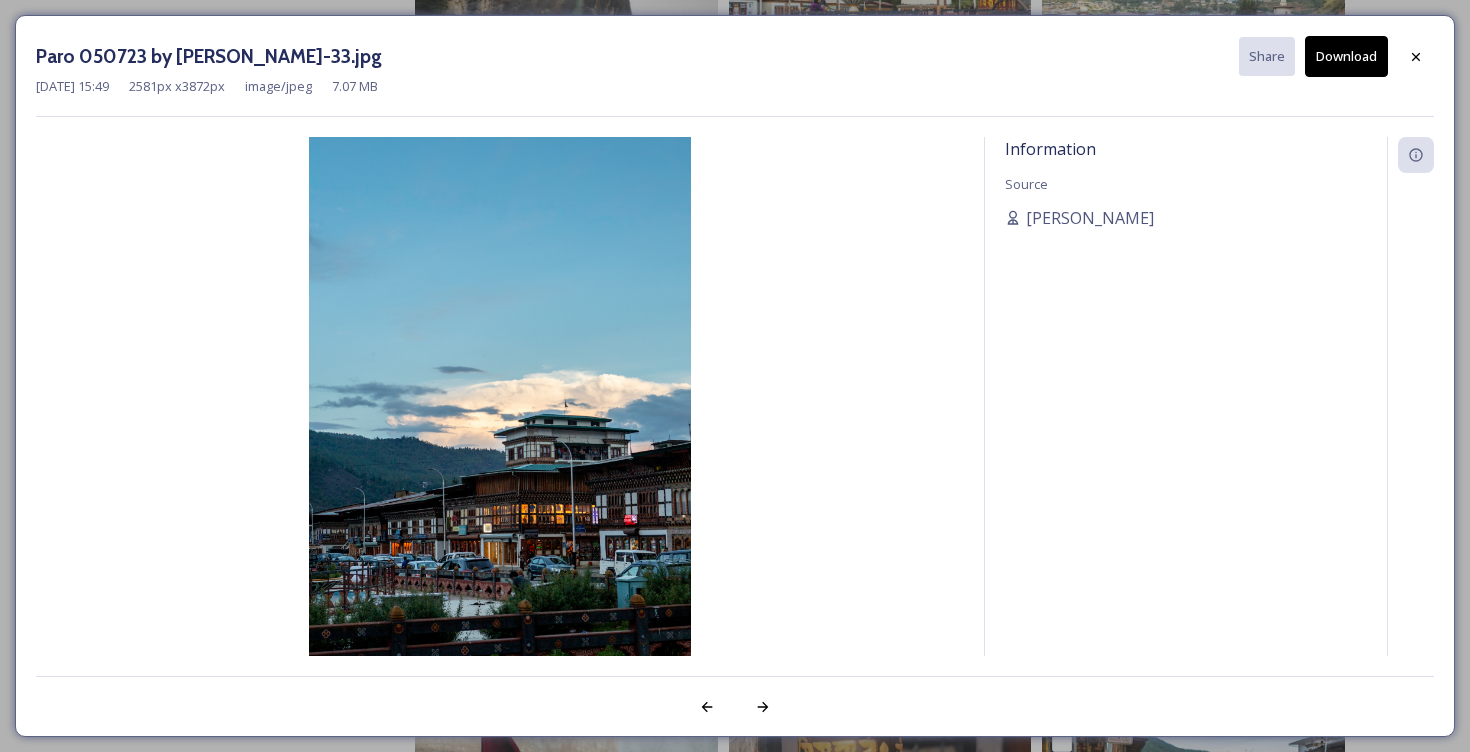 click on "Download" at bounding box center [1346, 56] 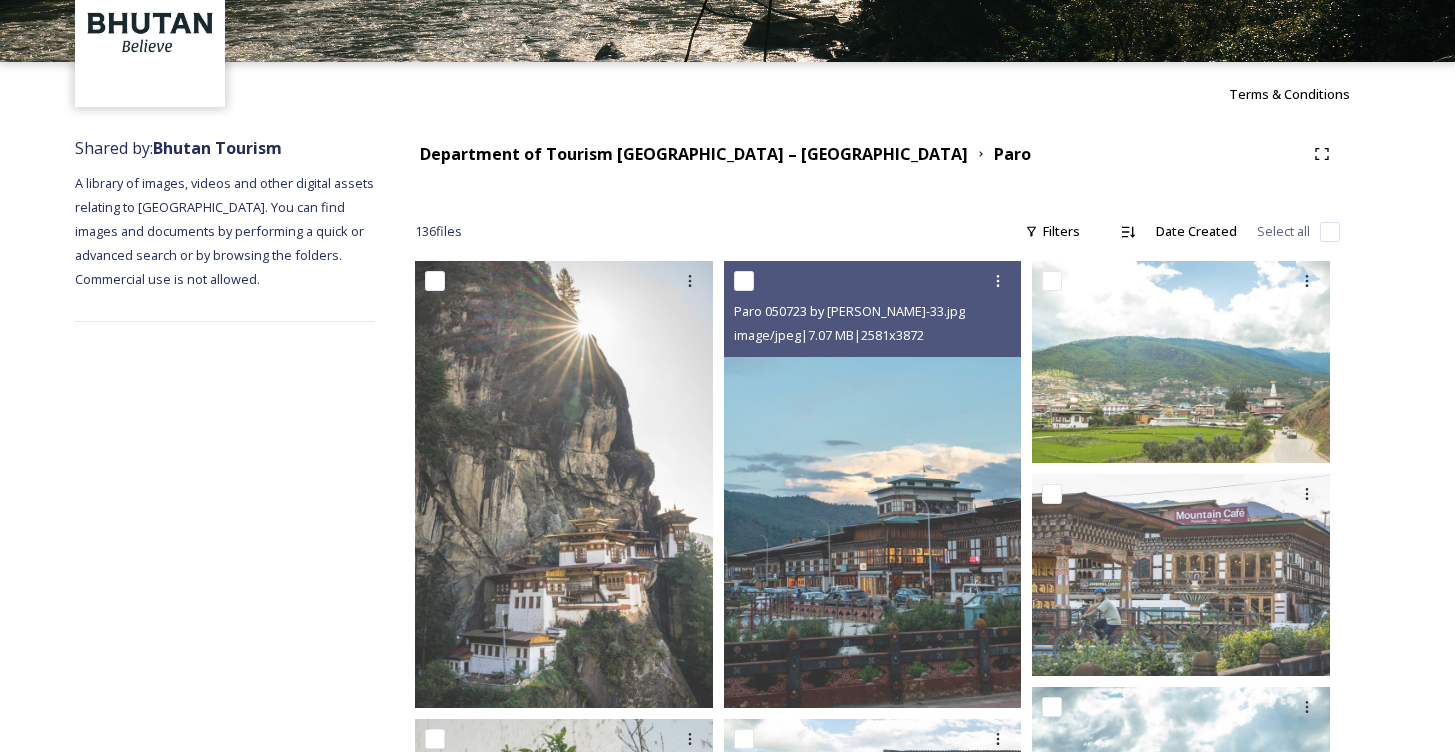 scroll, scrollTop: 0, scrollLeft: 0, axis: both 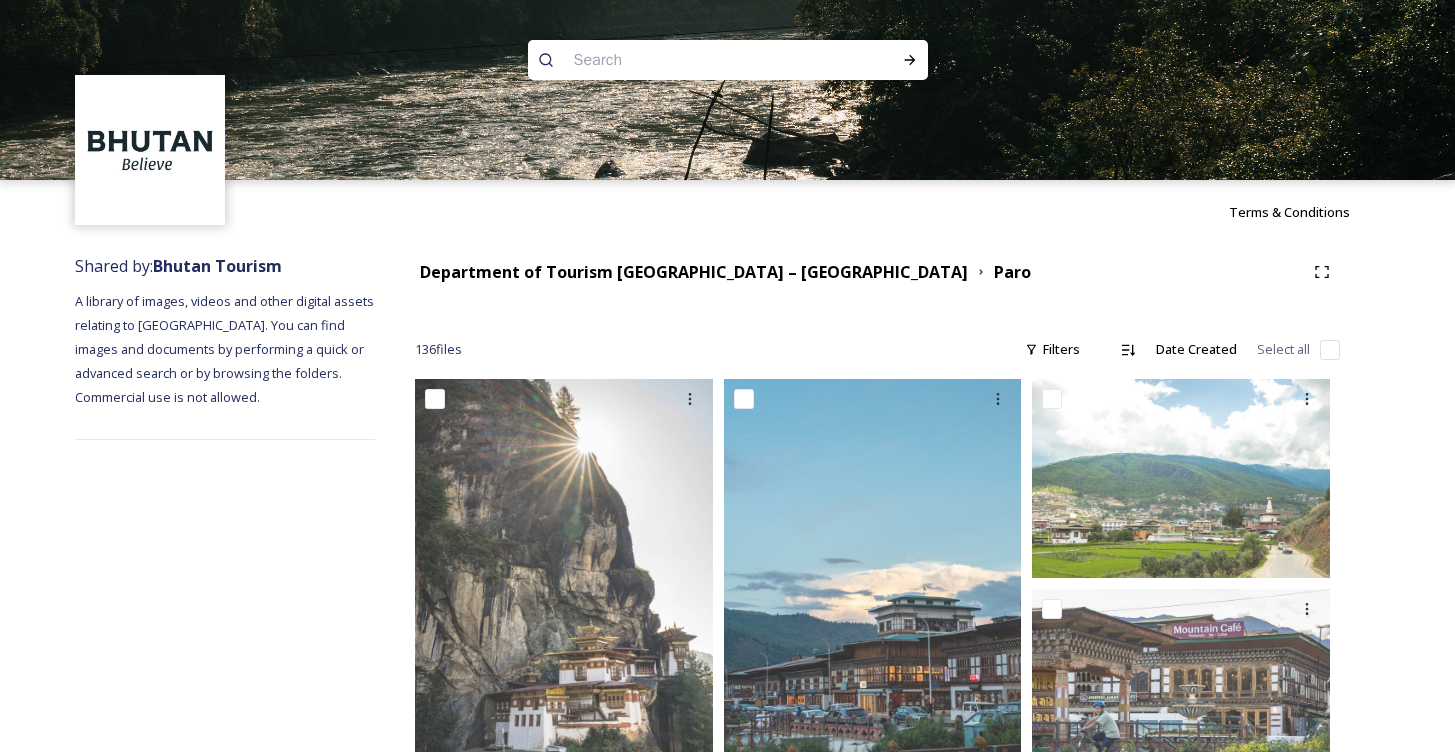 click at bounding box center [689, 60] 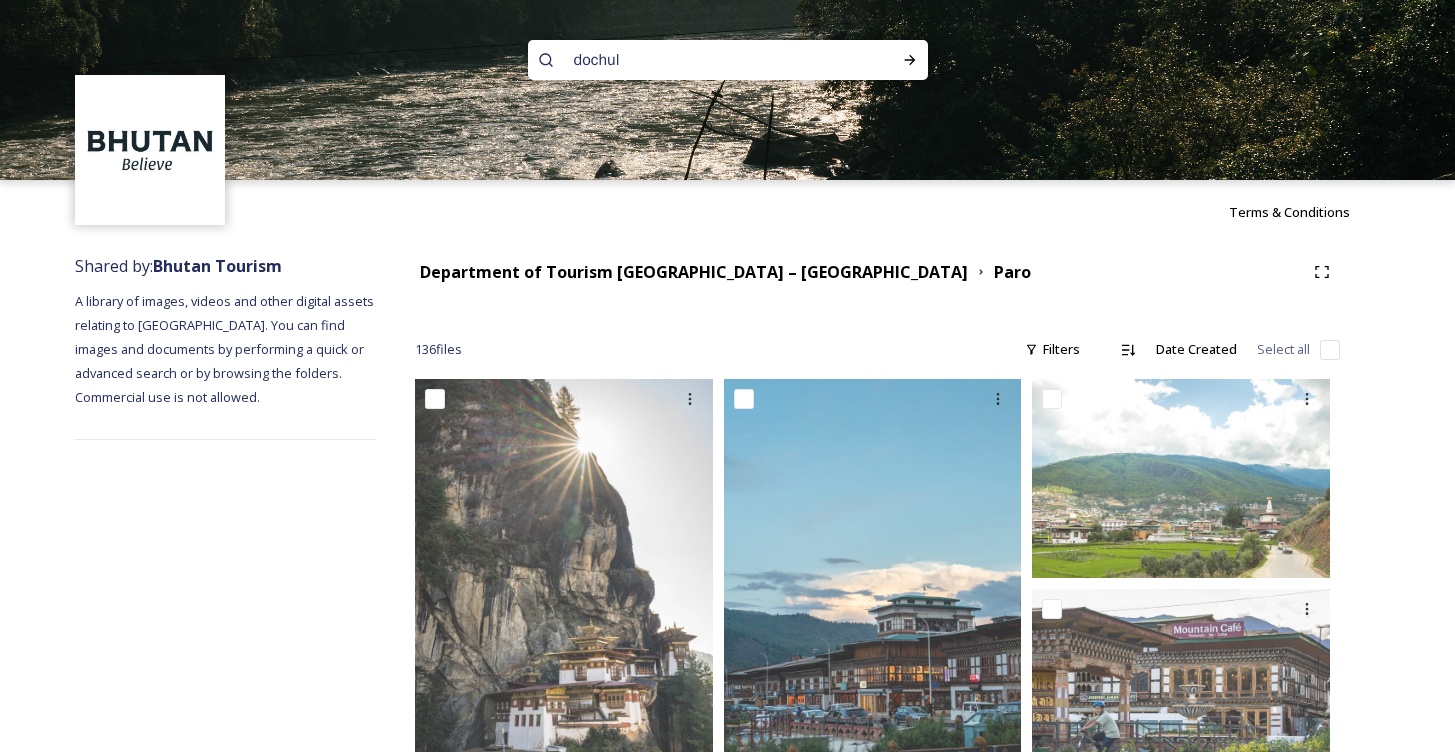 type on "dochula" 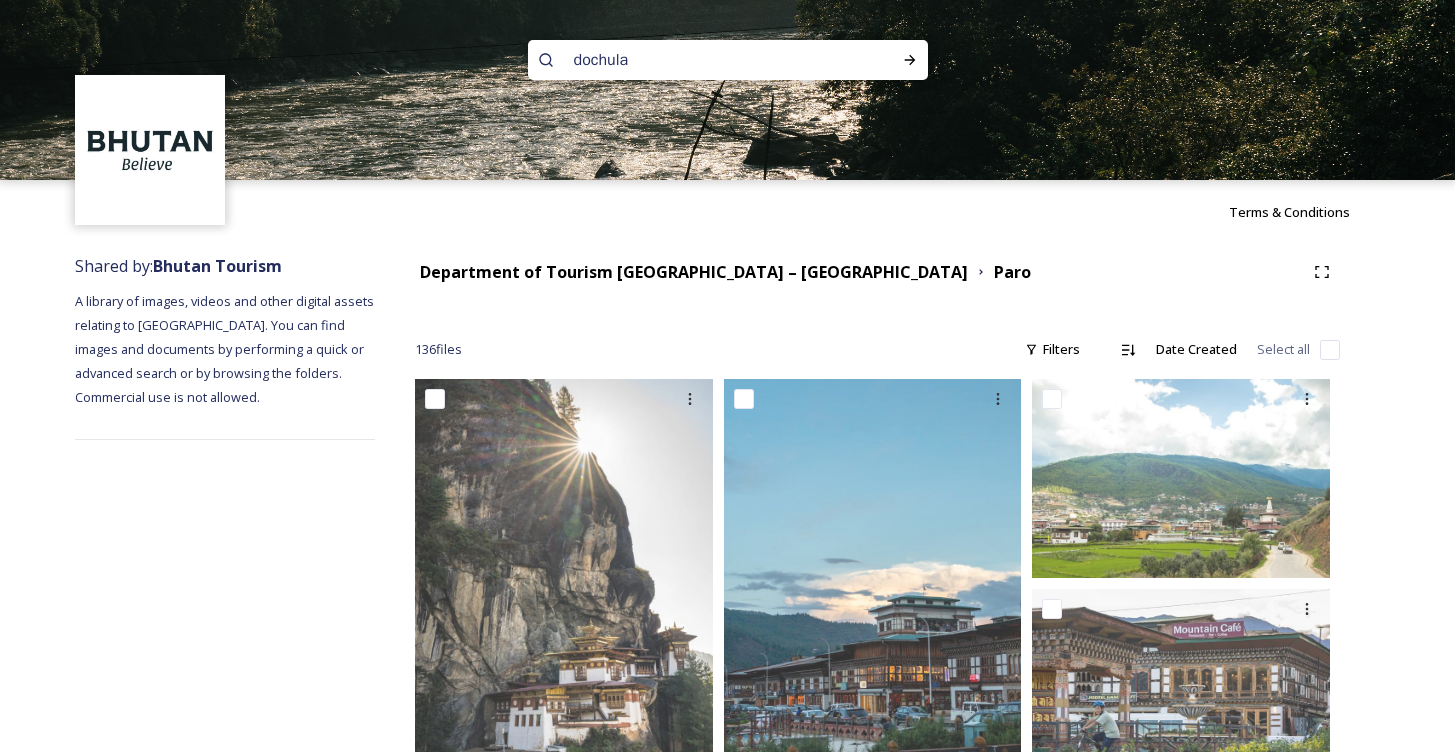 type 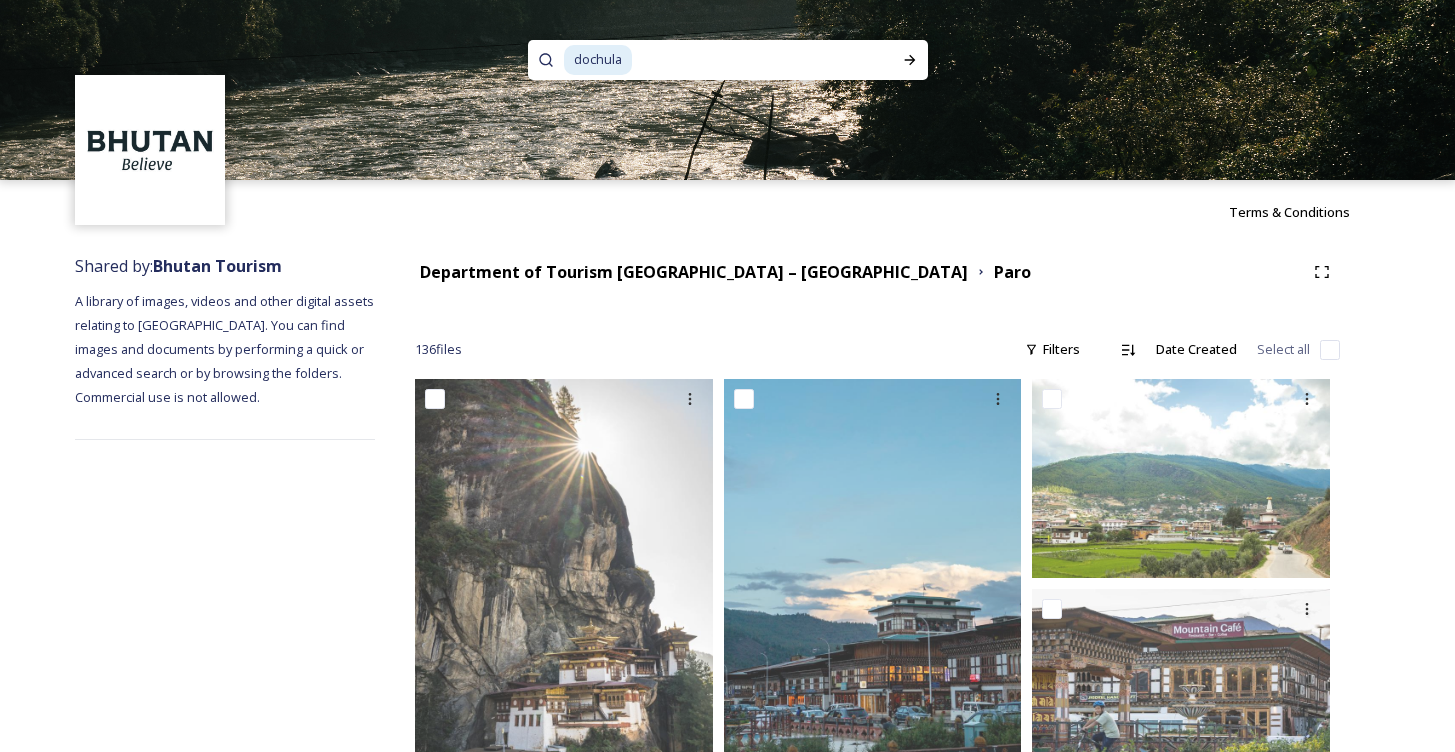 scroll, scrollTop: 2, scrollLeft: 0, axis: vertical 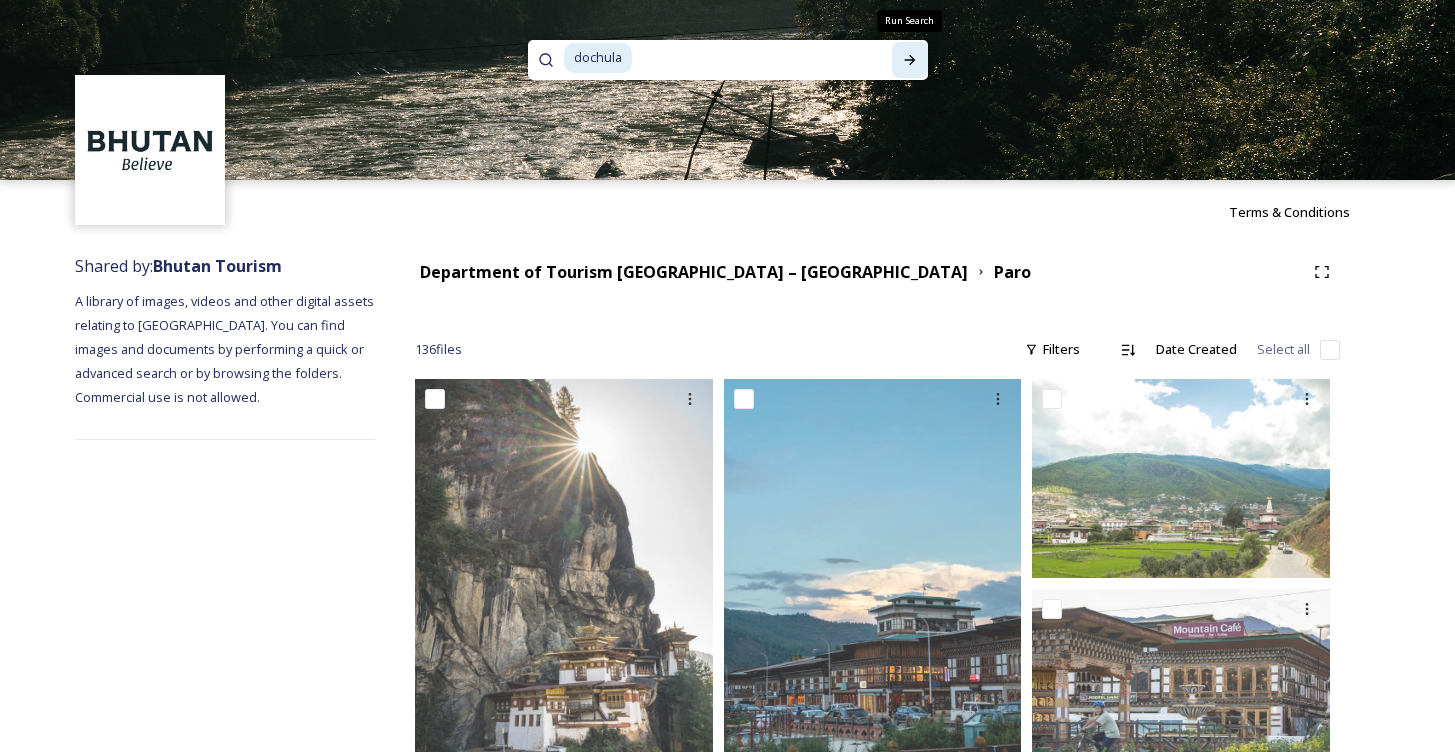 click on "Run Search" at bounding box center [910, 60] 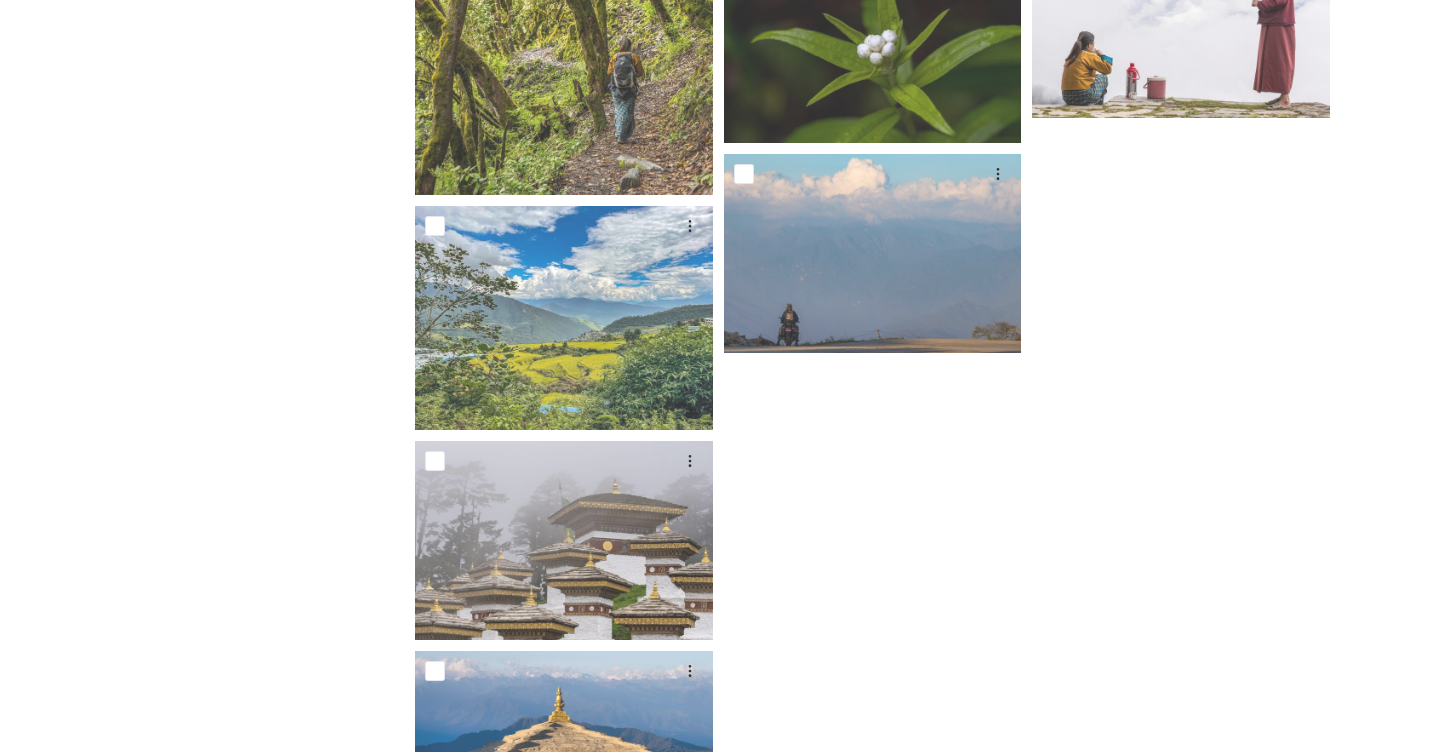 scroll, scrollTop: 1665, scrollLeft: 0, axis: vertical 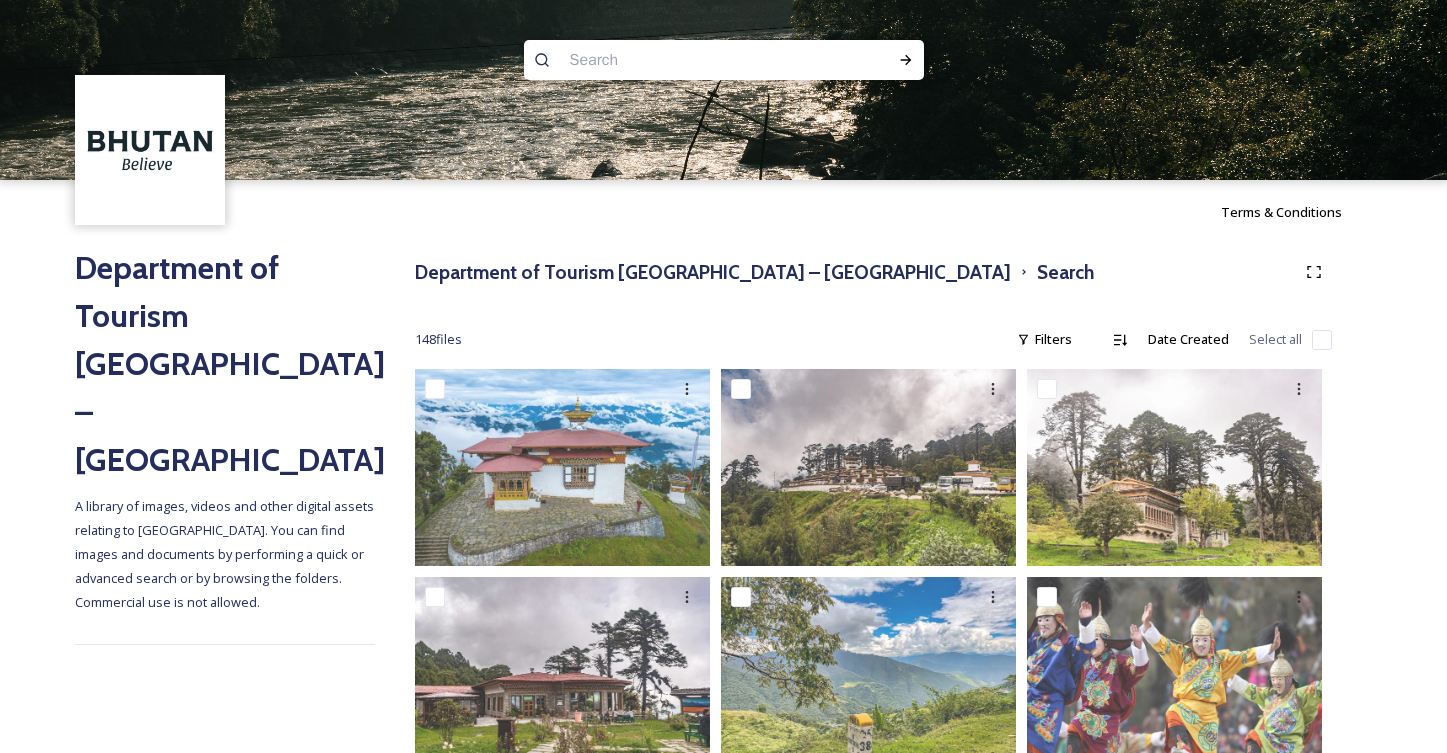 click at bounding box center [685, 60] 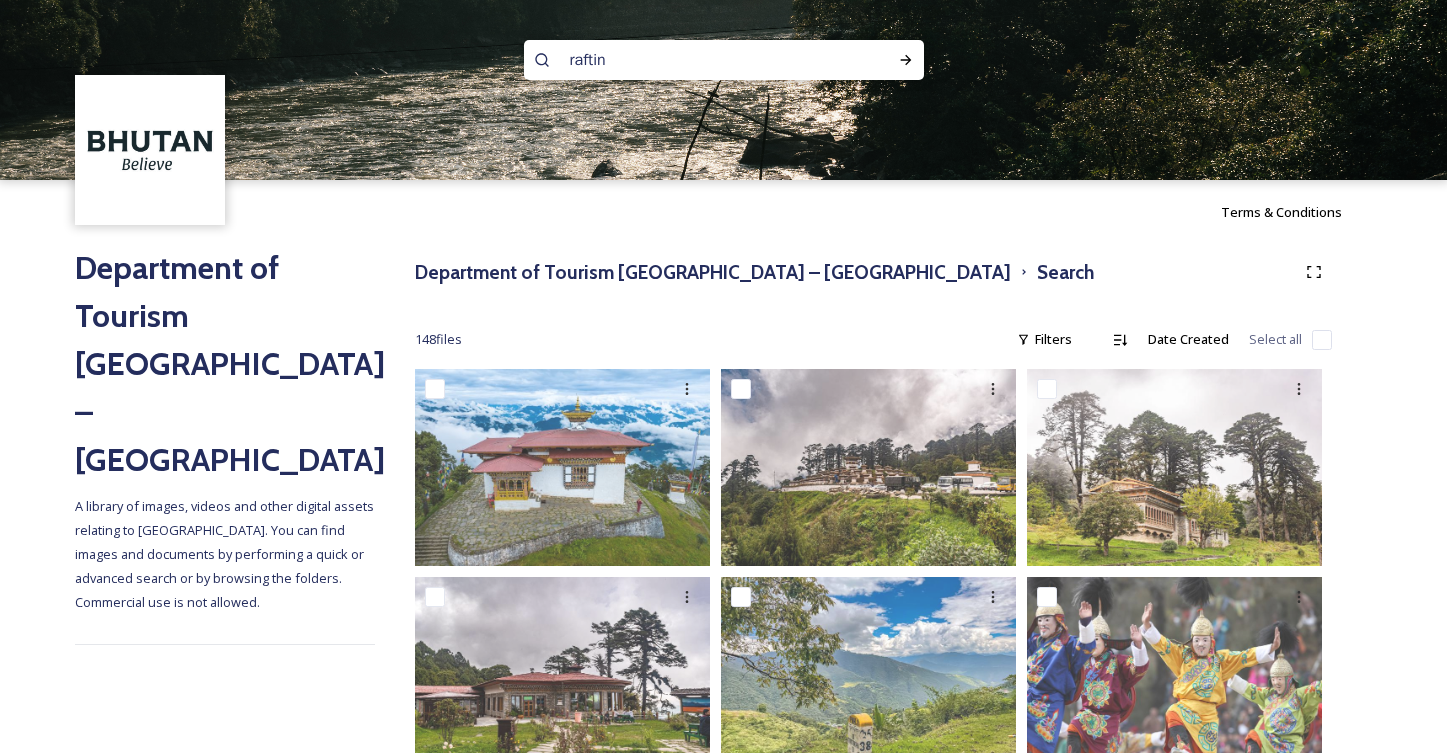 type on "rafting" 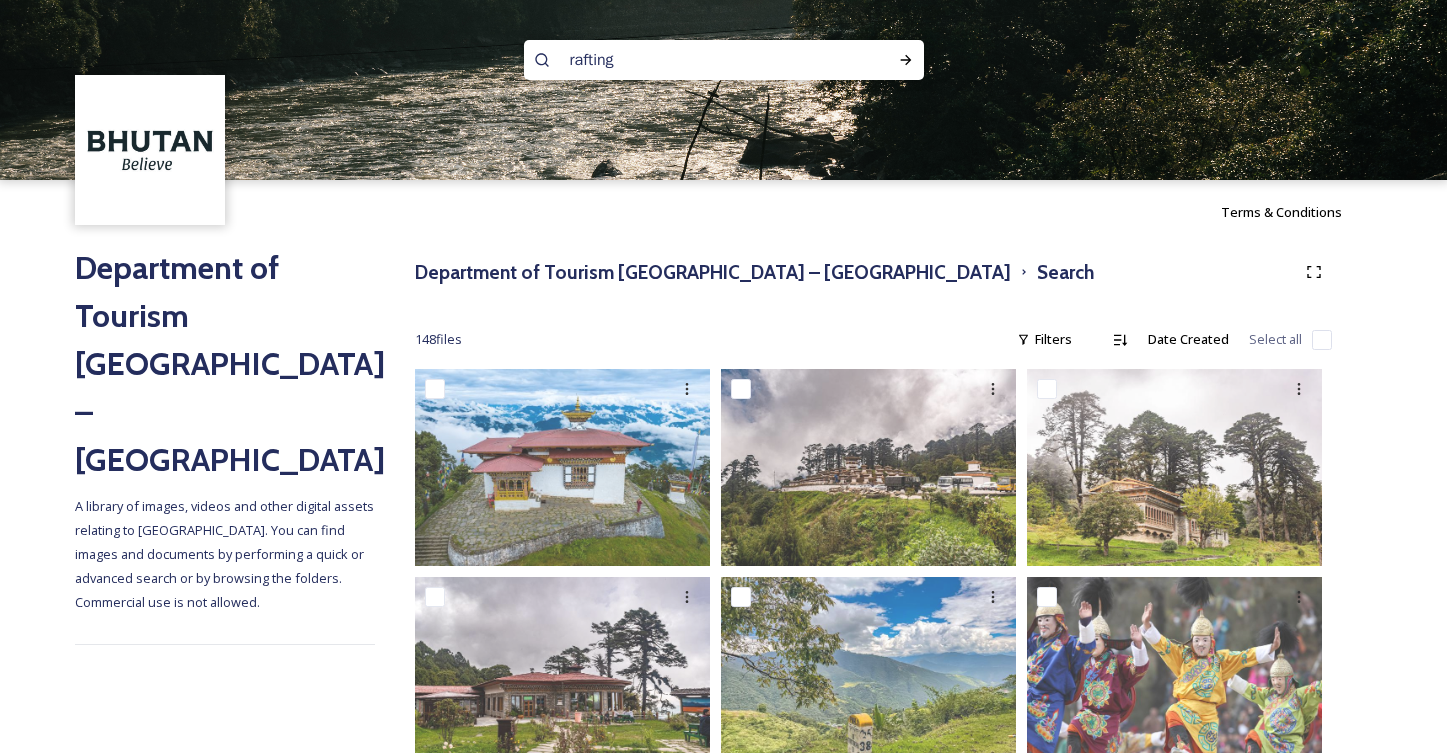 type 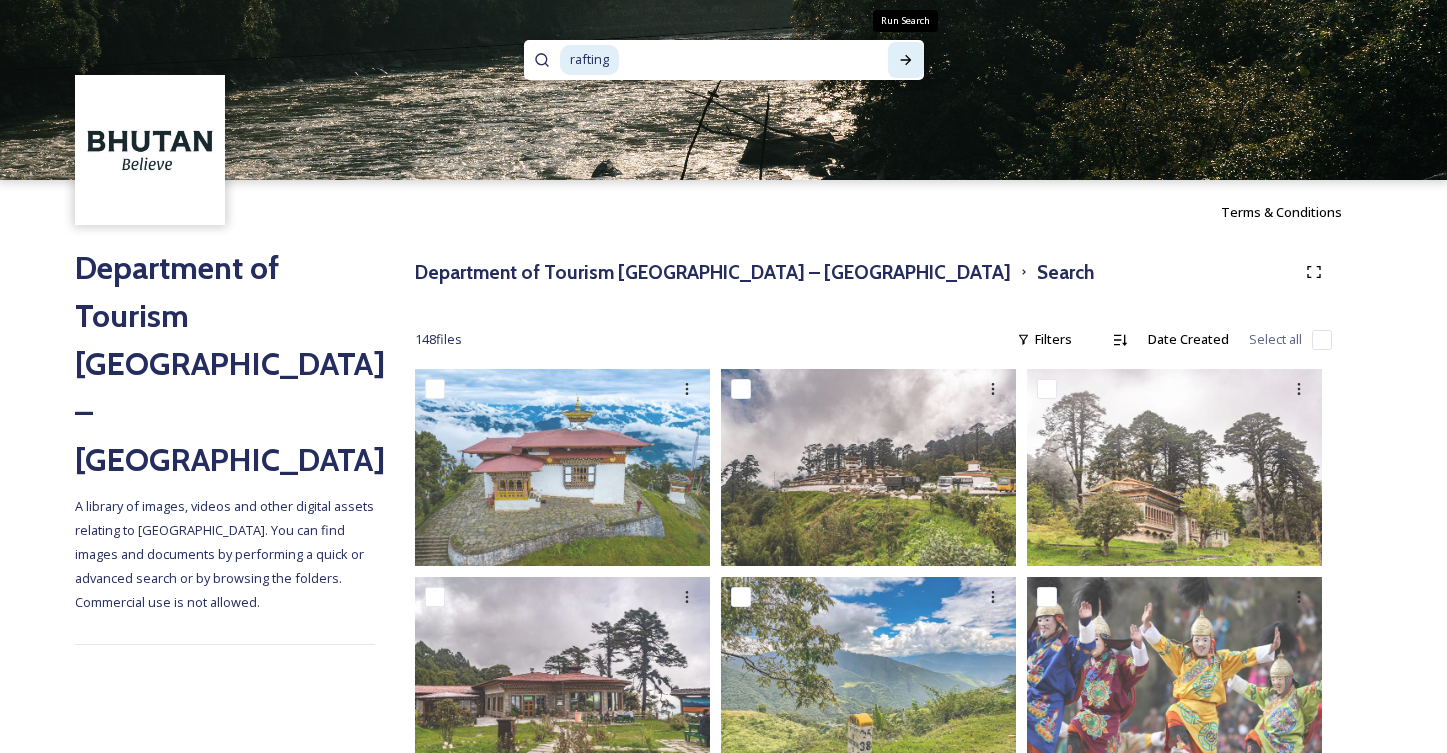 click on "Run Search" at bounding box center (906, 60) 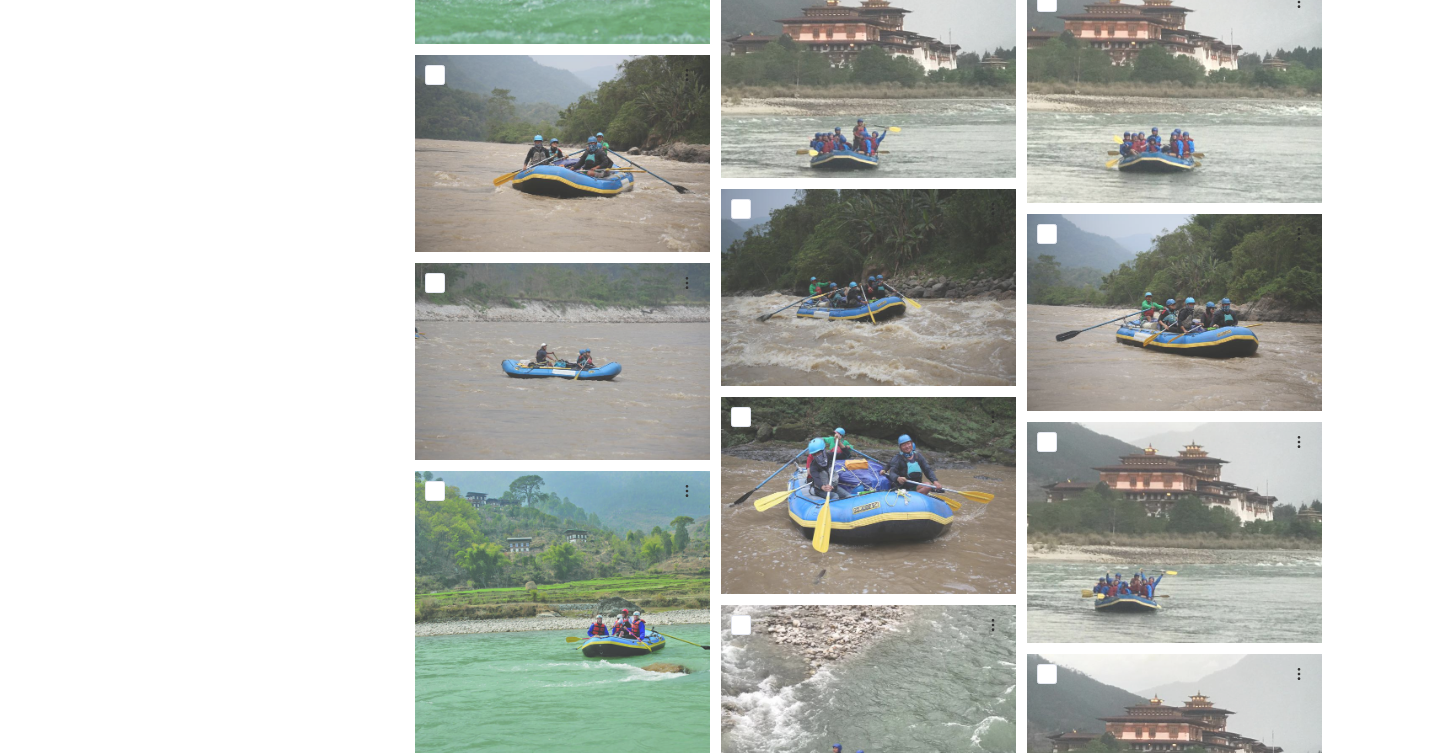 scroll, scrollTop: 1417, scrollLeft: 0, axis: vertical 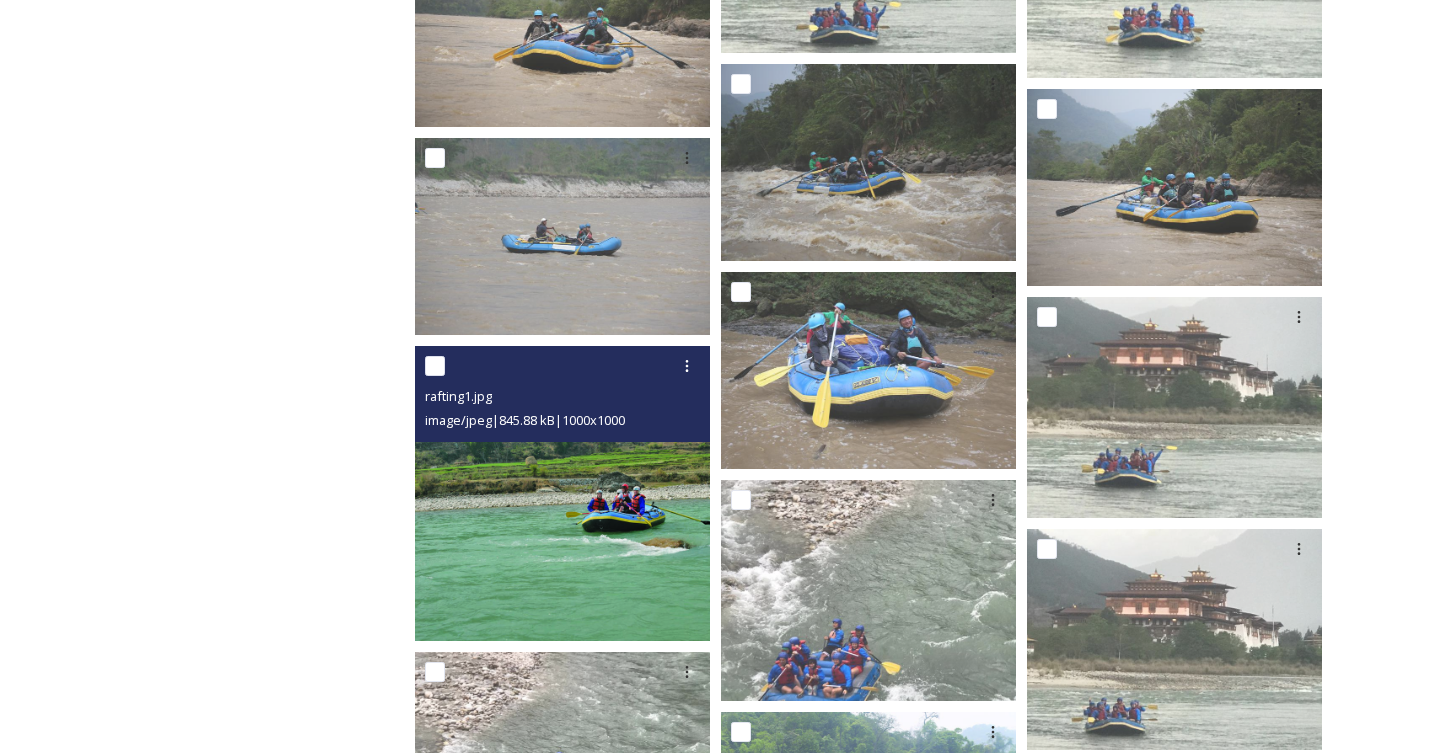 click at bounding box center (562, 493) 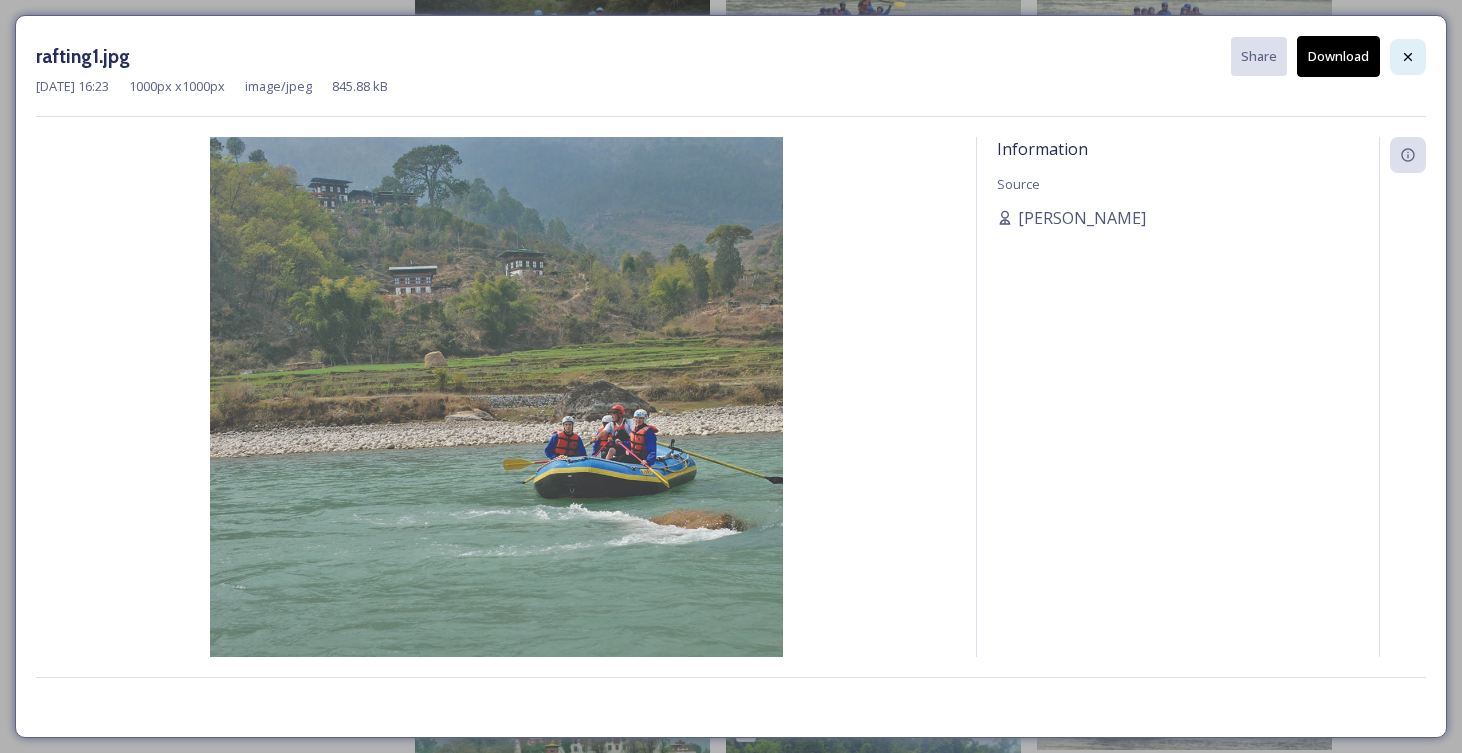 click 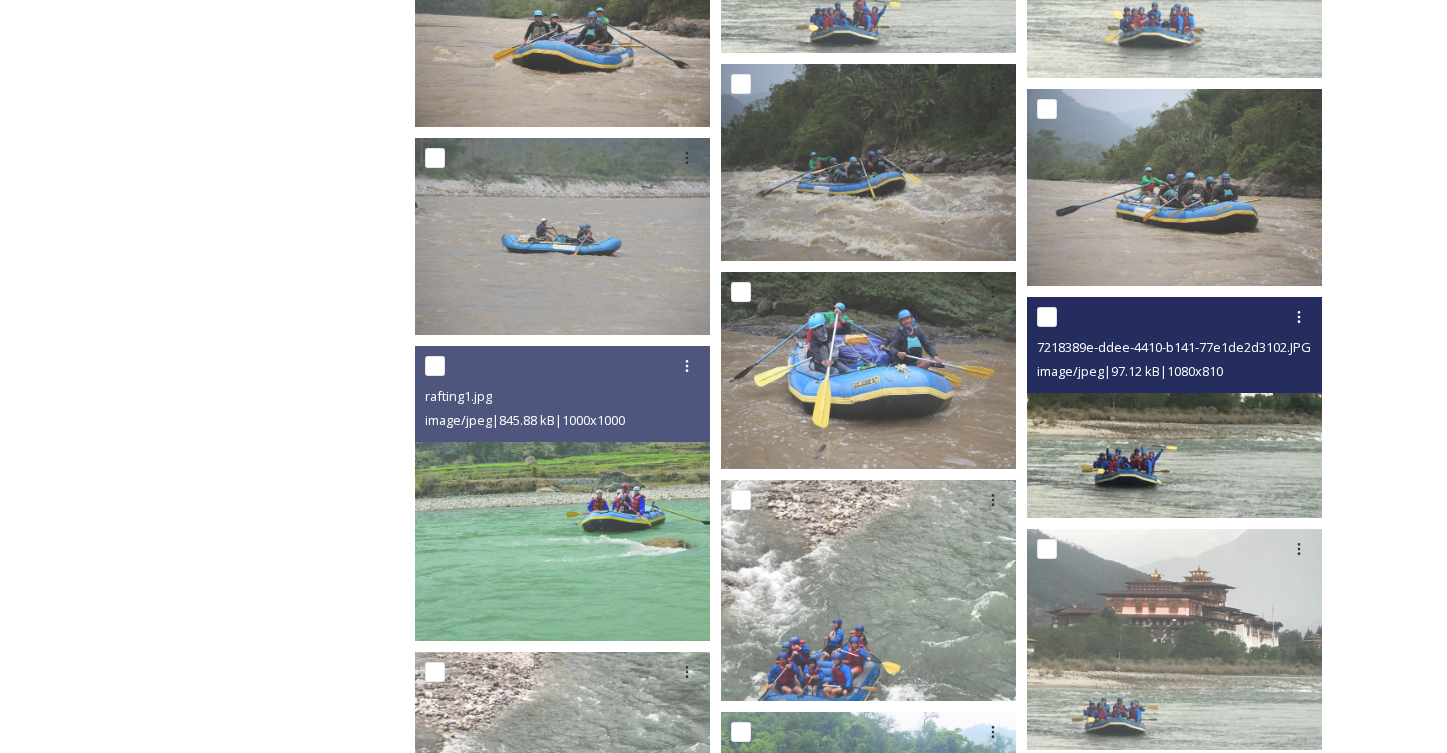 click at bounding box center [1174, 407] 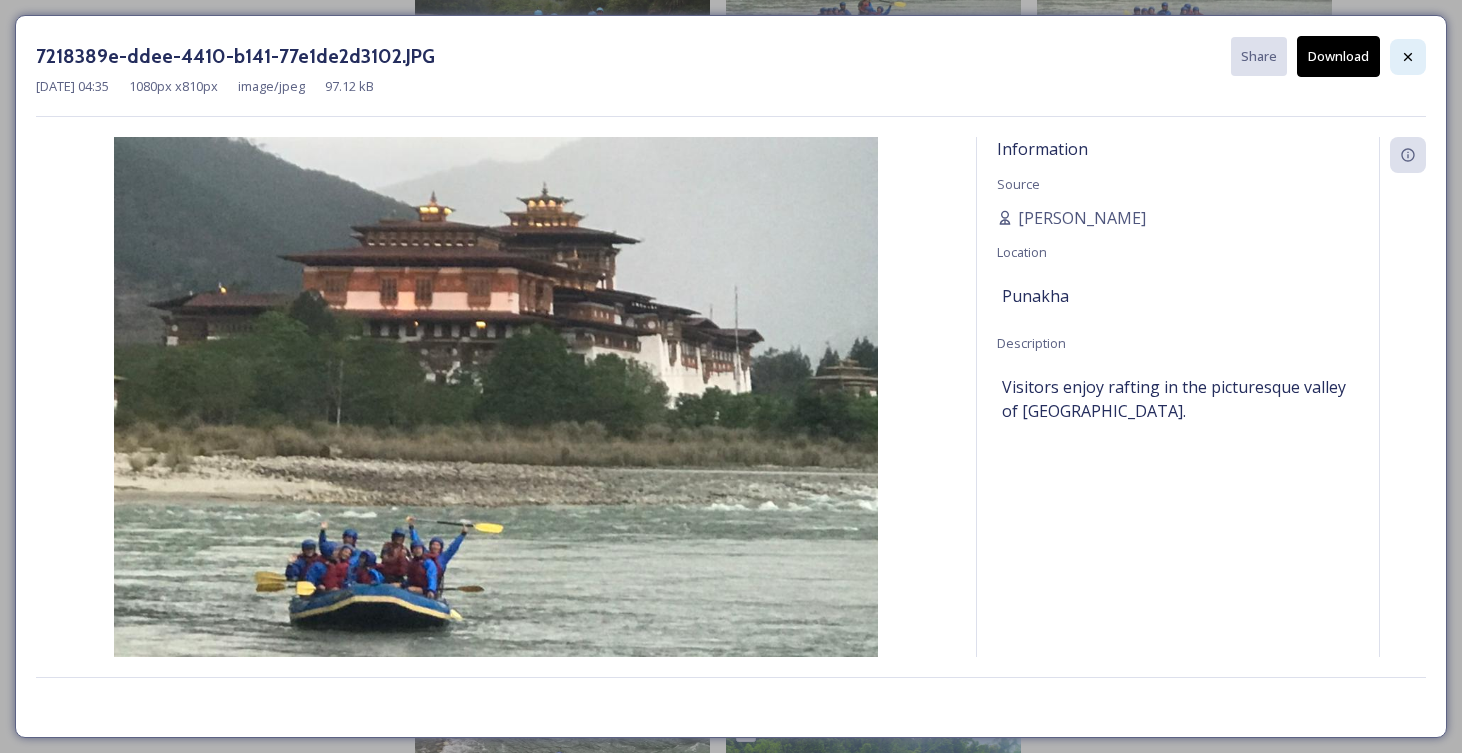 click 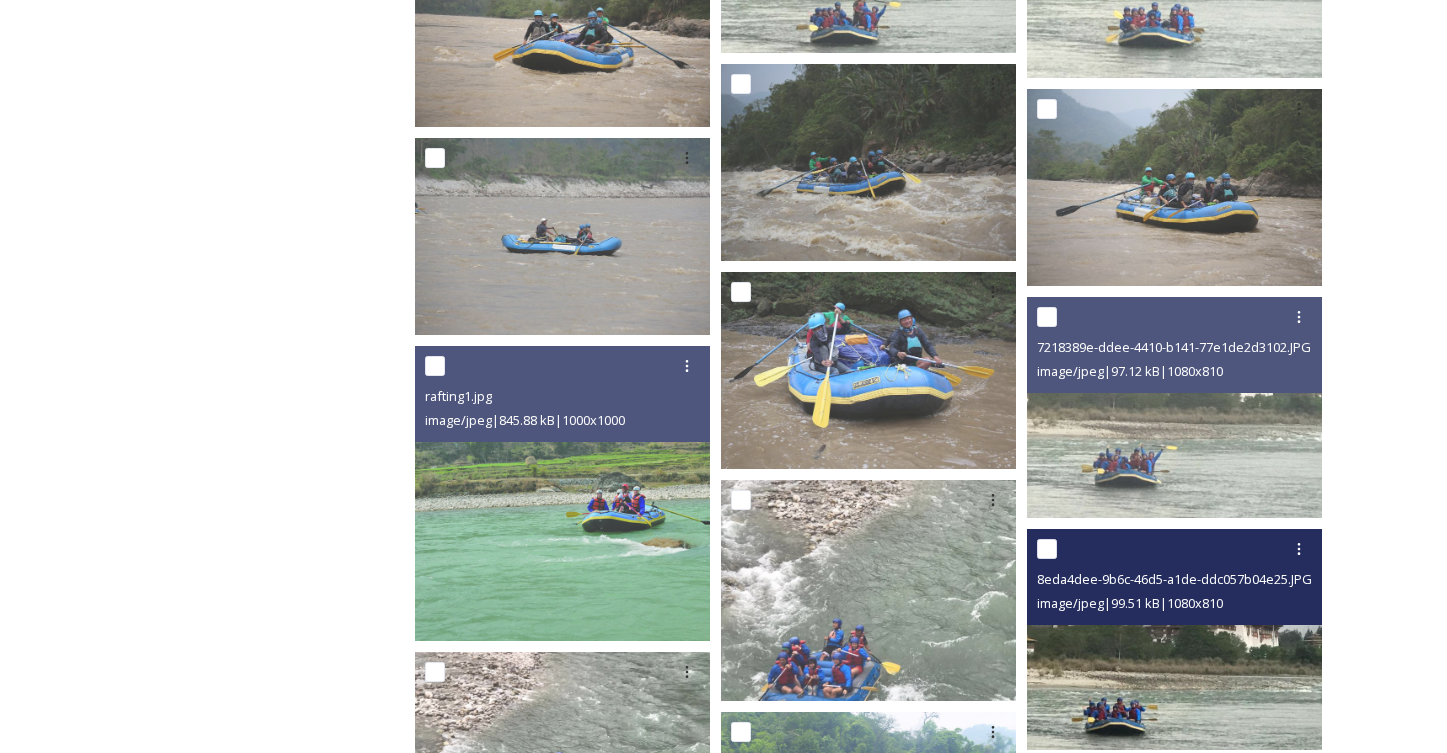 click at bounding box center (1174, 639) 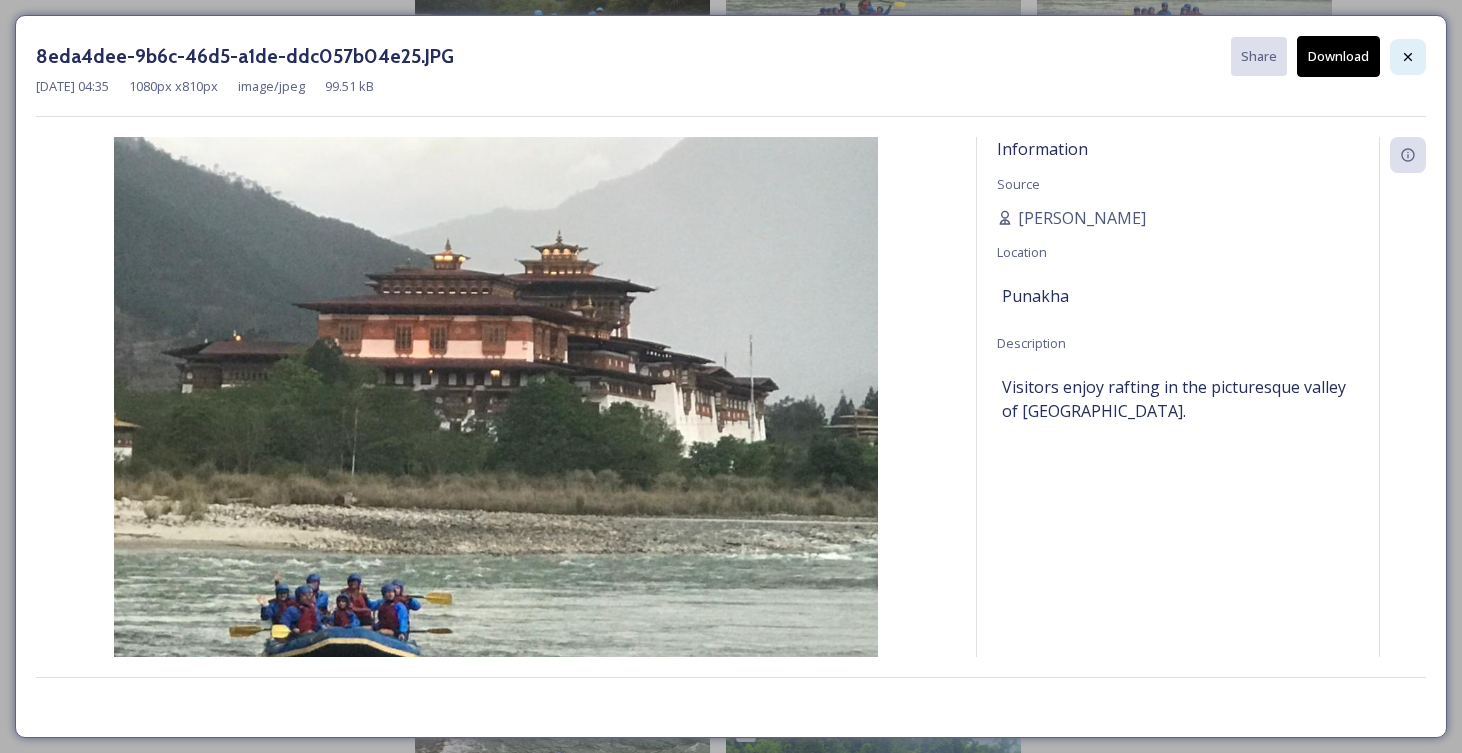click at bounding box center [1408, 57] 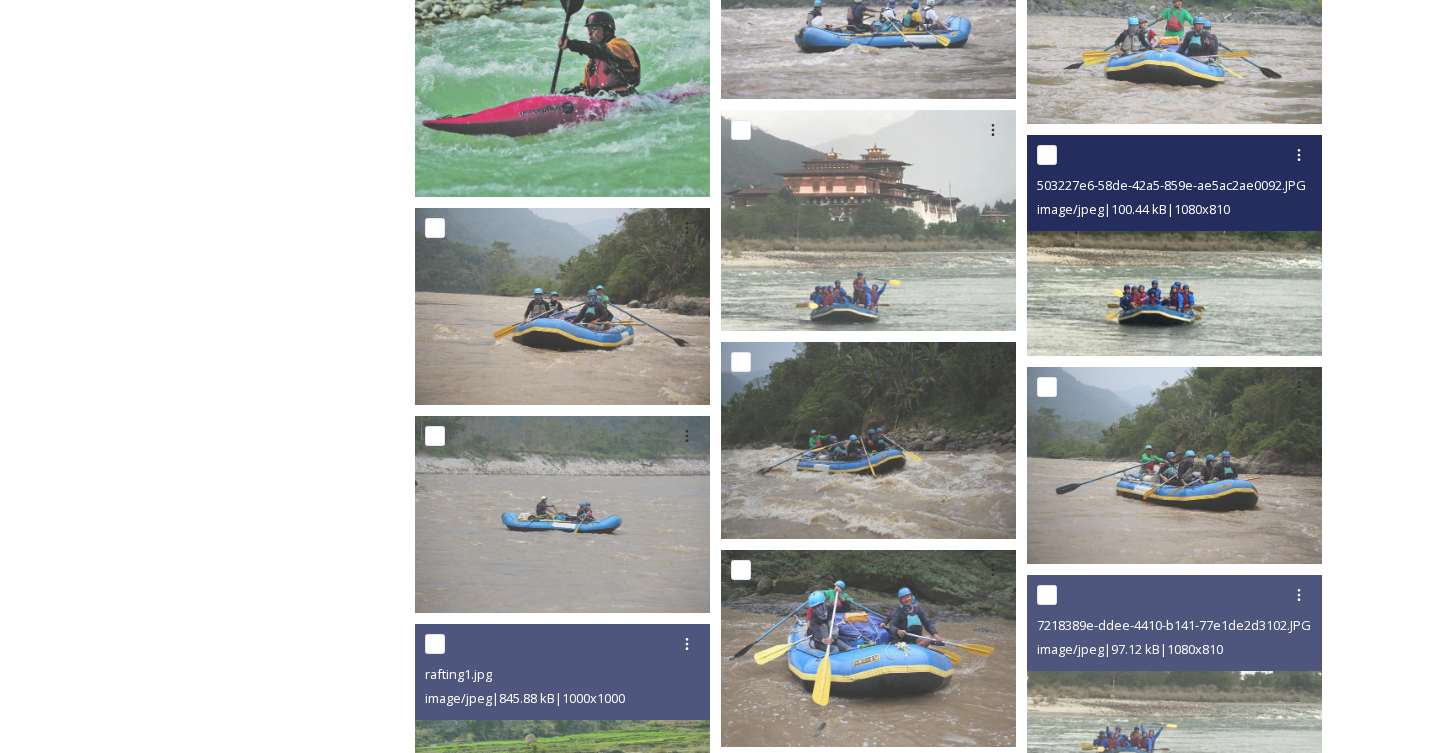 scroll, scrollTop: 987, scrollLeft: 0, axis: vertical 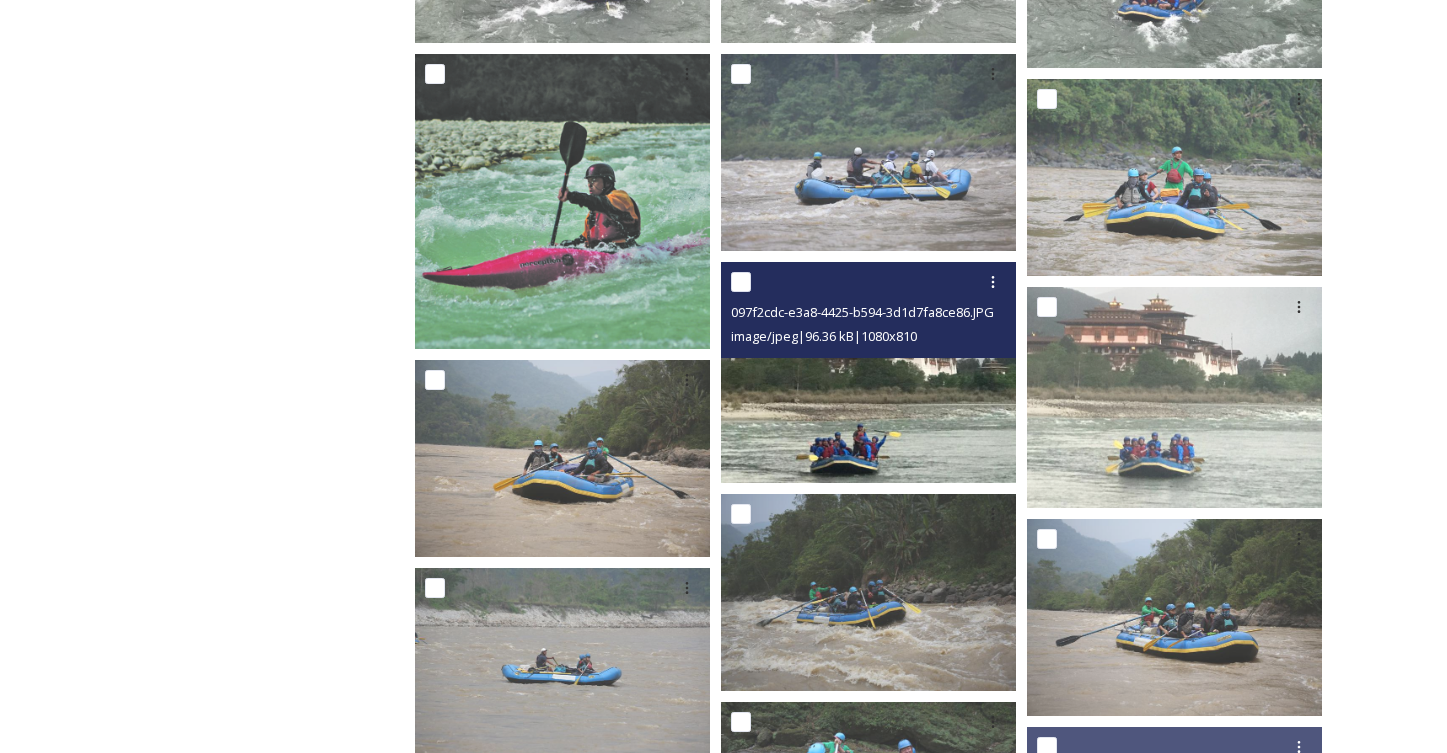 click at bounding box center (868, 372) 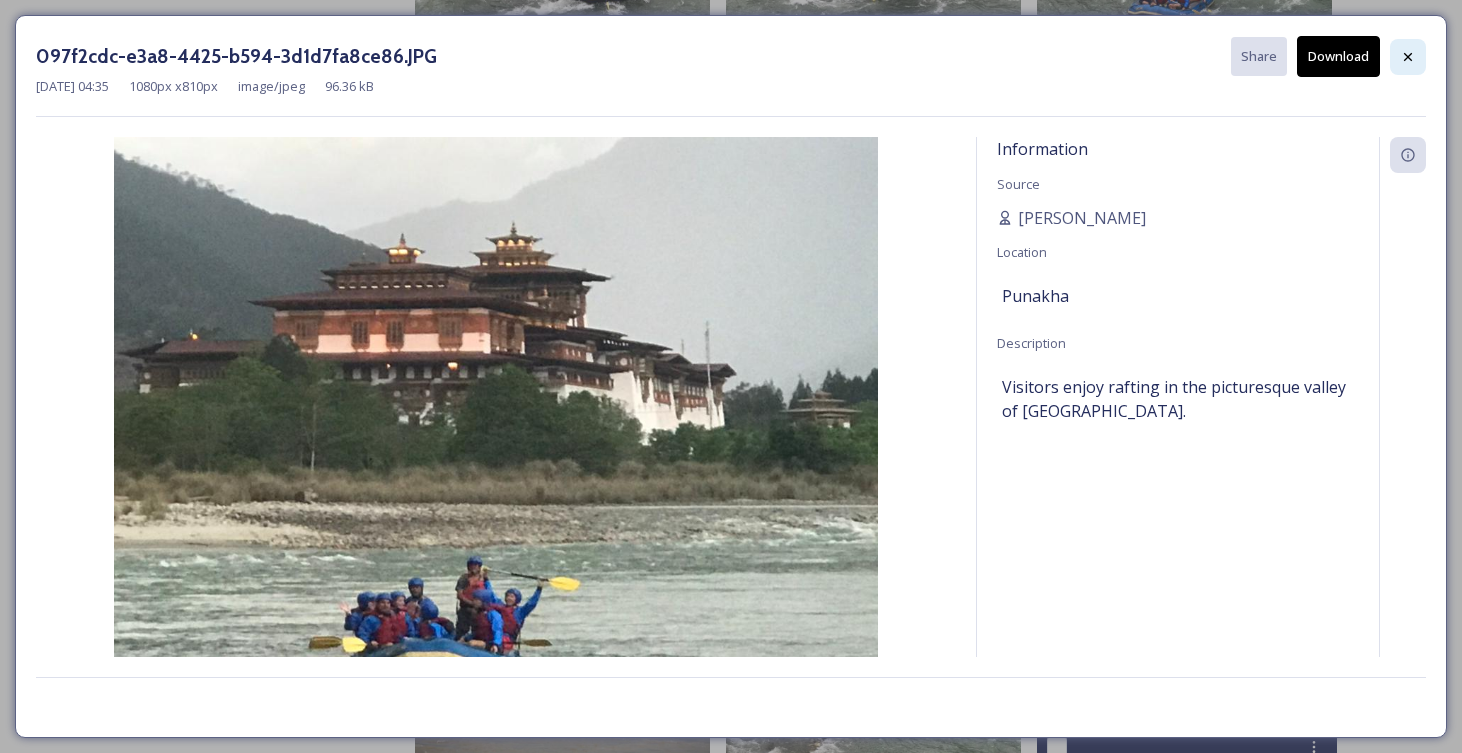 click 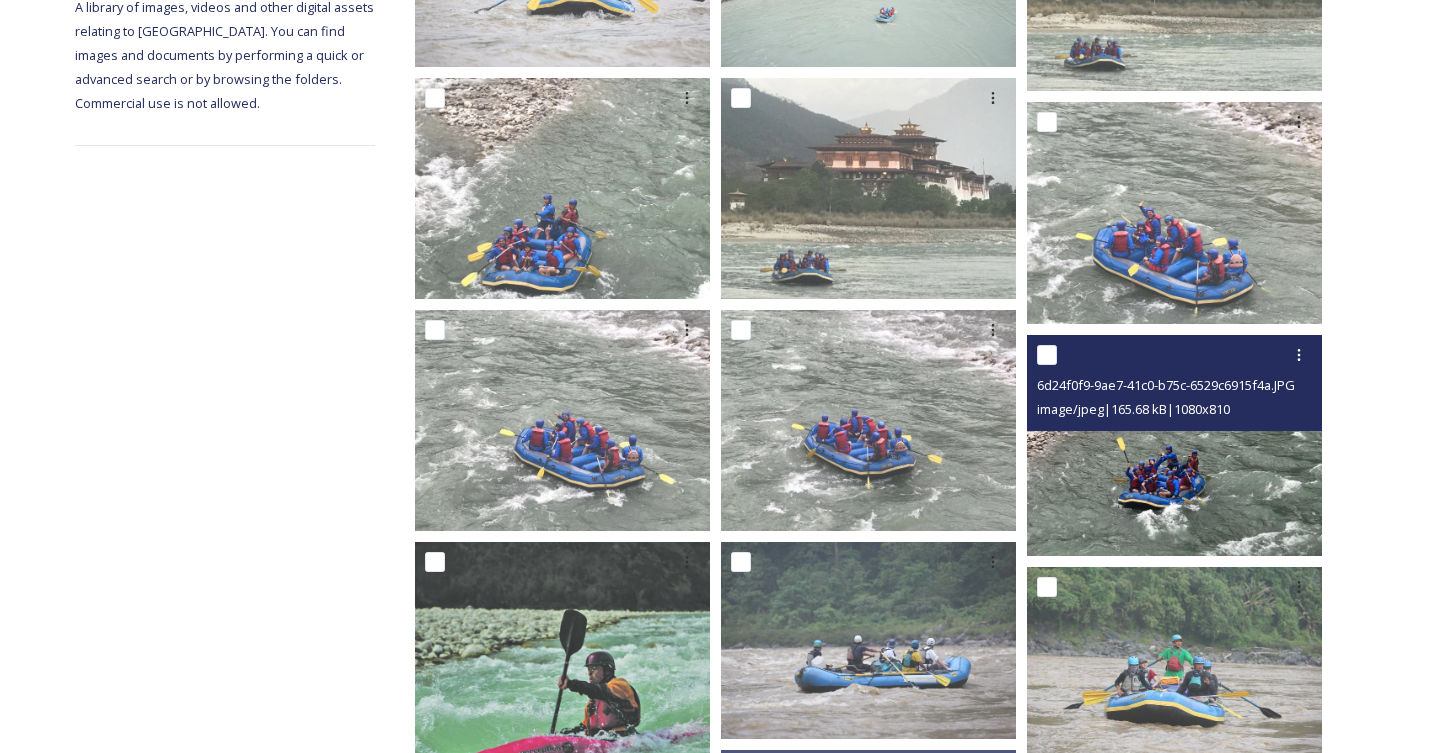 scroll, scrollTop: 294, scrollLeft: 0, axis: vertical 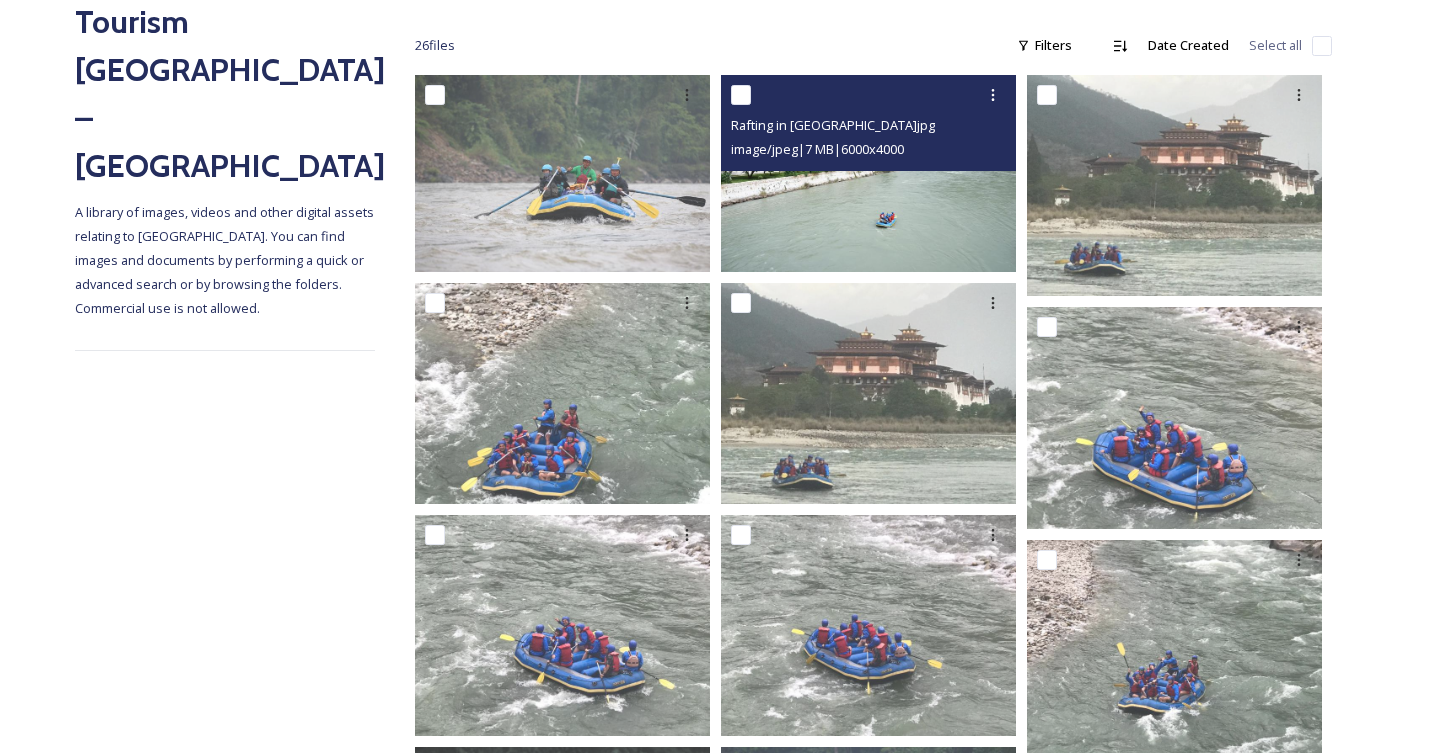 click at bounding box center [868, 173] 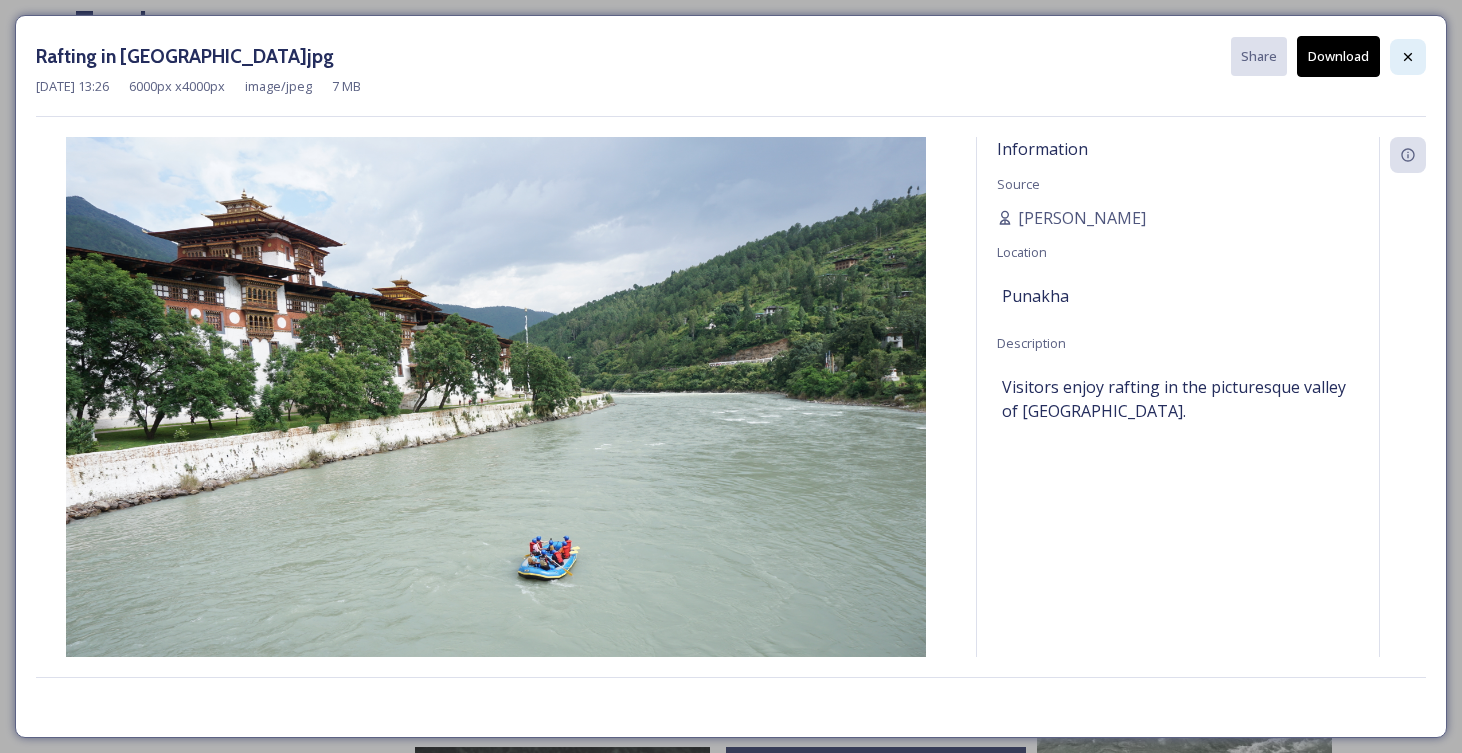 click at bounding box center (1408, 57) 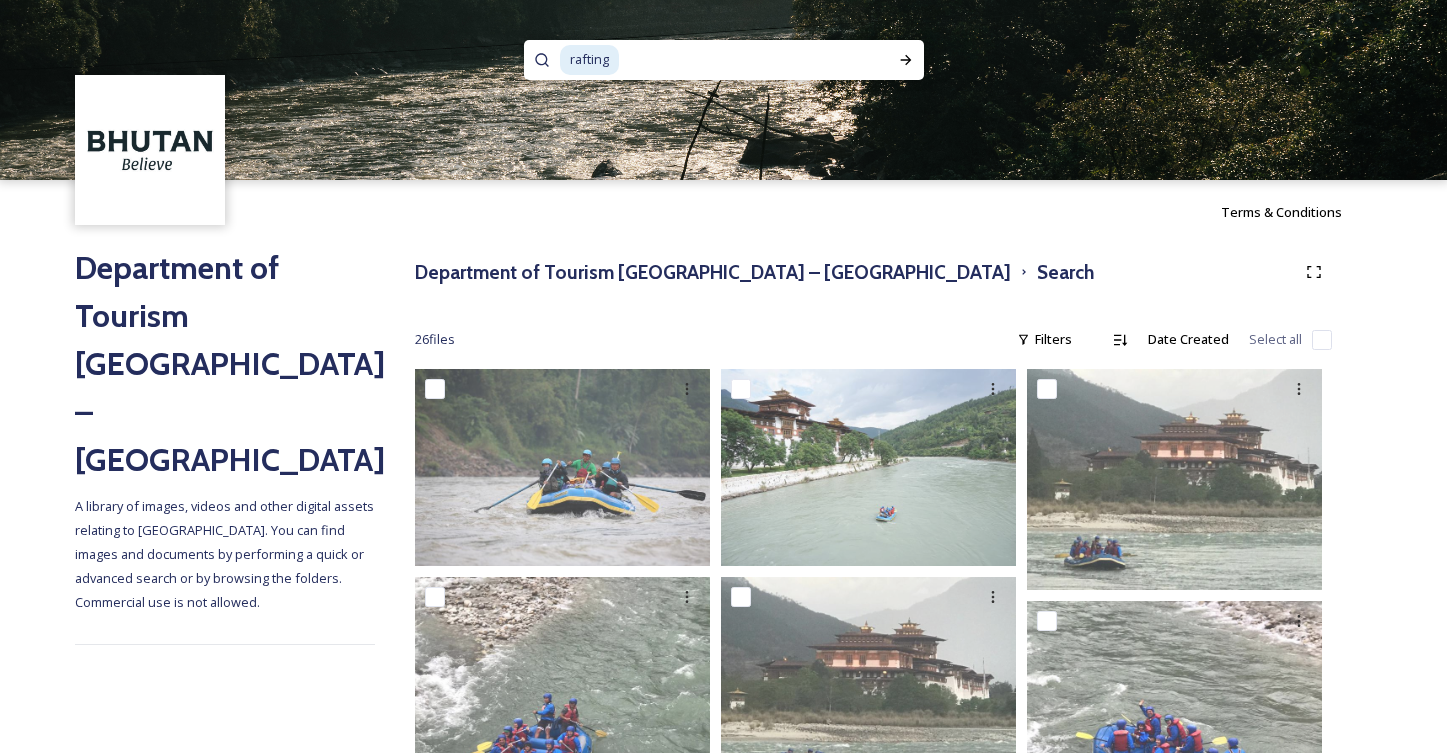 scroll, scrollTop: 176, scrollLeft: 0, axis: vertical 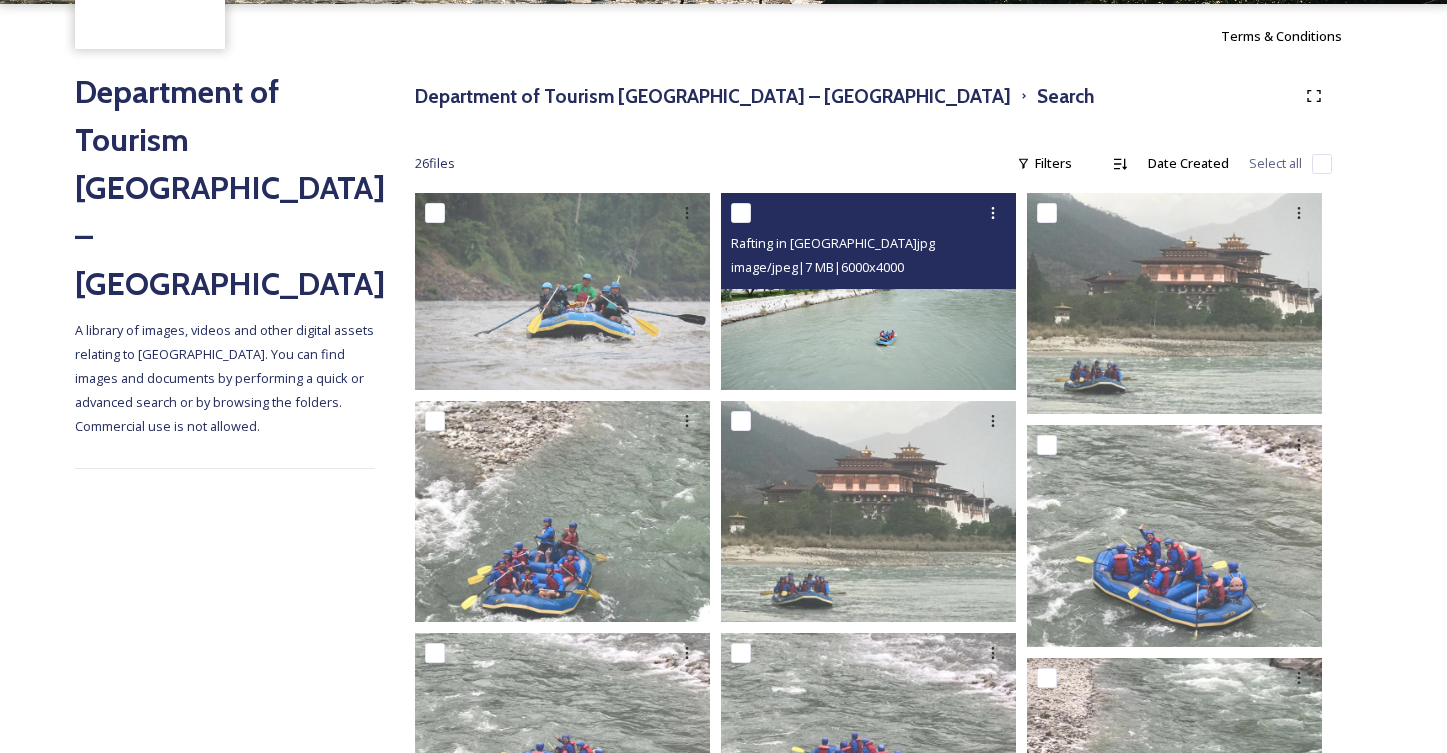 click at bounding box center [868, 291] 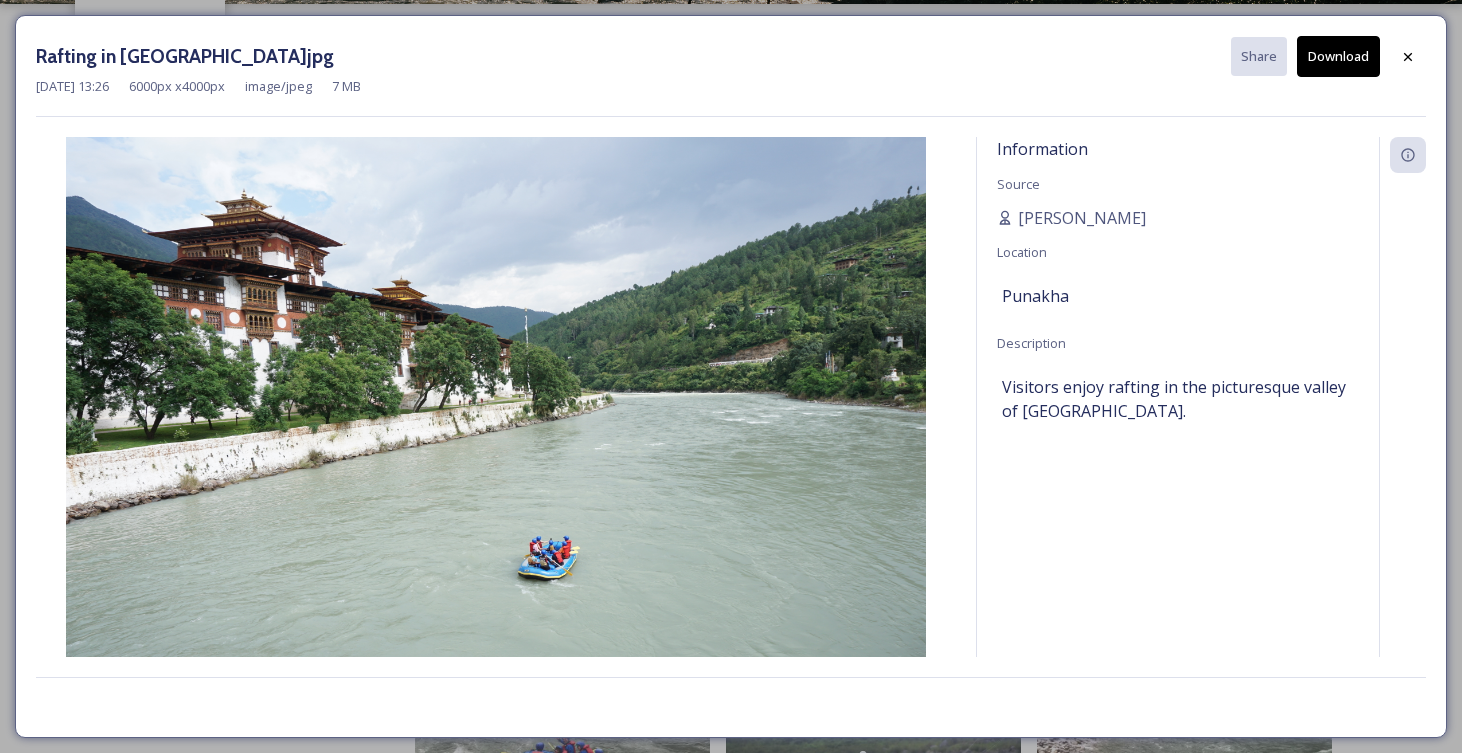 click at bounding box center (1408, 57) 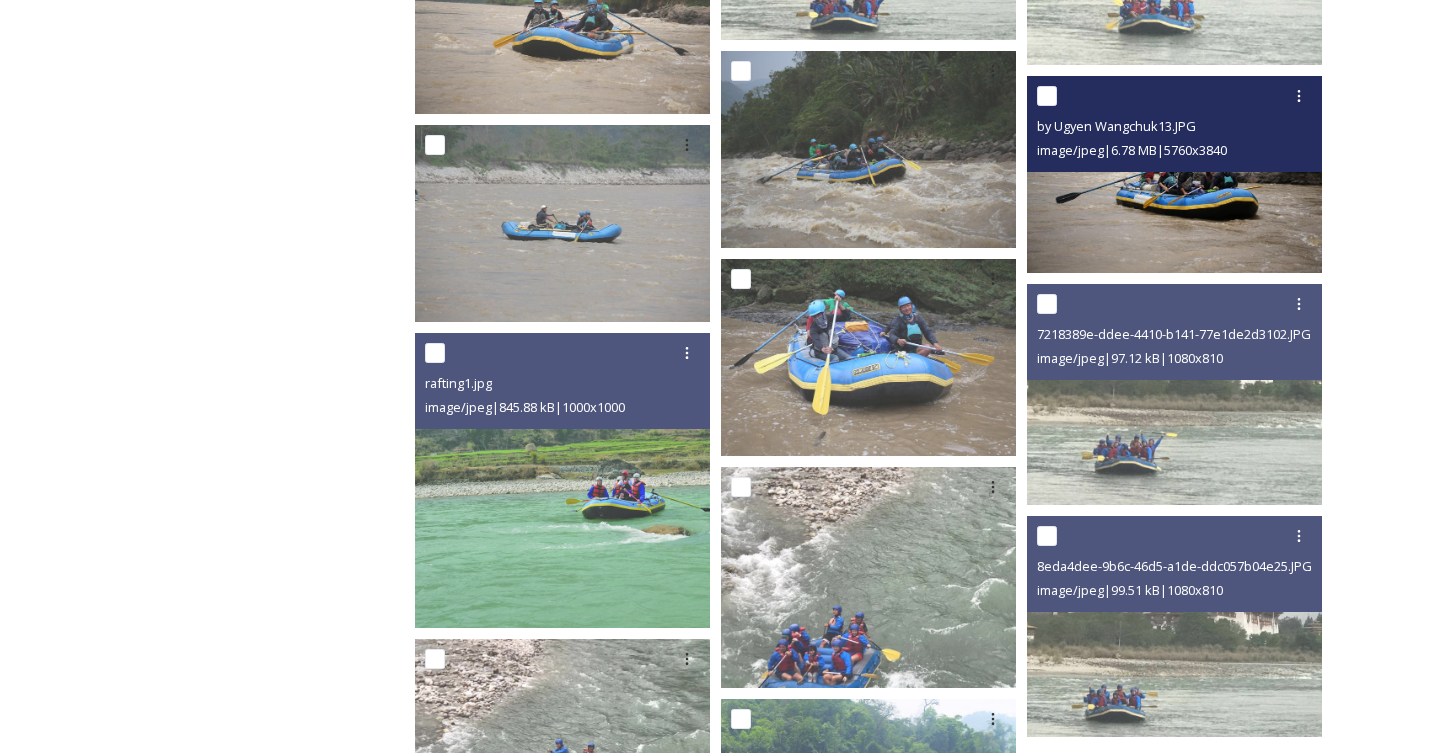 scroll, scrollTop: 1673, scrollLeft: 0, axis: vertical 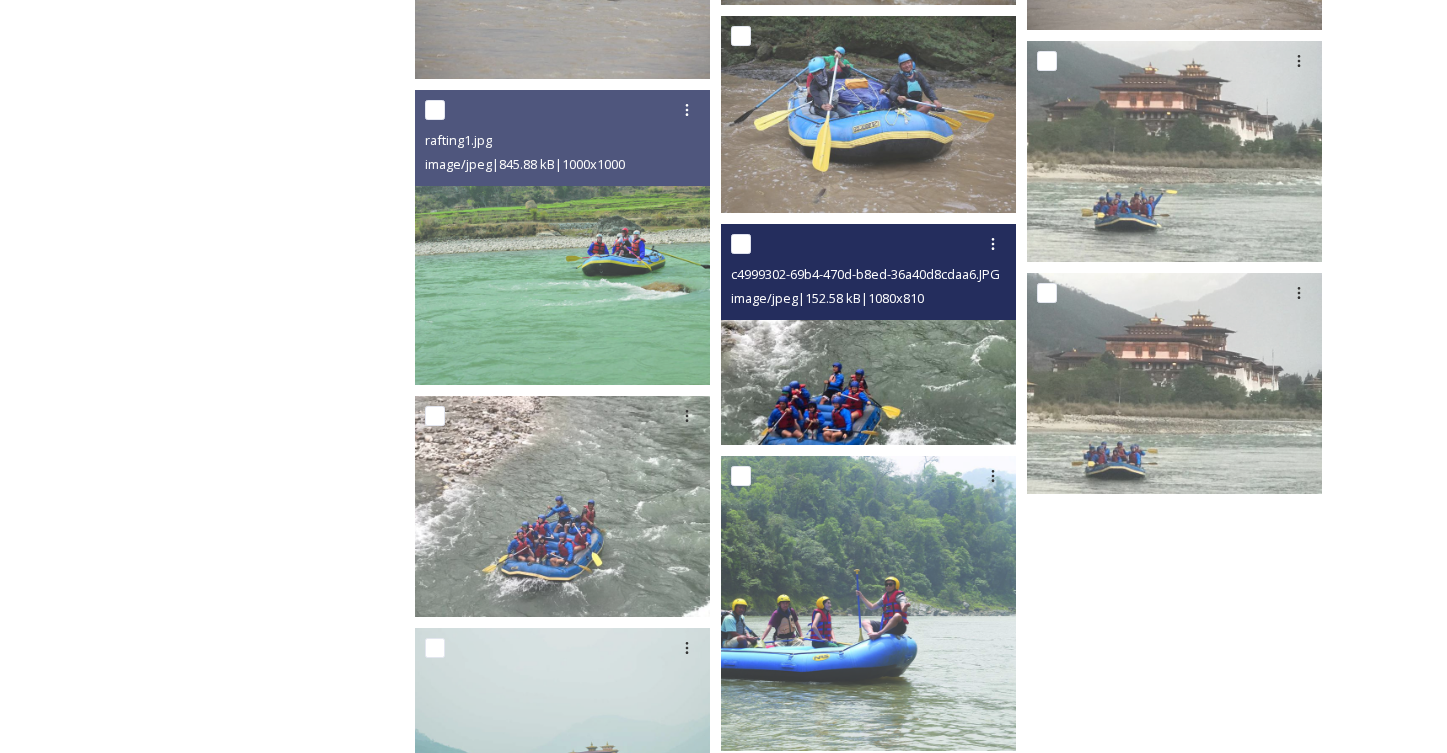 click at bounding box center [868, 334] 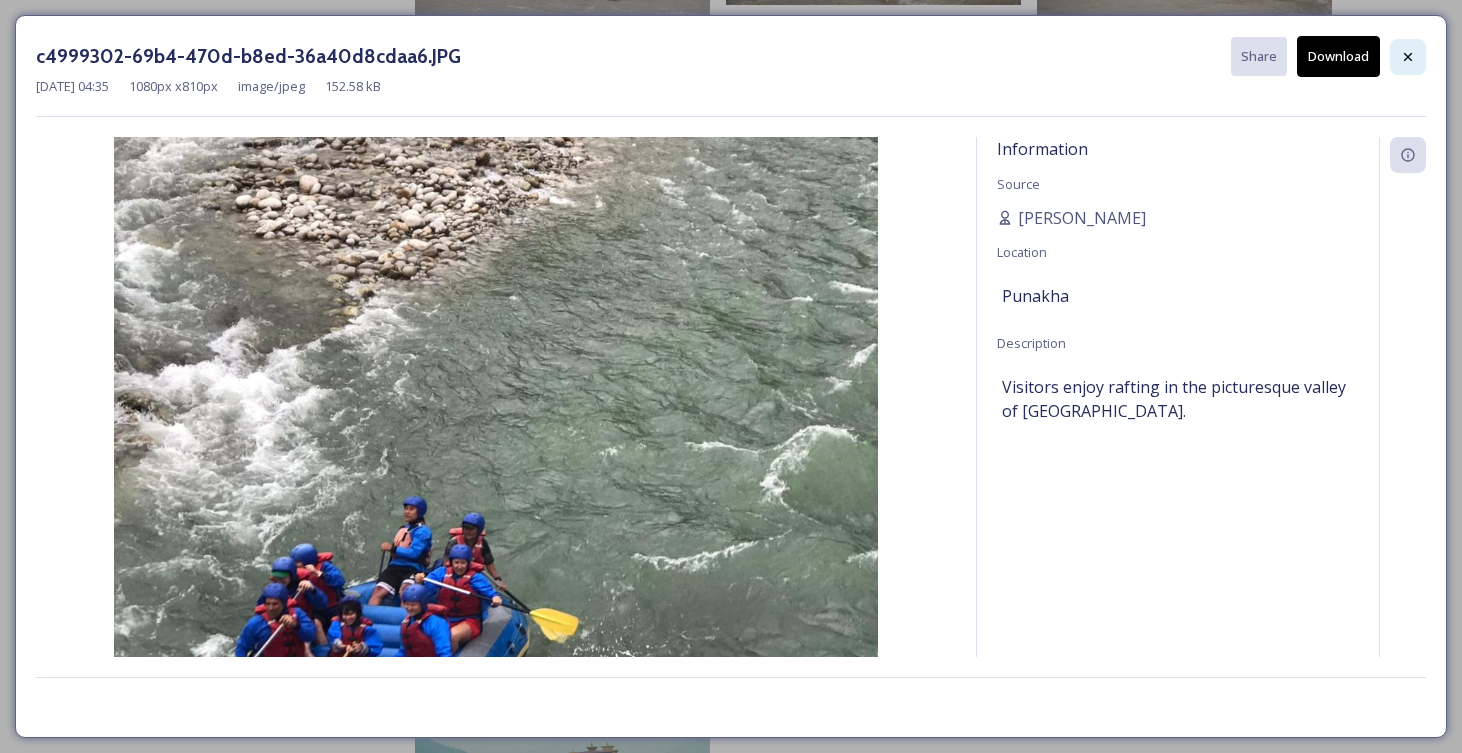 click 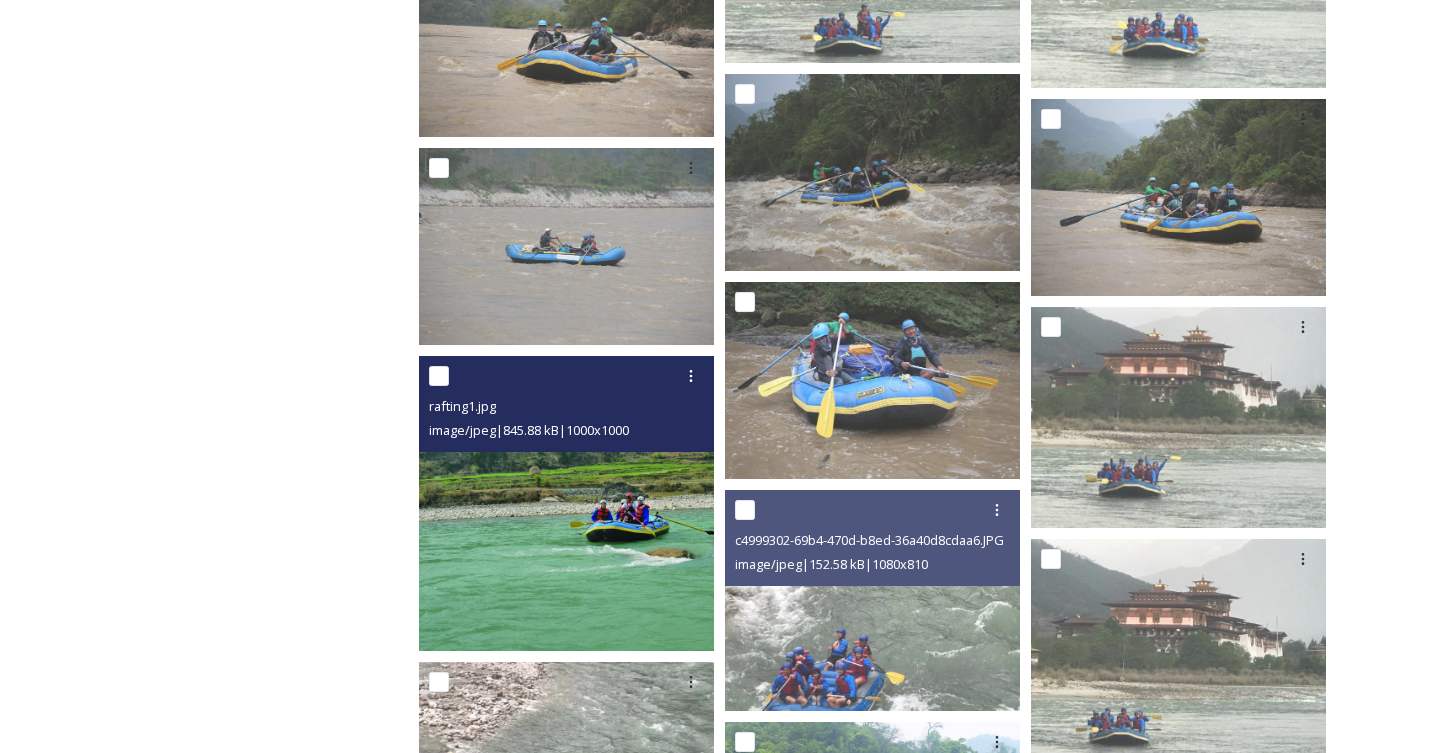 scroll, scrollTop: 1667, scrollLeft: 0, axis: vertical 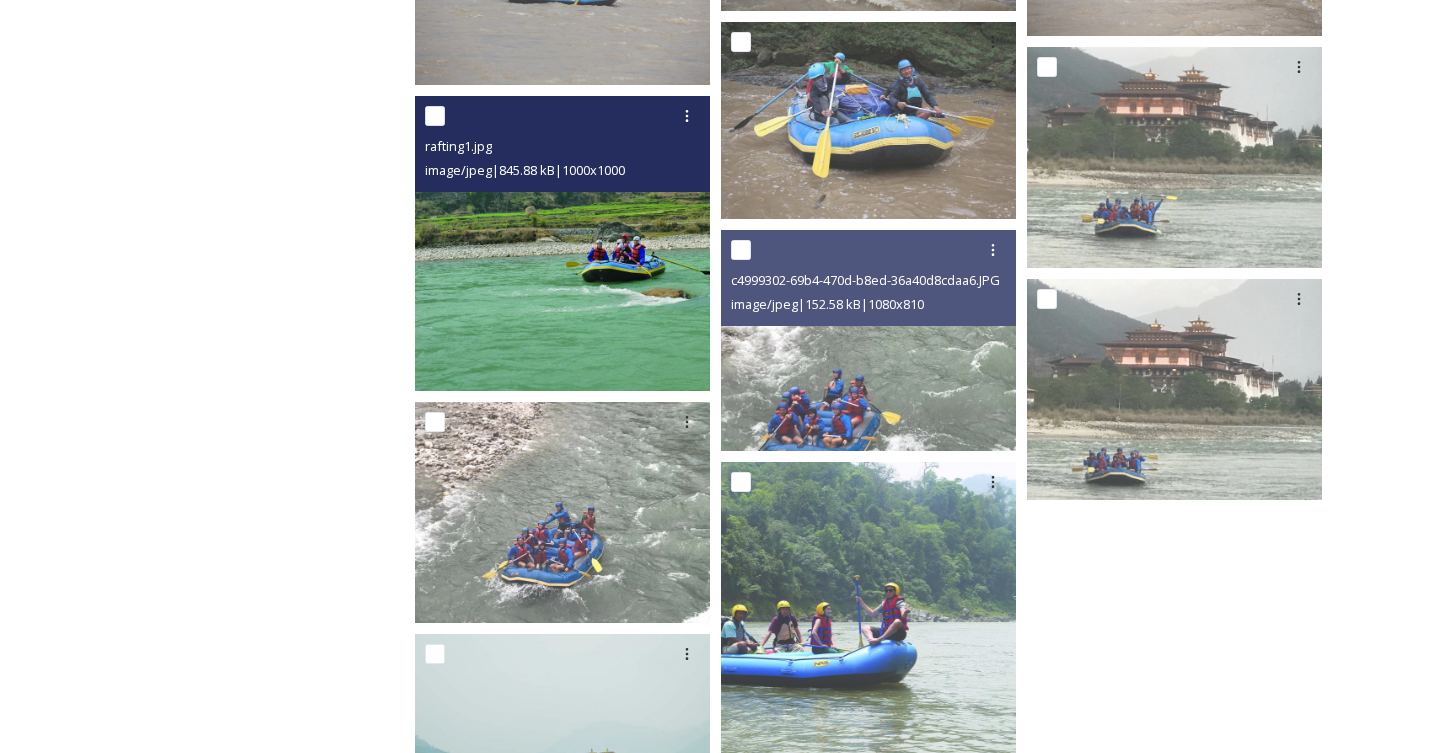 click at bounding box center (562, 243) 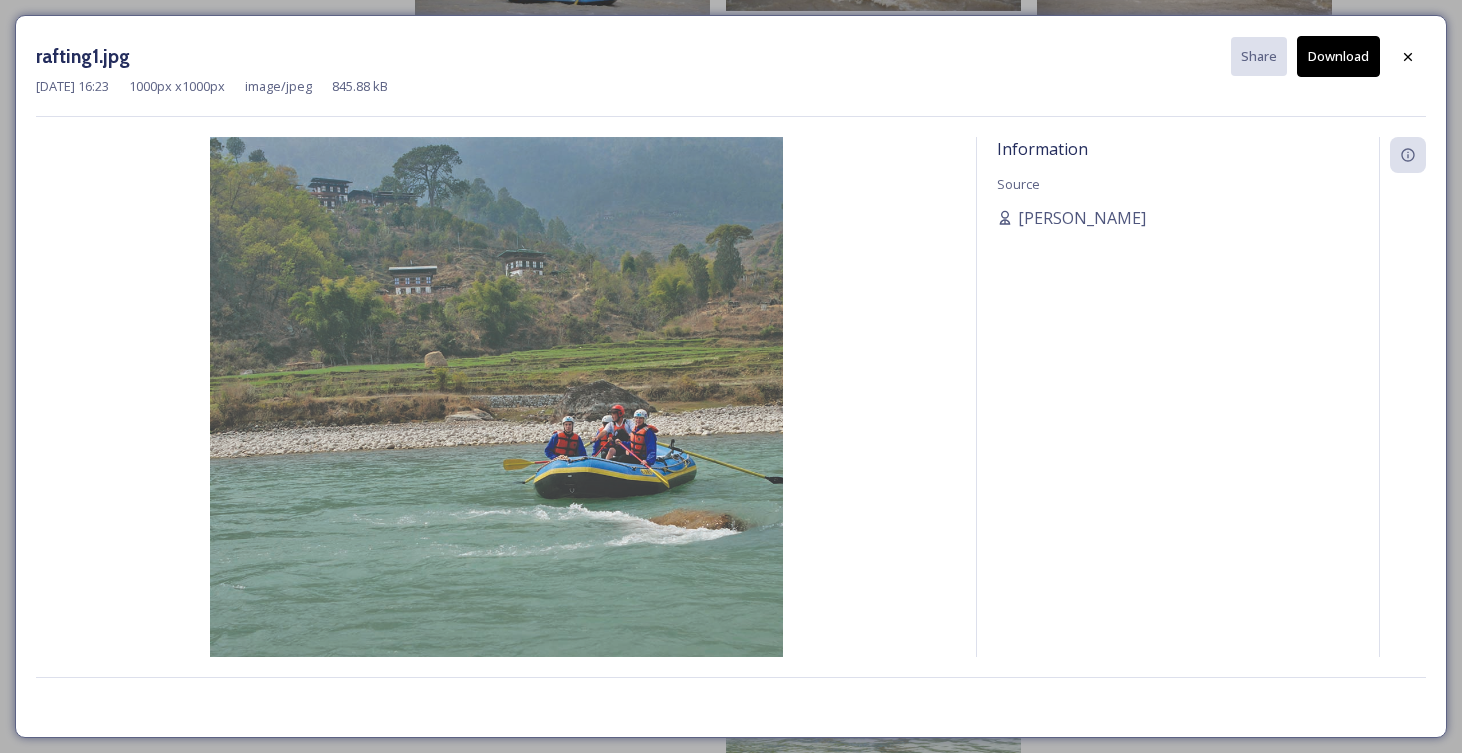 click on "Download" at bounding box center [1338, 56] 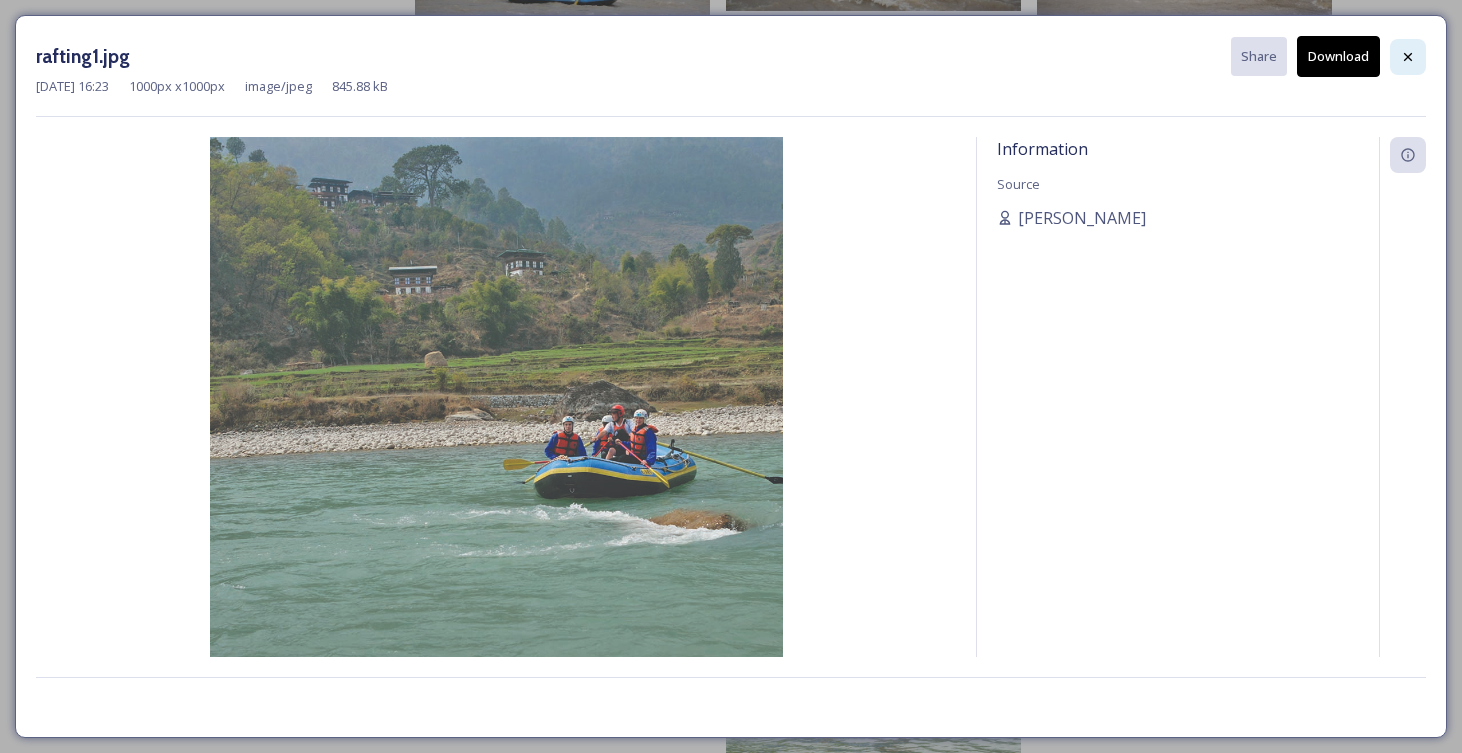click 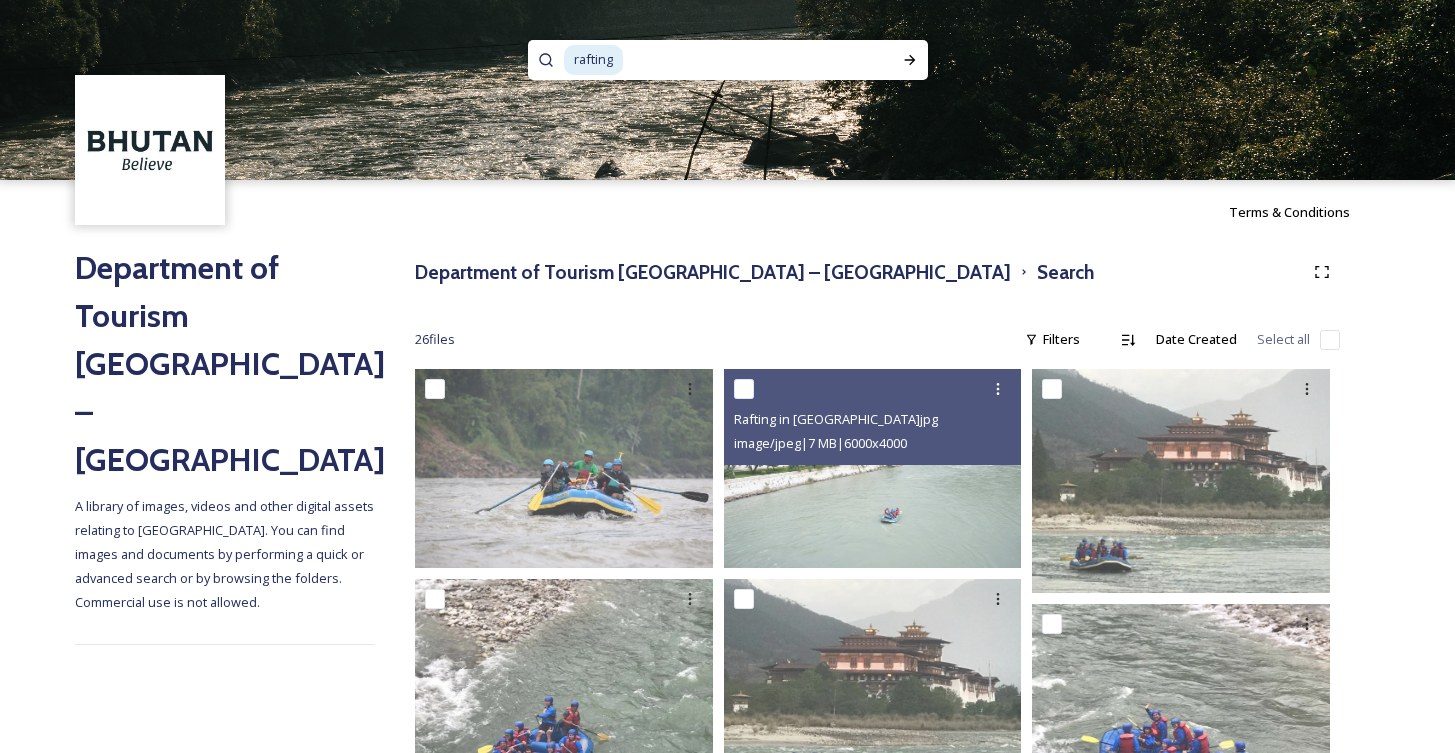 scroll, scrollTop: 0, scrollLeft: 0, axis: both 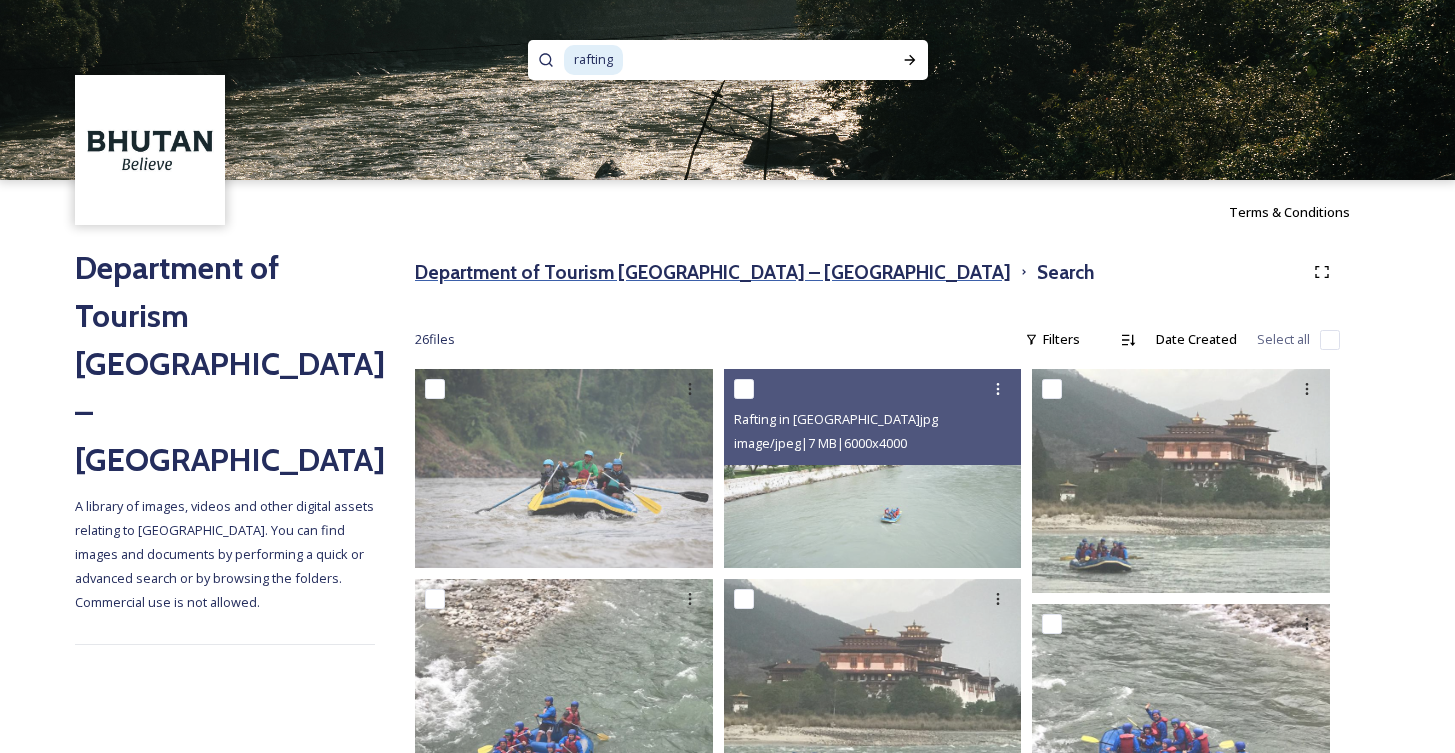 click on "Department of Tourism [GEOGRAPHIC_DATA] – [GEOGRAPHIC_DATA]" at bounding box center [713, 272] 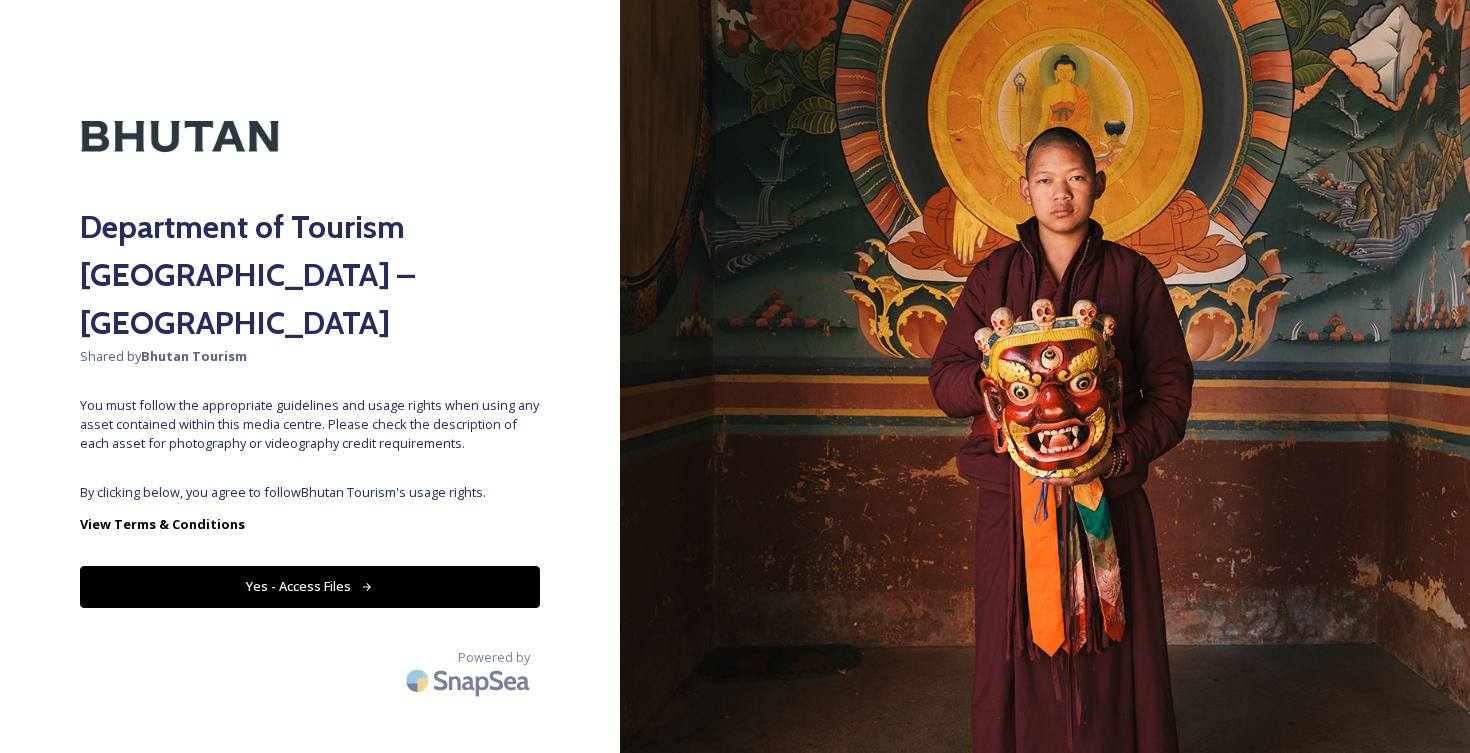 click on "Yes - Access Files" at bounding box center [310, 586] 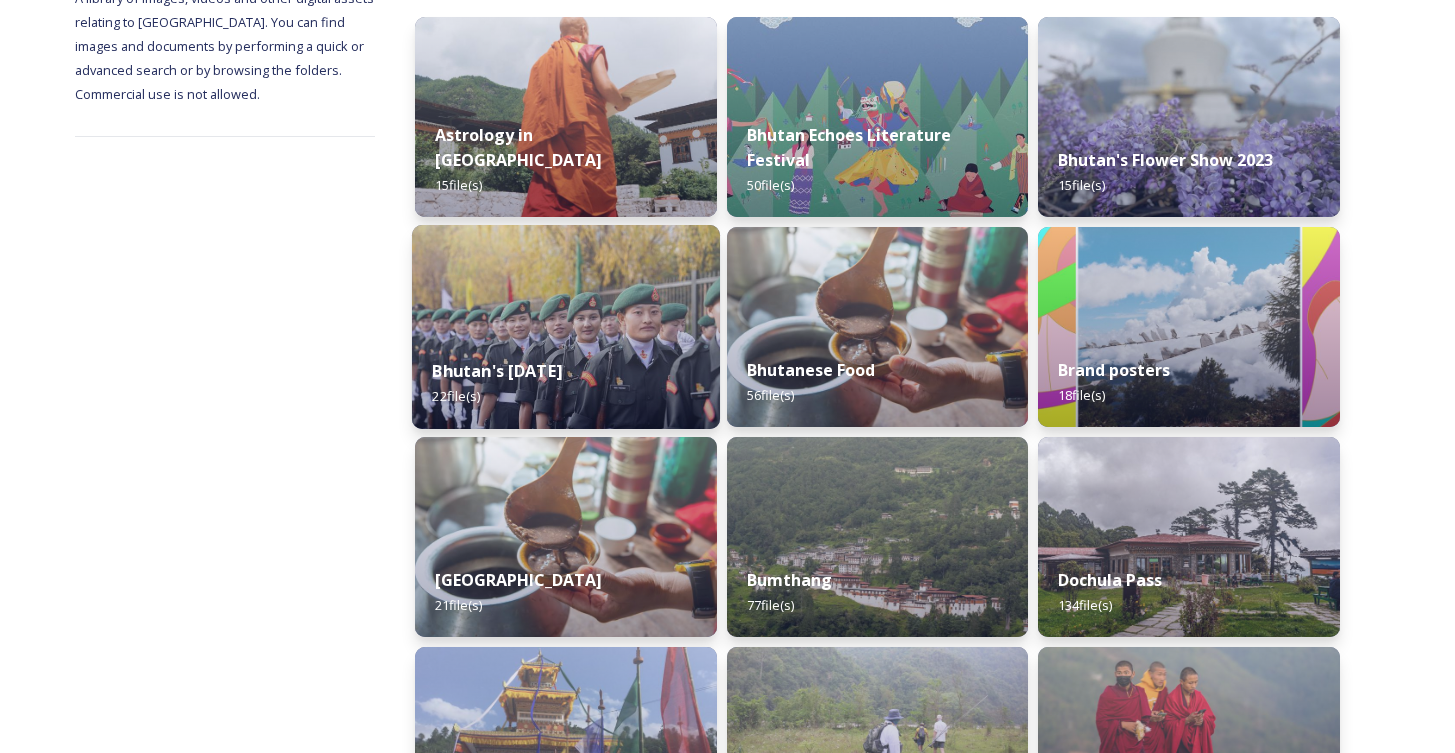 scroll, scrollTop: 310, scrollLeft: 0, axis: vertical 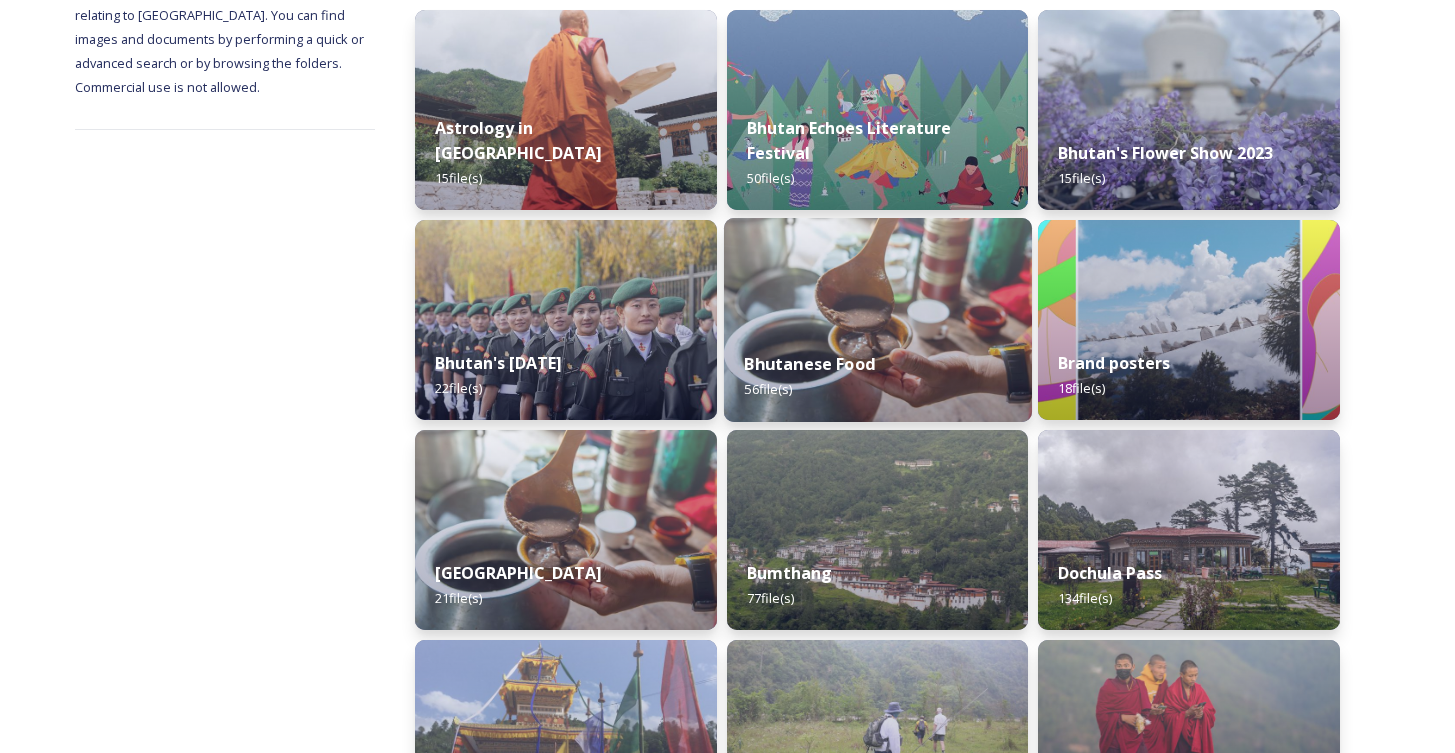 click on "Bhutanese Food 56  file(s)" at bounding box center [878, 376] 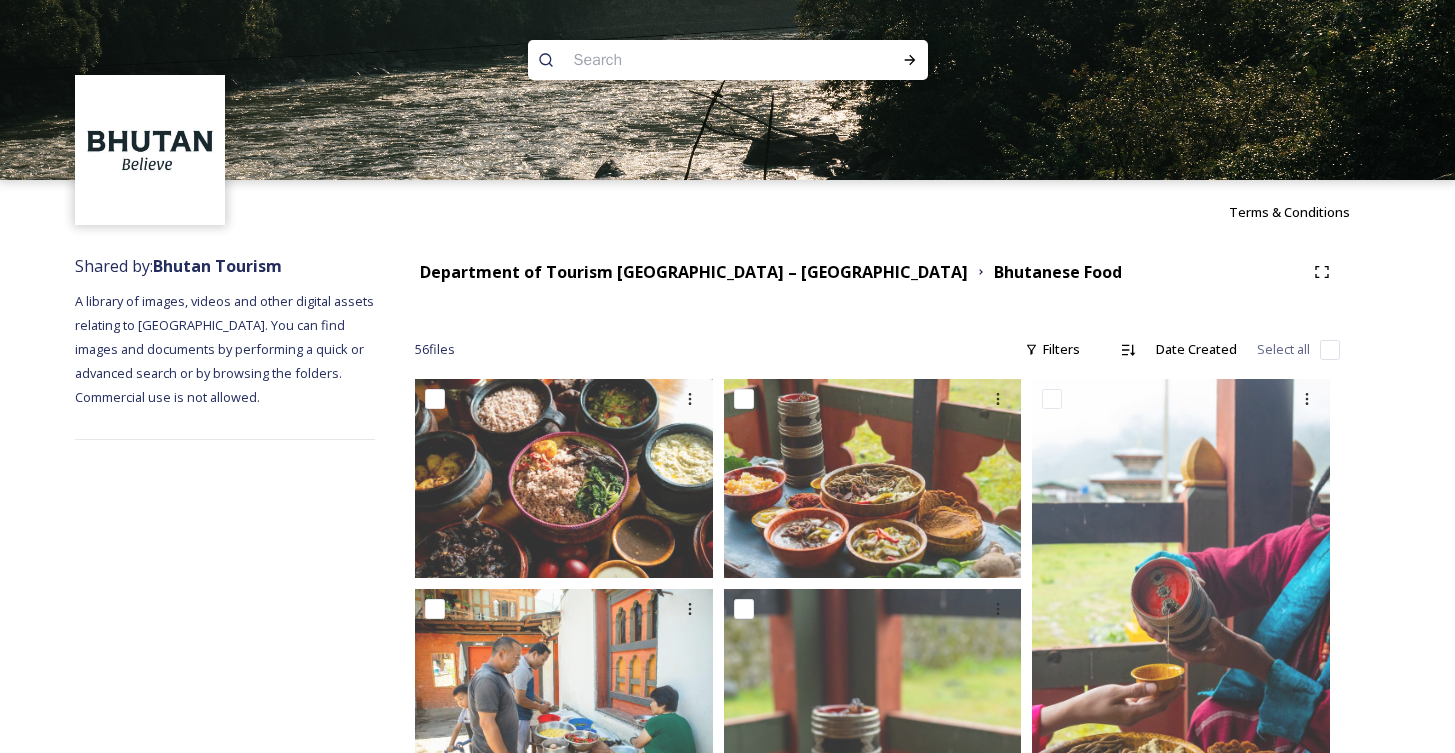 scroll, scrollTop: 0, scrollLeft: 0, axis: both 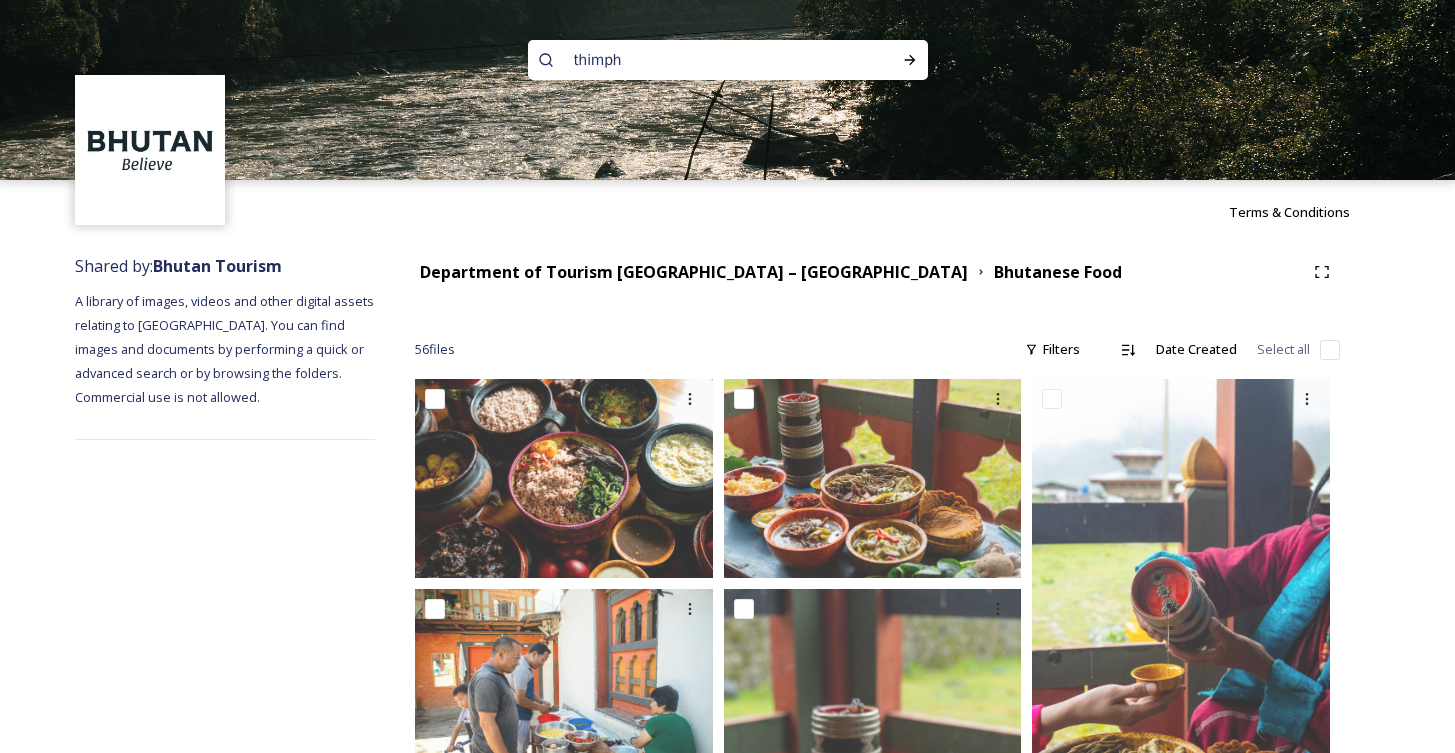 type on "thimphu" 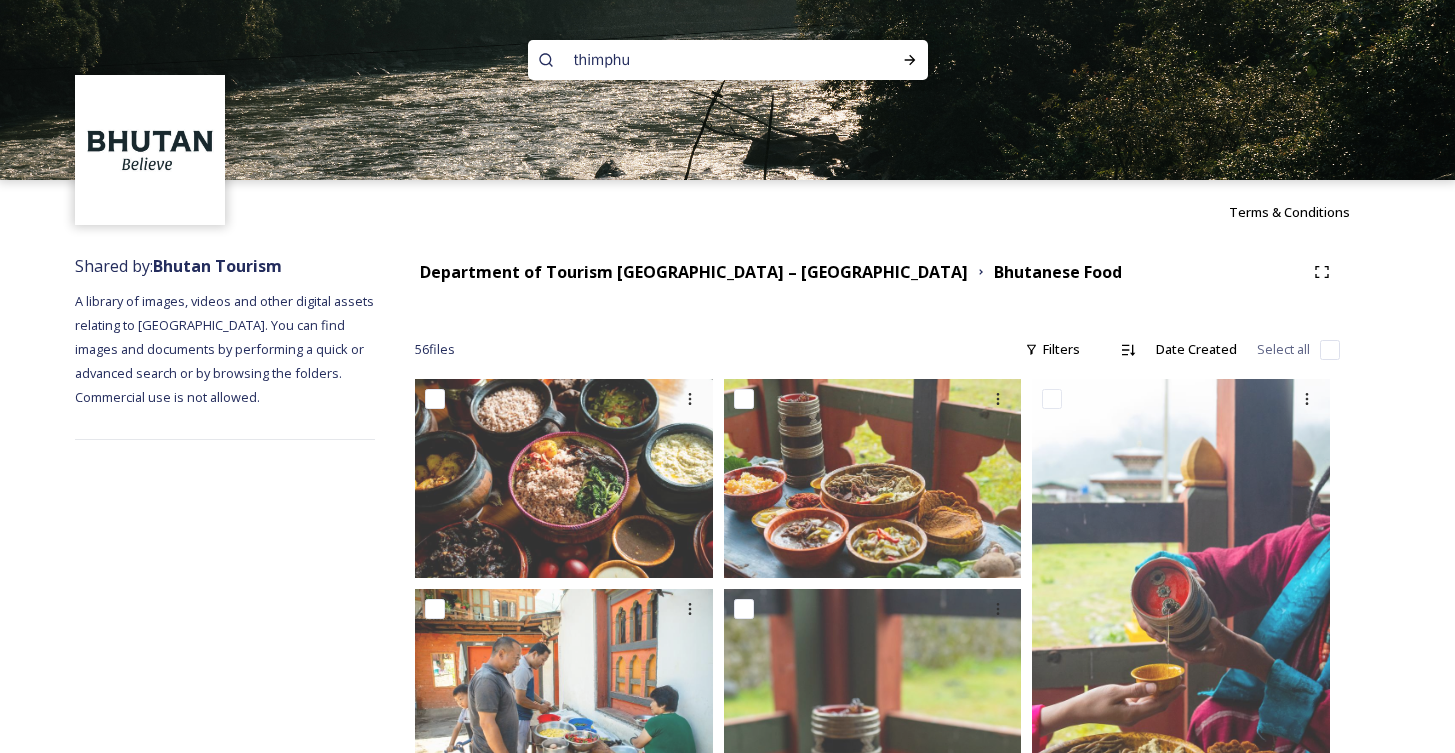 type 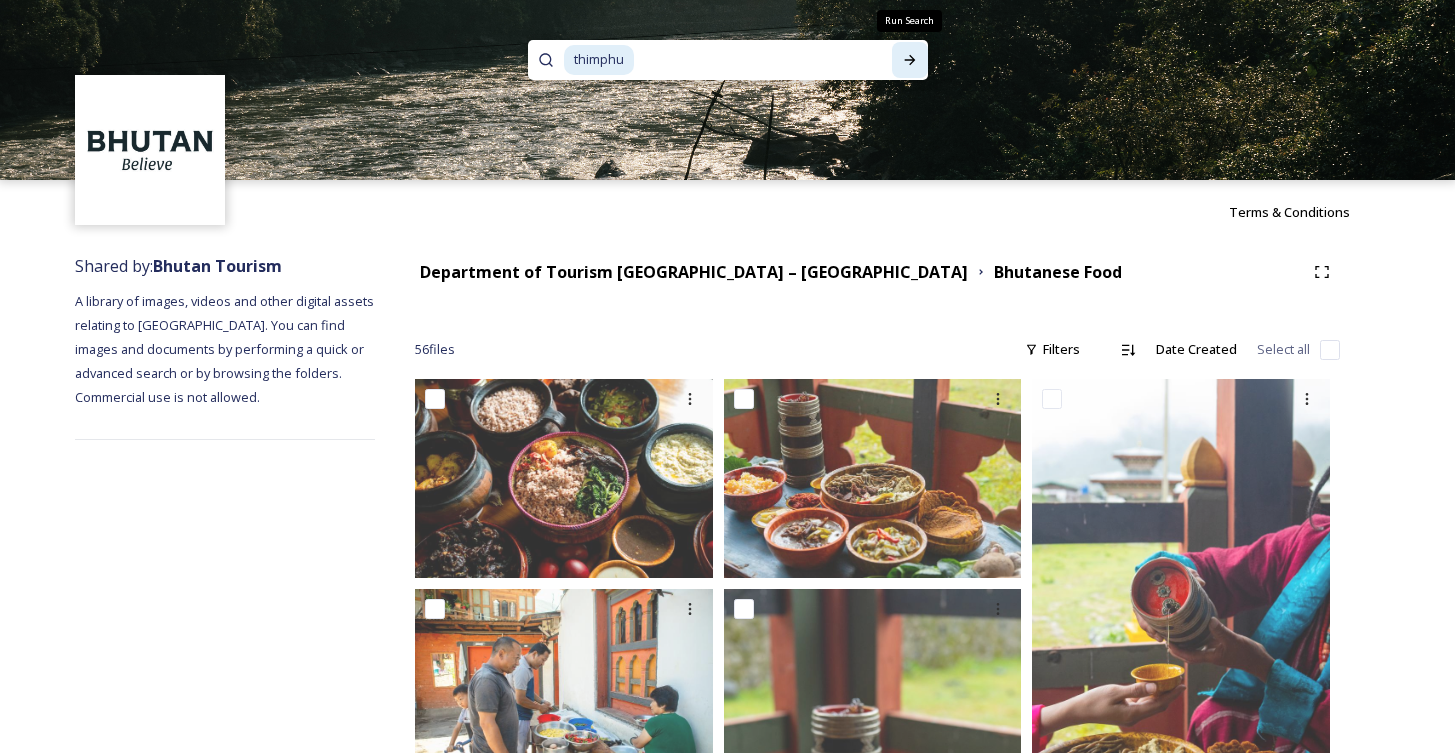 click 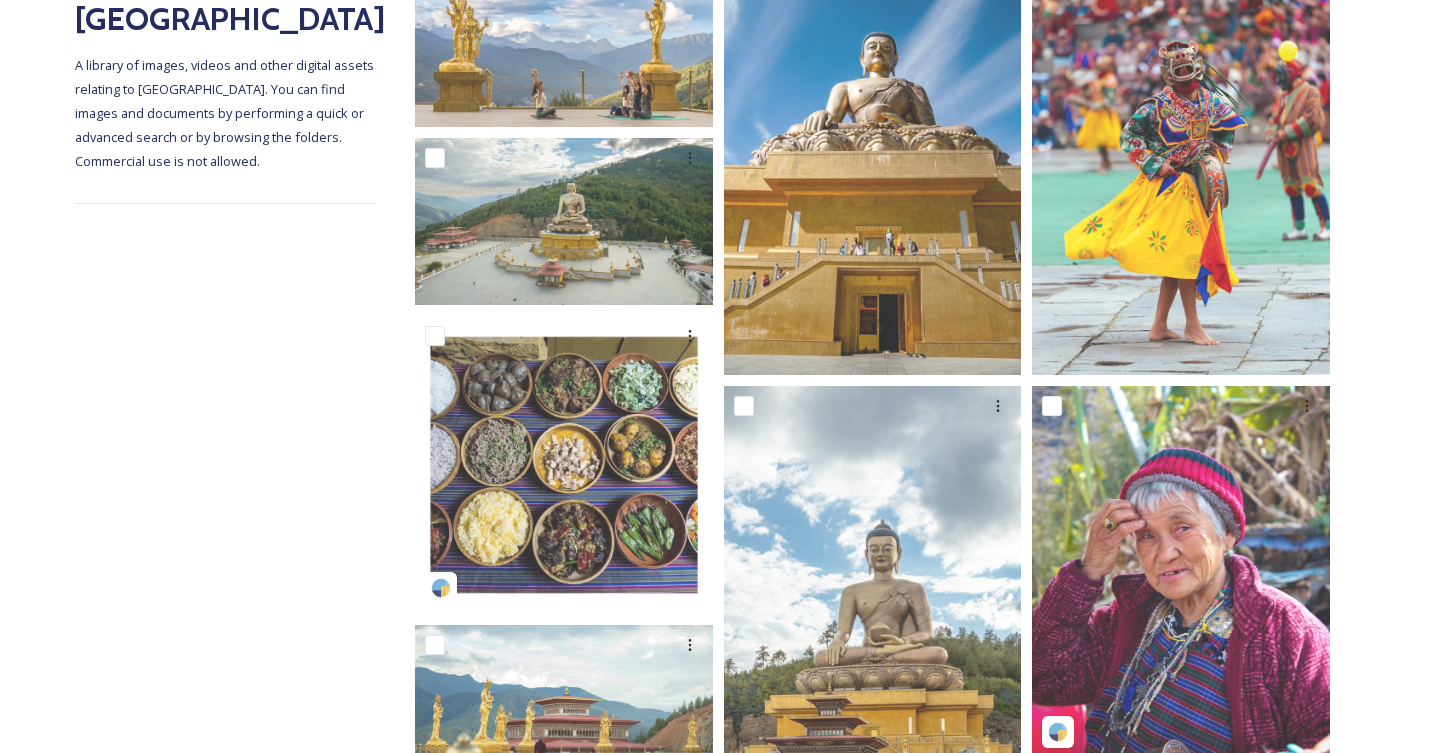 scroll, scrollTop: 363, scrollLeft: 0, axis: vertical 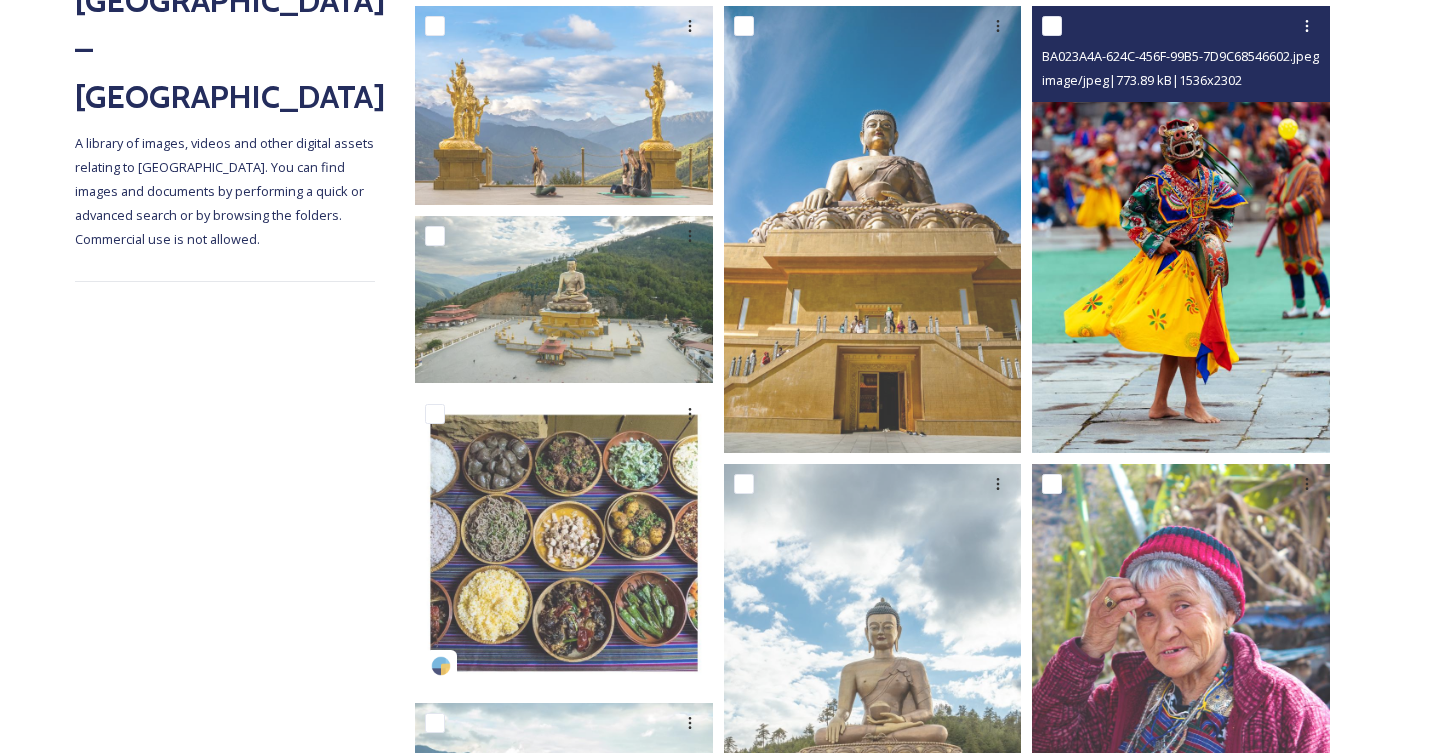 click at bounding box center (1181, 229) 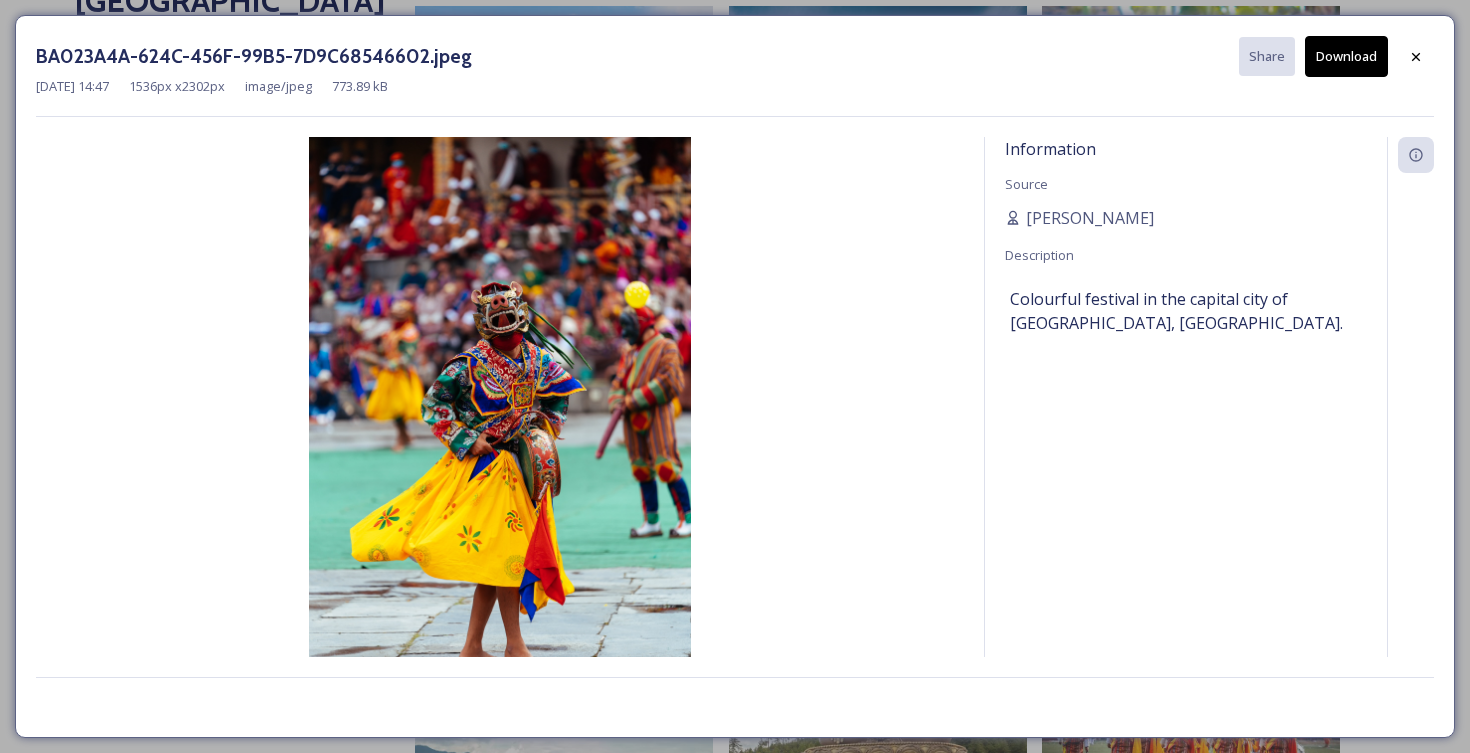 click on "Download" at bounding box center (1346, 56) 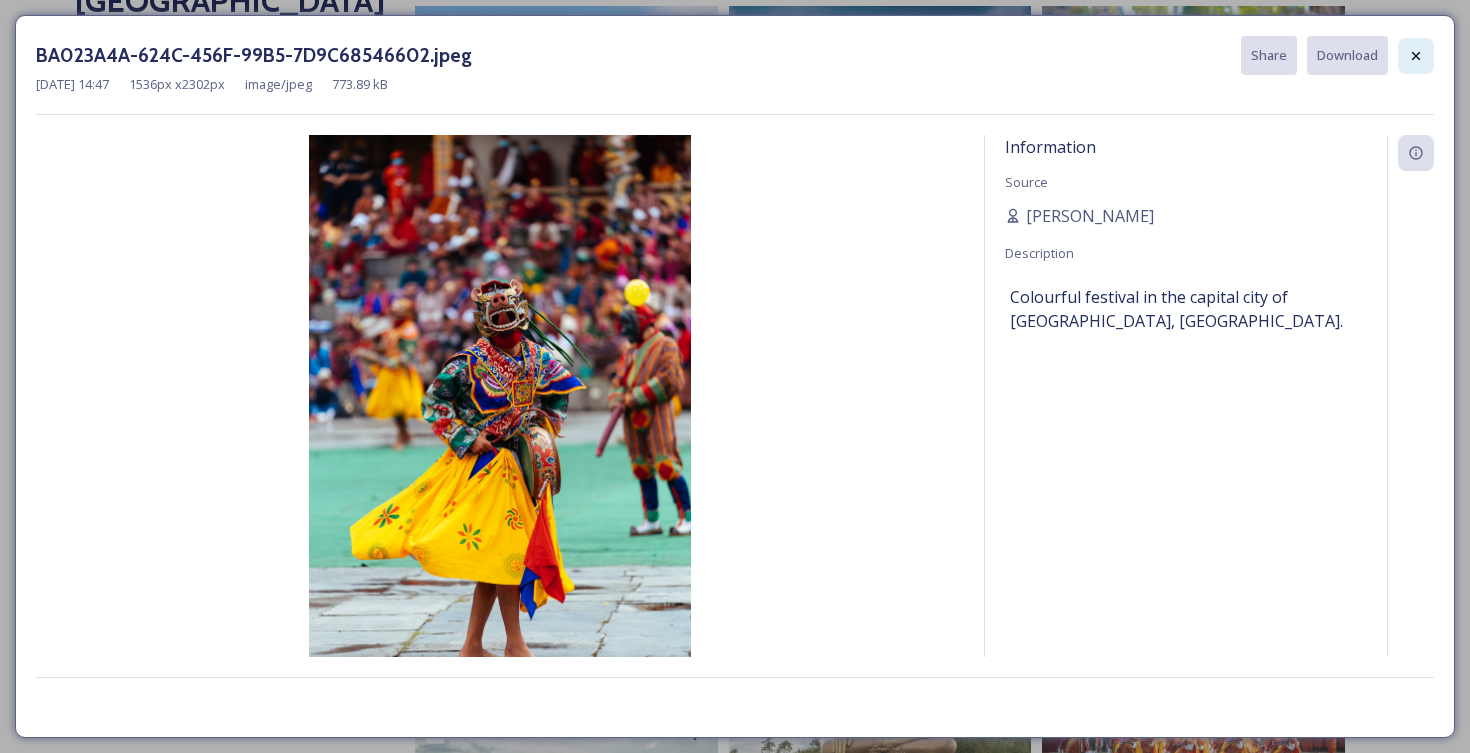 click at bounding box center (1416, 56) 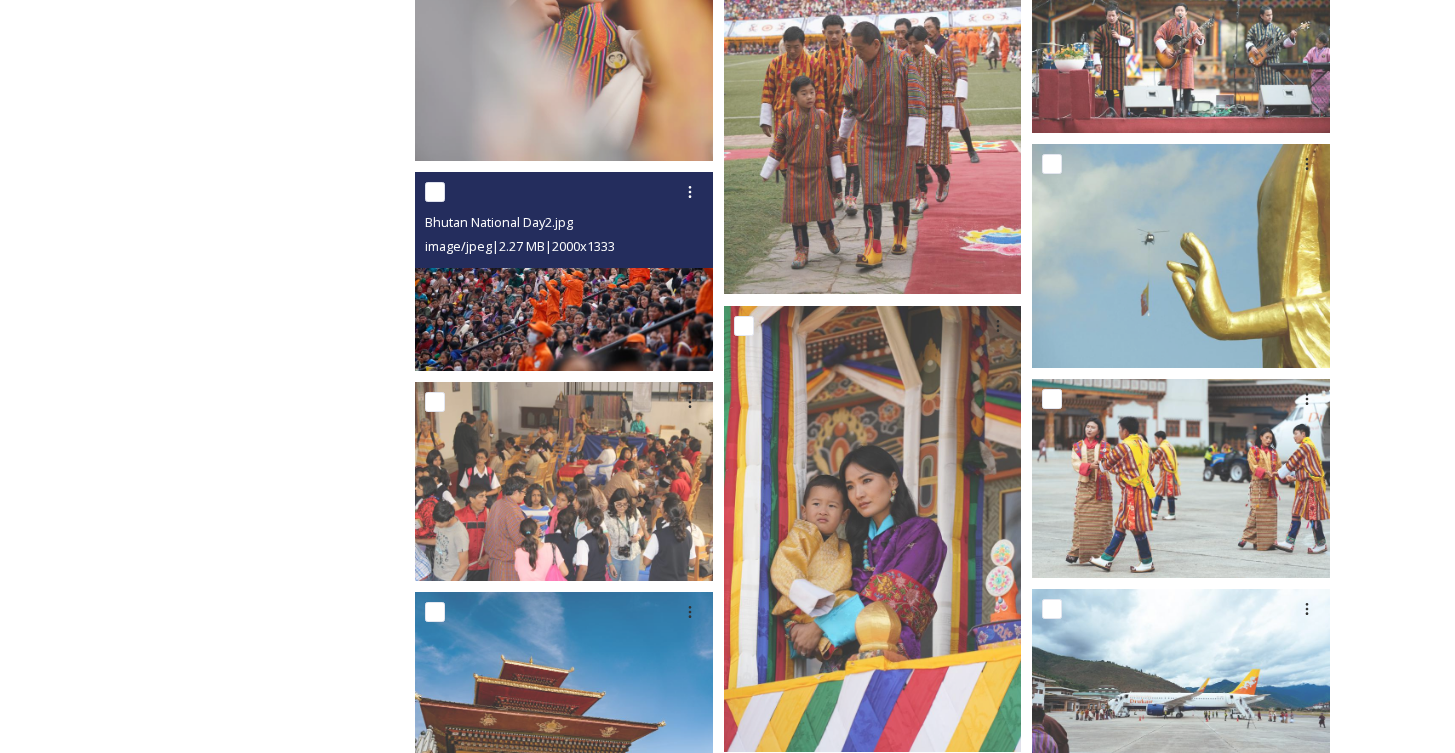 scroll, scrollTop: 4893, scrollLeft: 0, axis: vertical 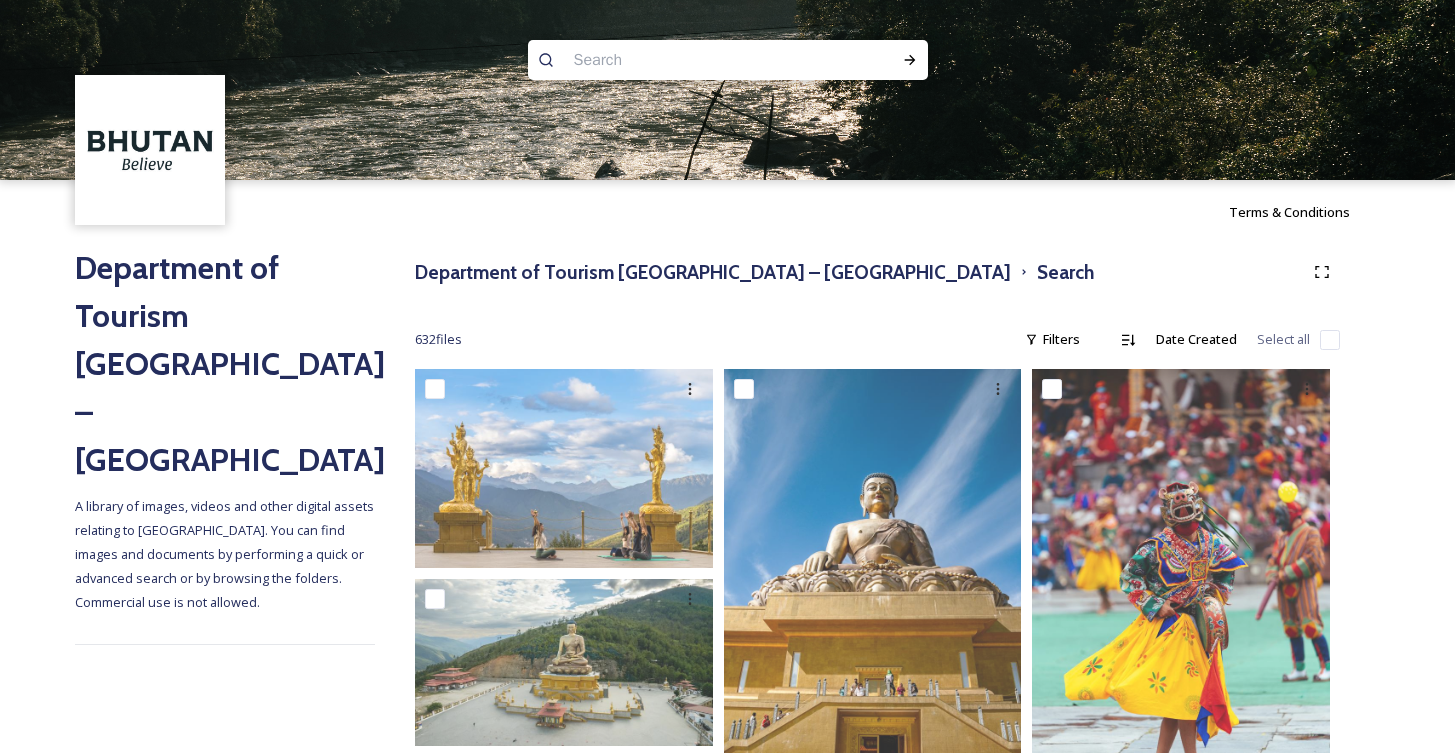 click at bounding box center (689, 60) 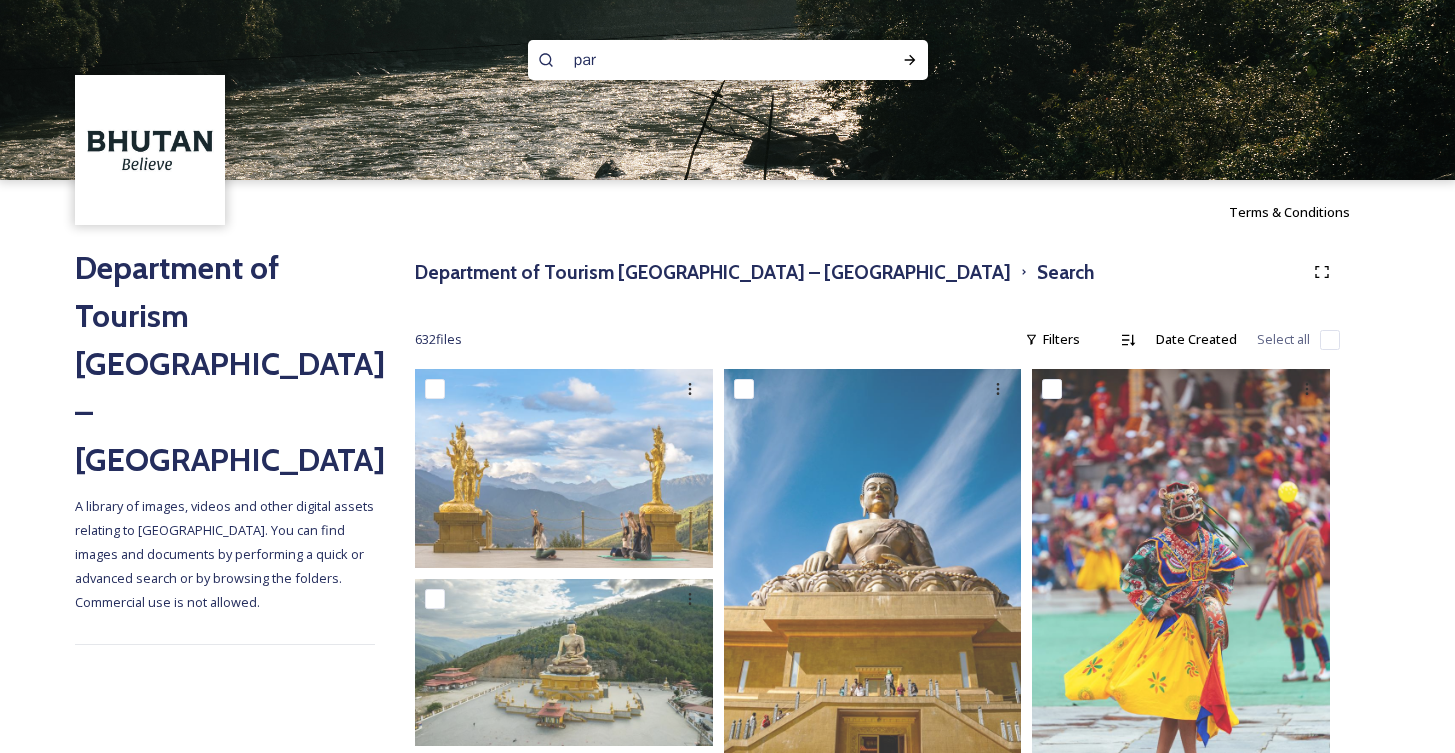 type on "paro" 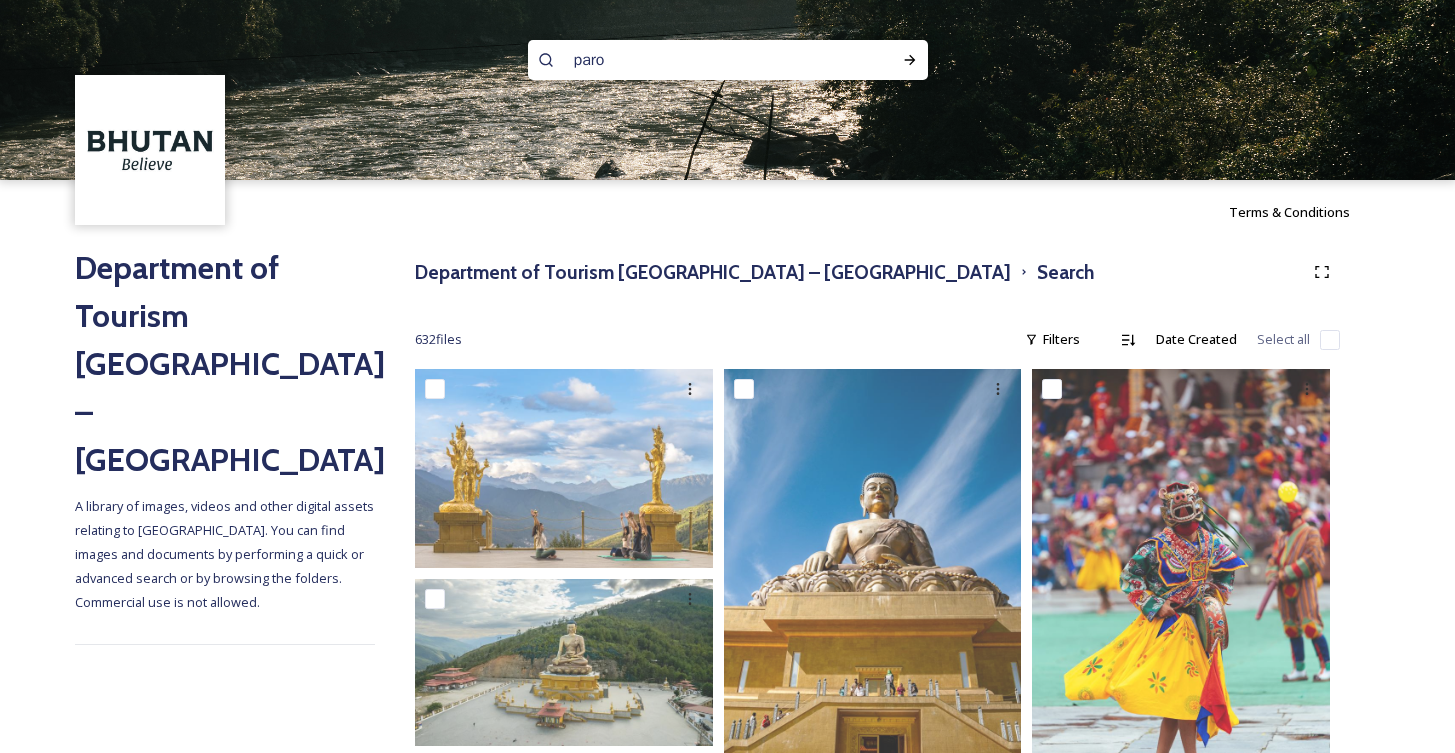 type 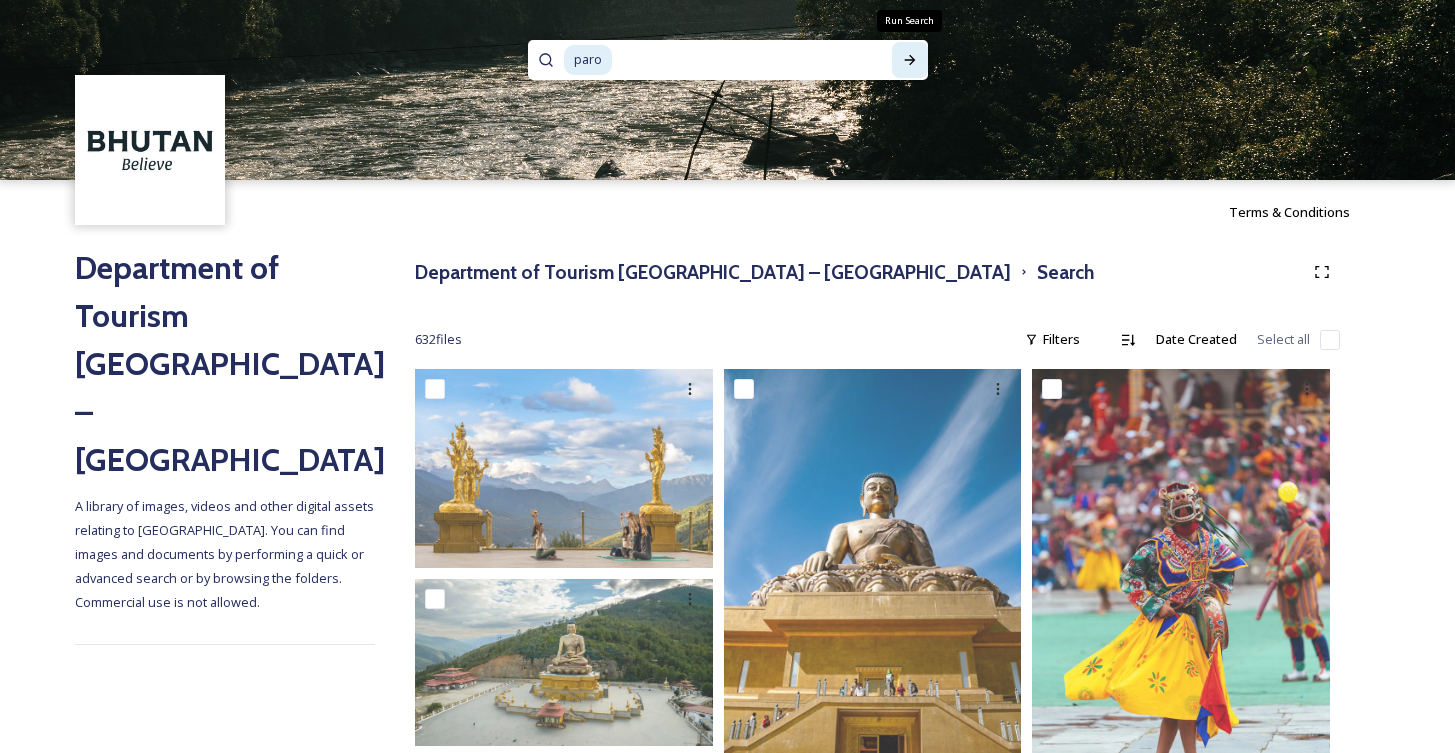 click on "Run Search" at bounding box center [910, 60] 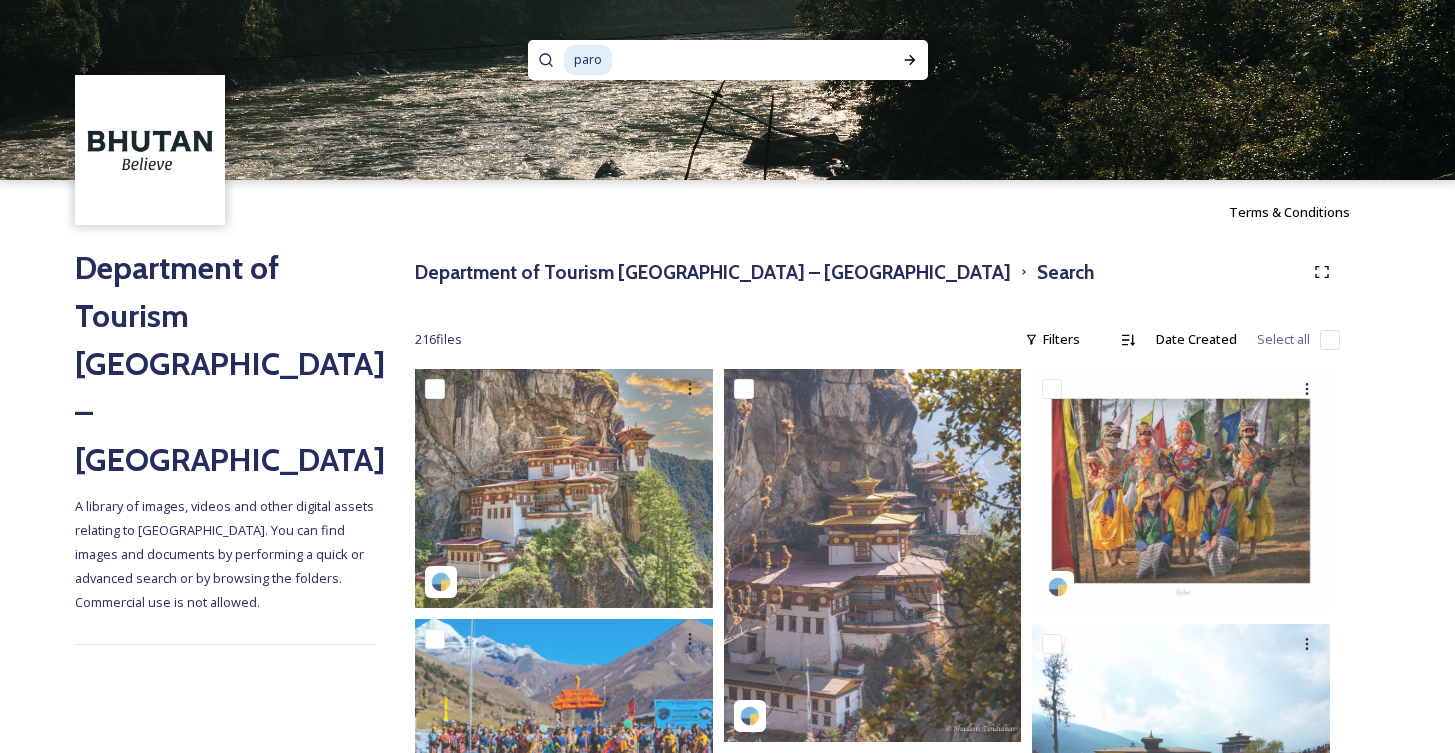 scroll, scrollTop: 155, scrollLeft: 0, axis: vertical 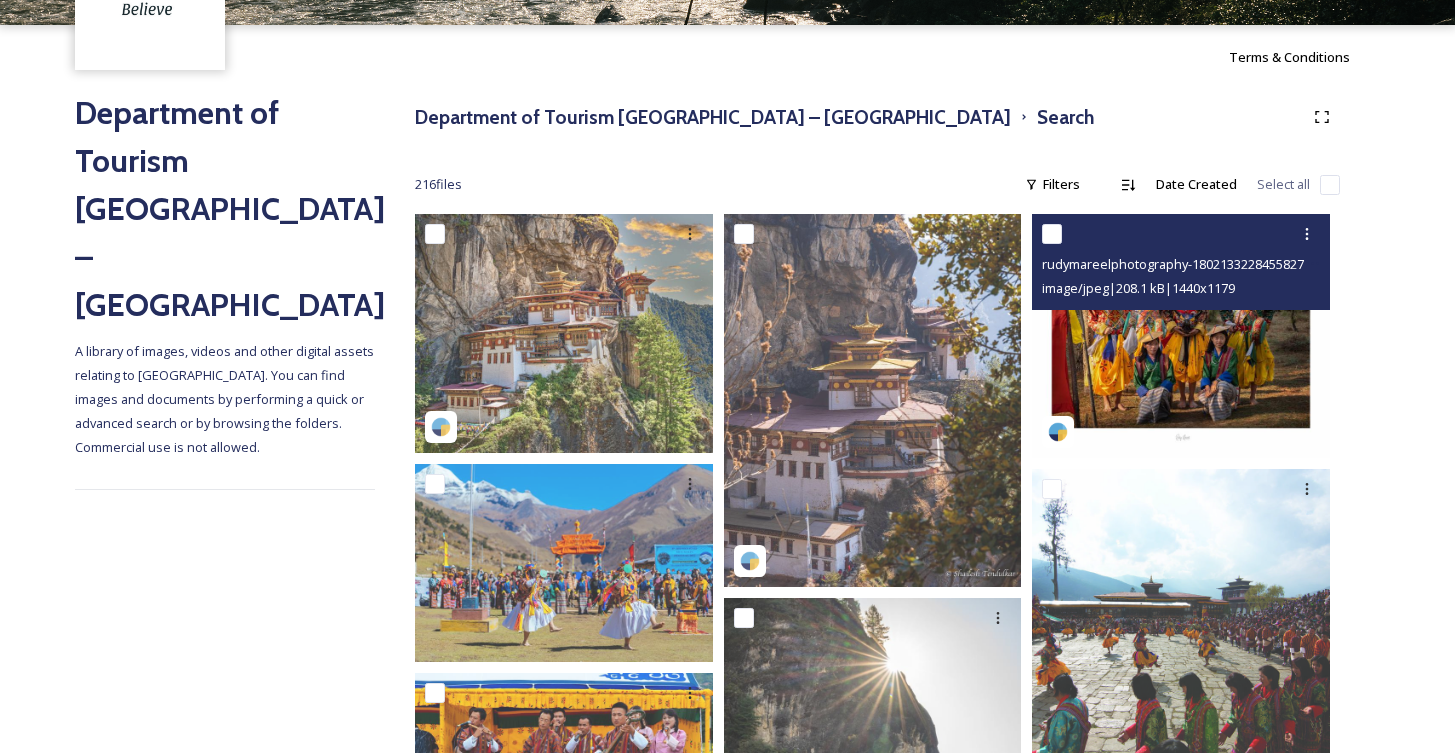click at bounding box center (1181, 336) 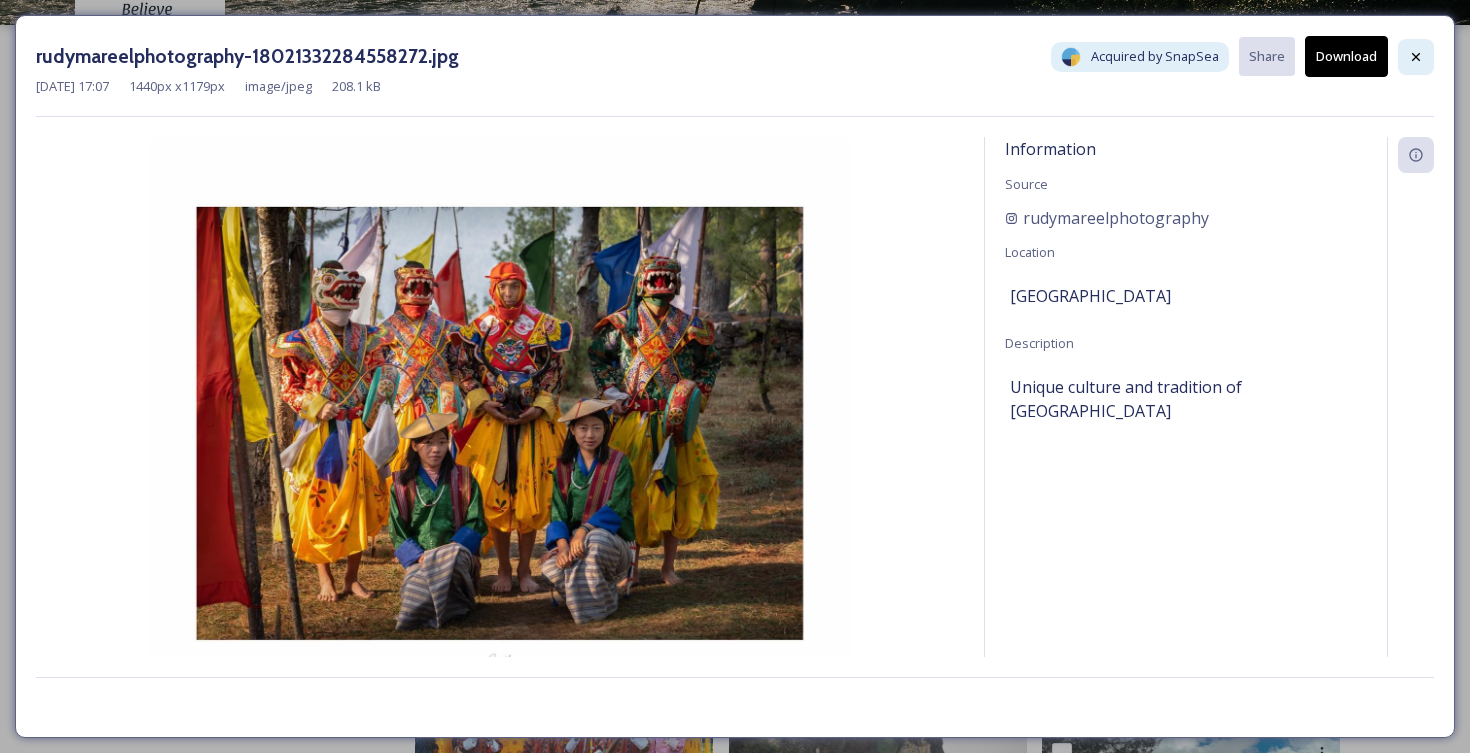 click at bounding box center (1416, 57) 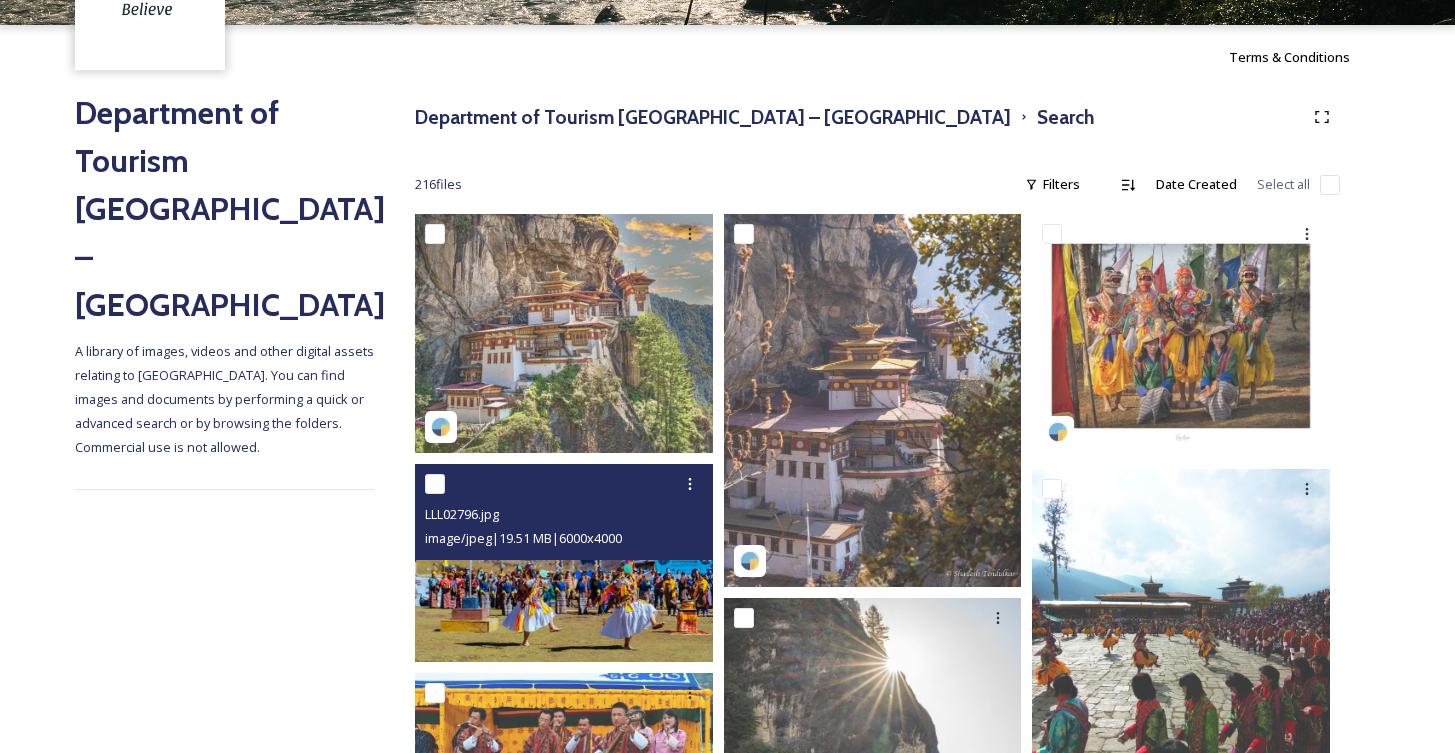 click at bounding box center (564, 562) 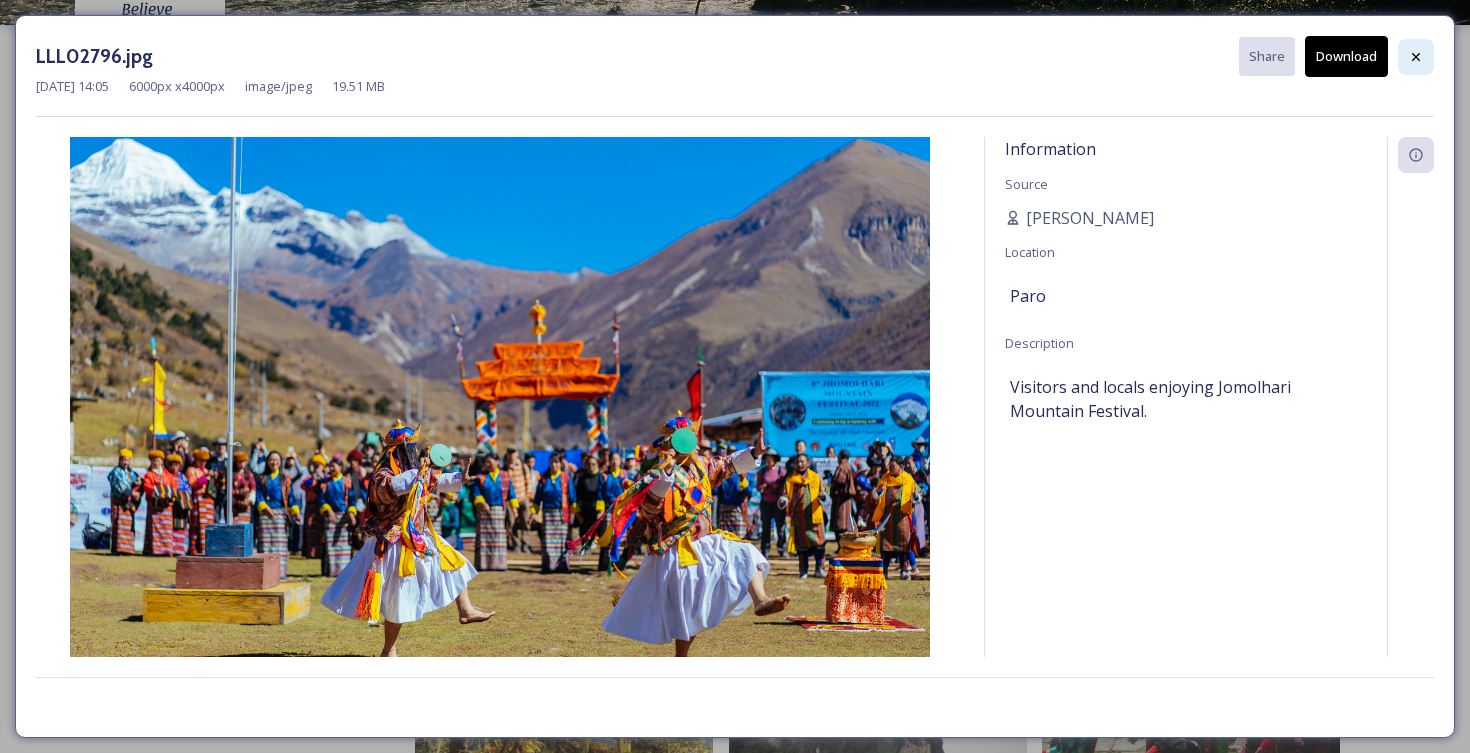 click 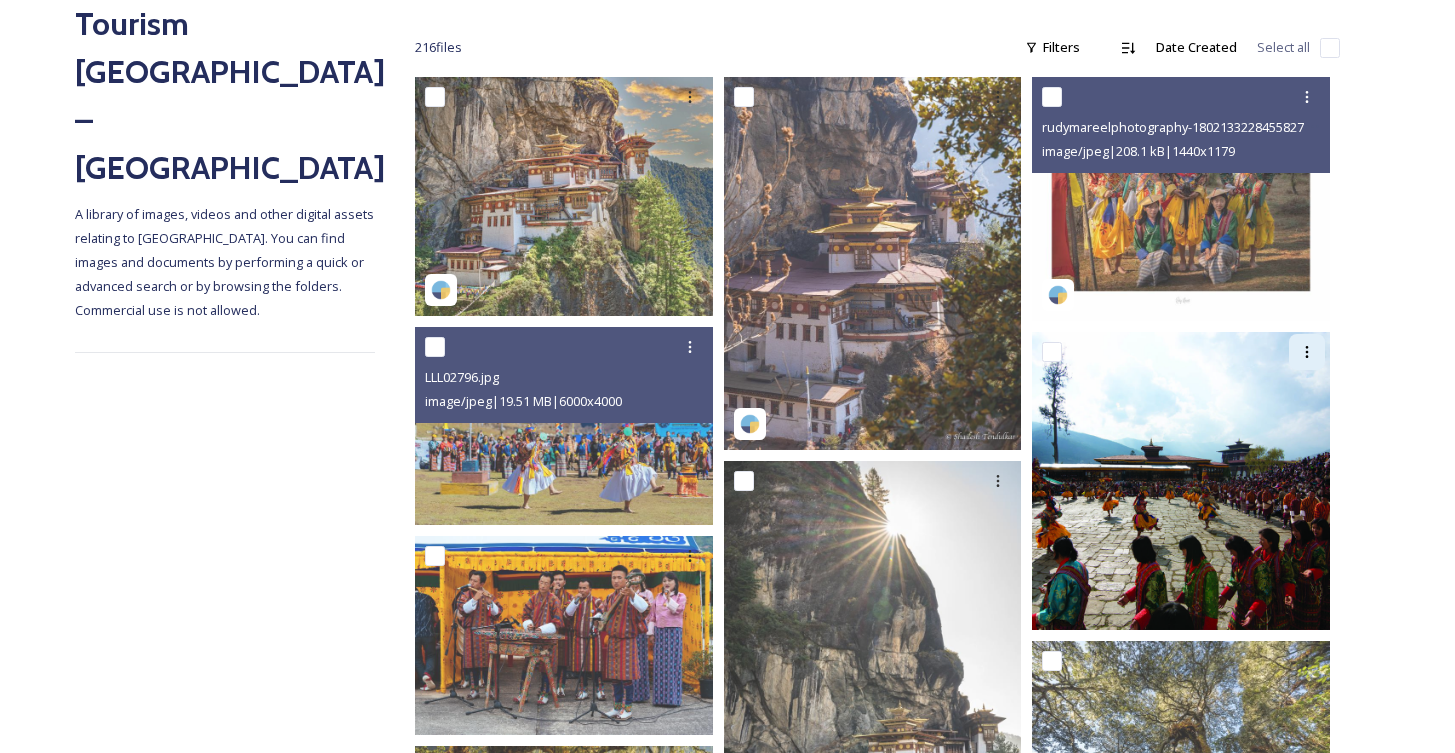 scroll, scrollTop: 656, scrollLeft: 0, axis: vertical 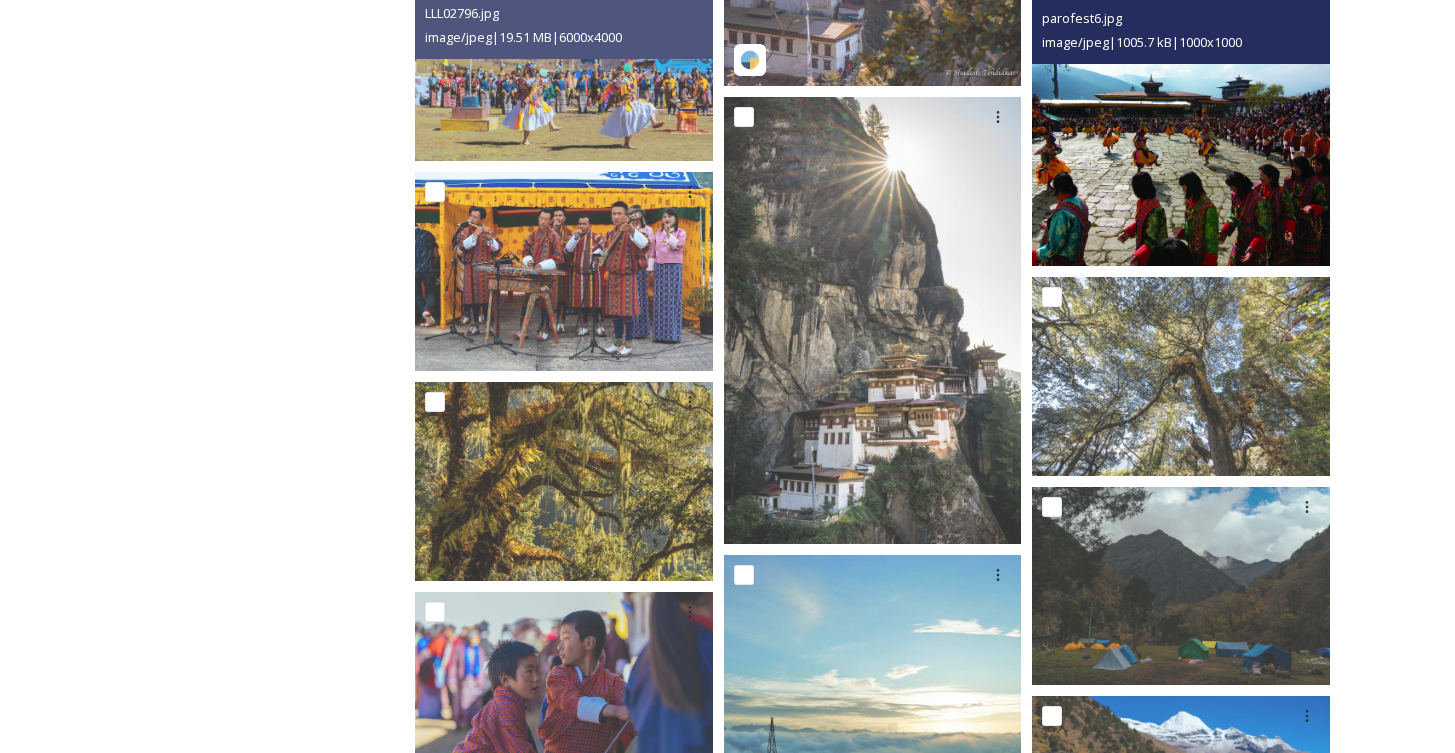 click at bounding box center (1181, 117) 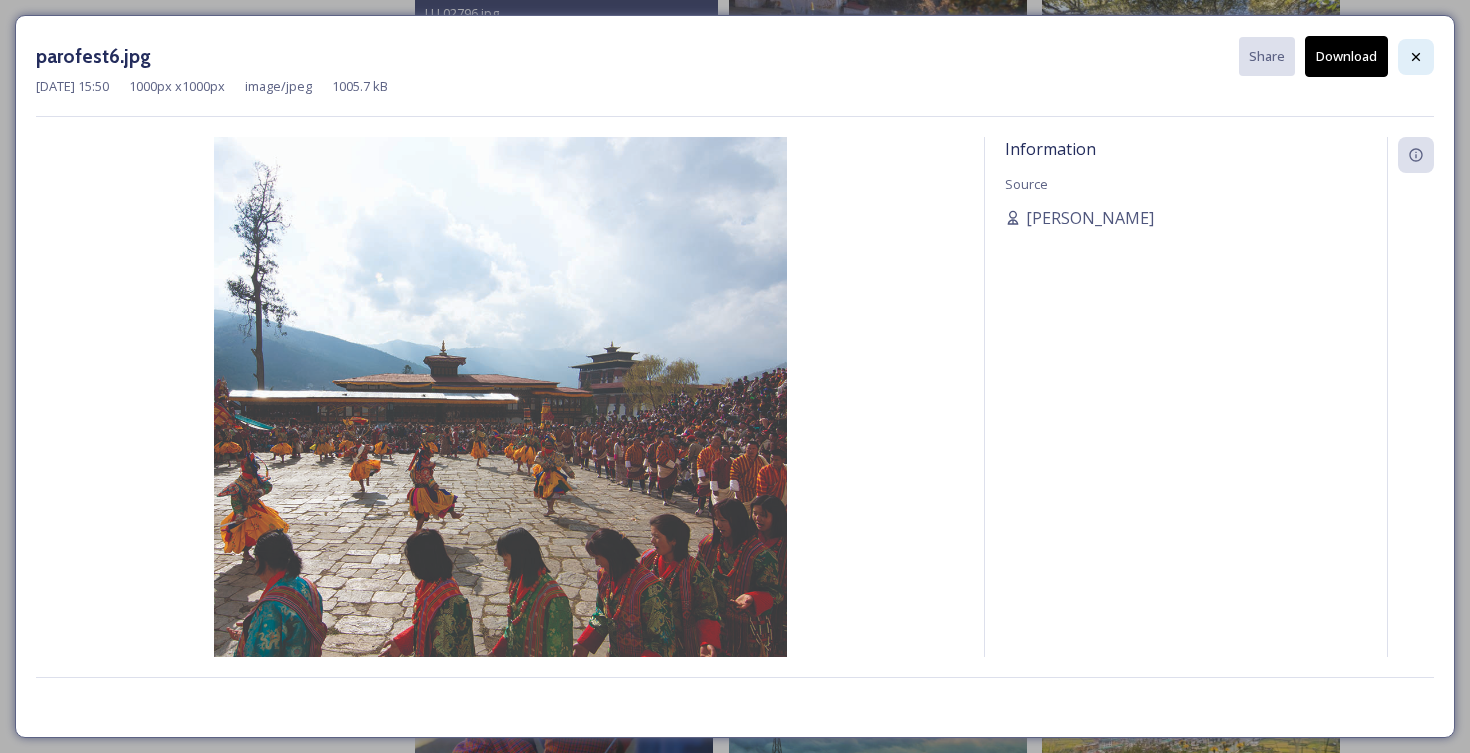 click at bounding box center (1416, 57) 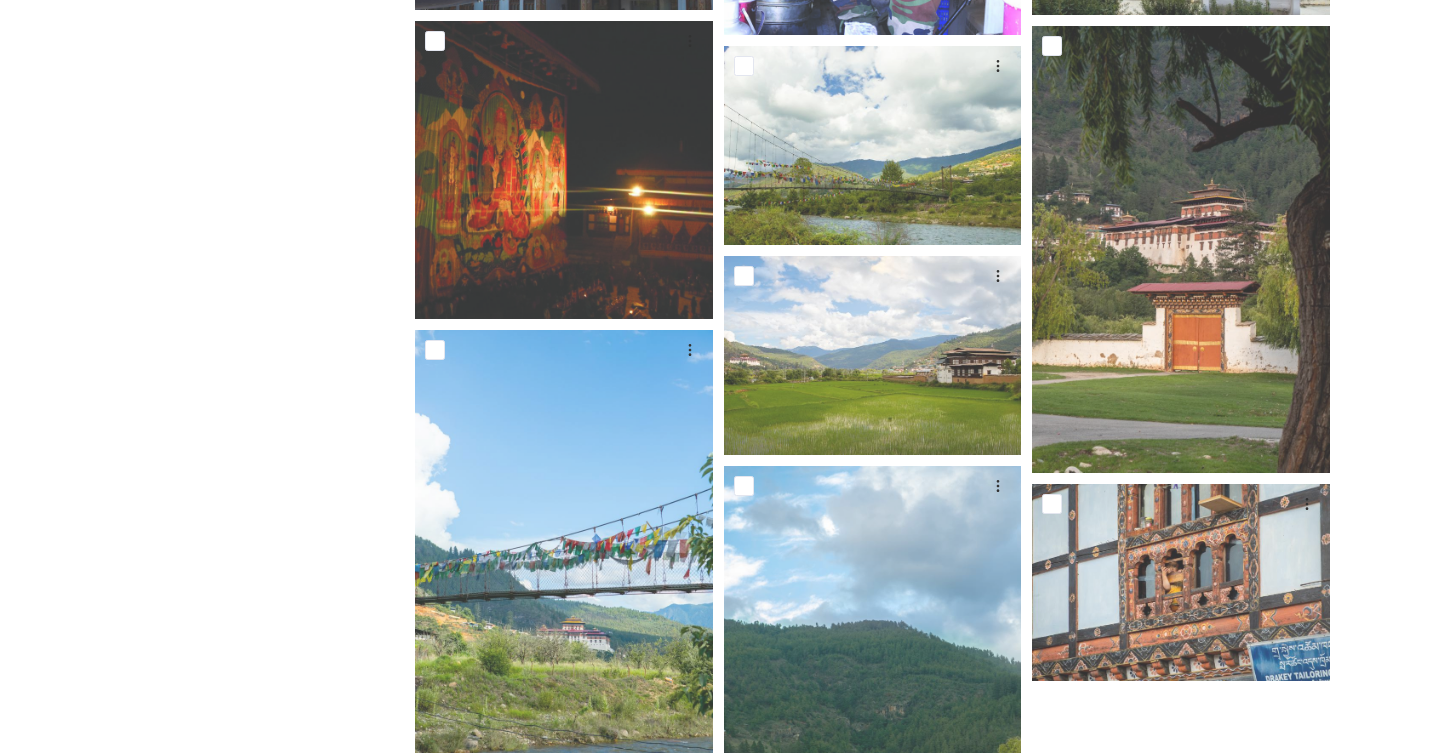 scroll, scrollTop: 9669, scrollLeft: 0, axis: vertical 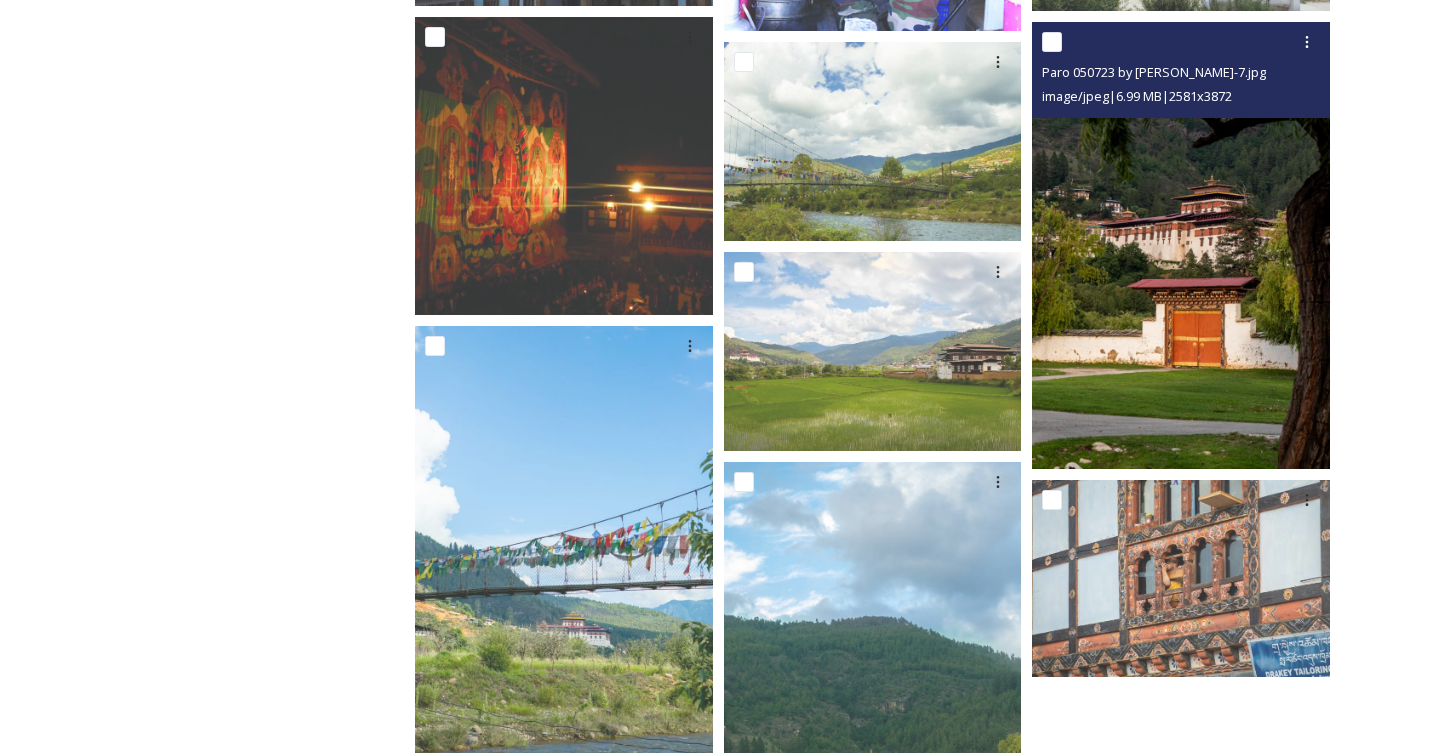 click at bounding box center [1181, 245] 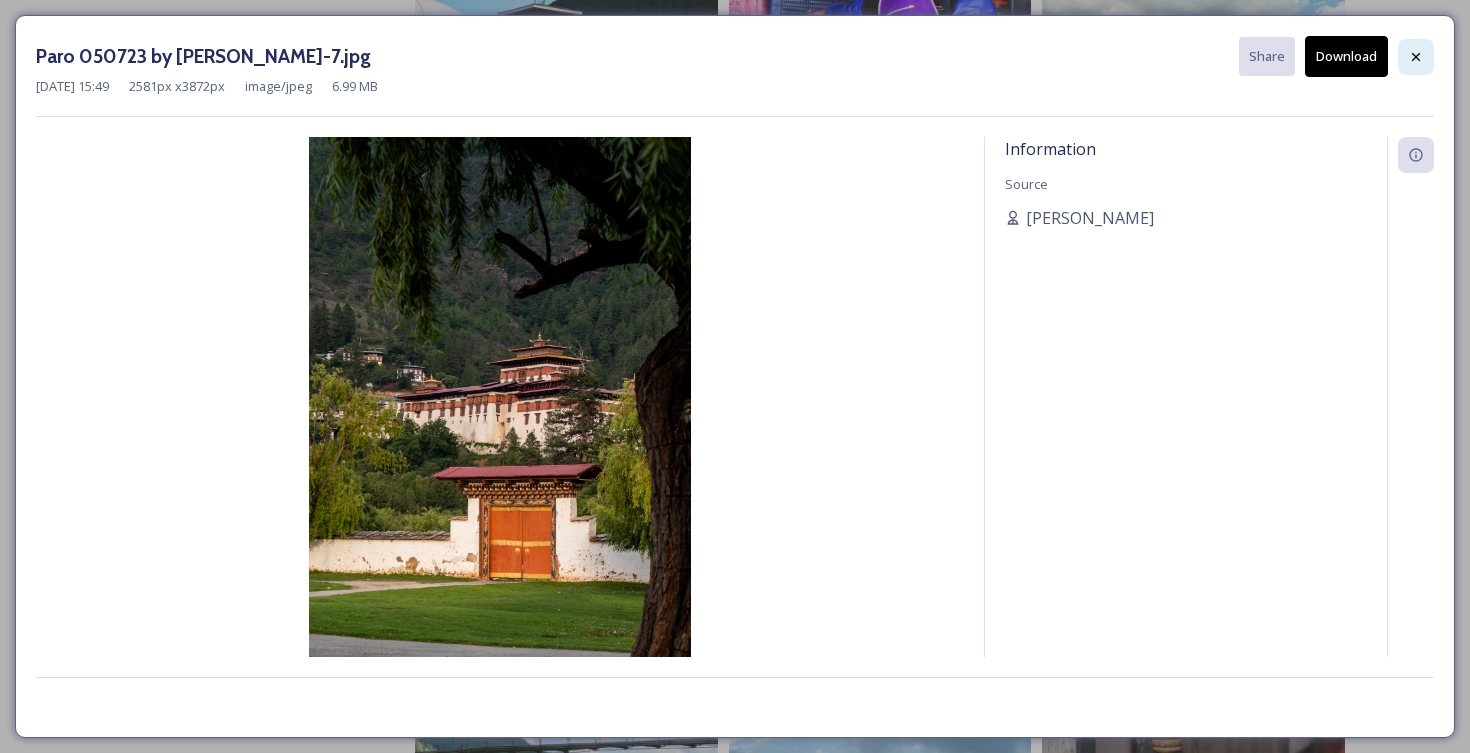 click at bounding box center (1416, 57) 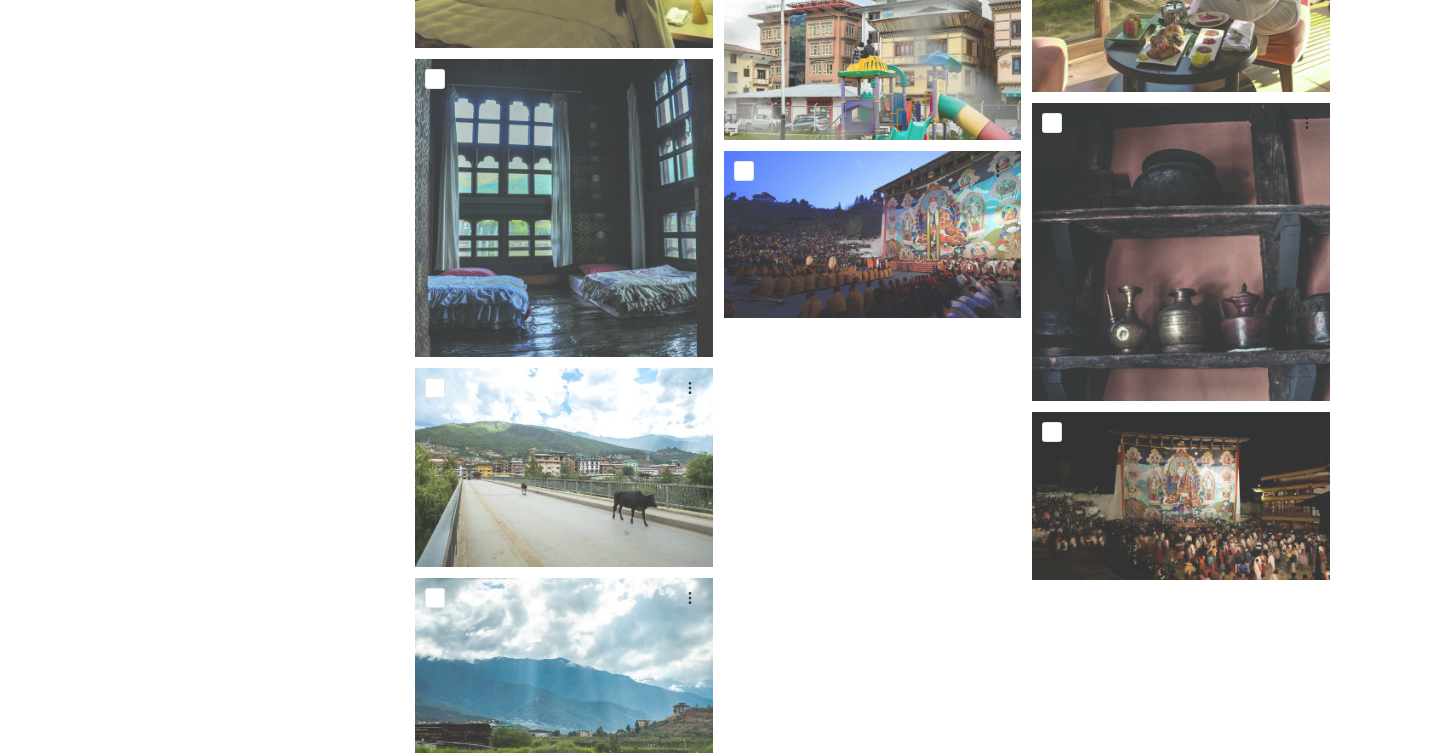 scroll, scrollTop: 17452, scrollLeft: 0, axis: vertical 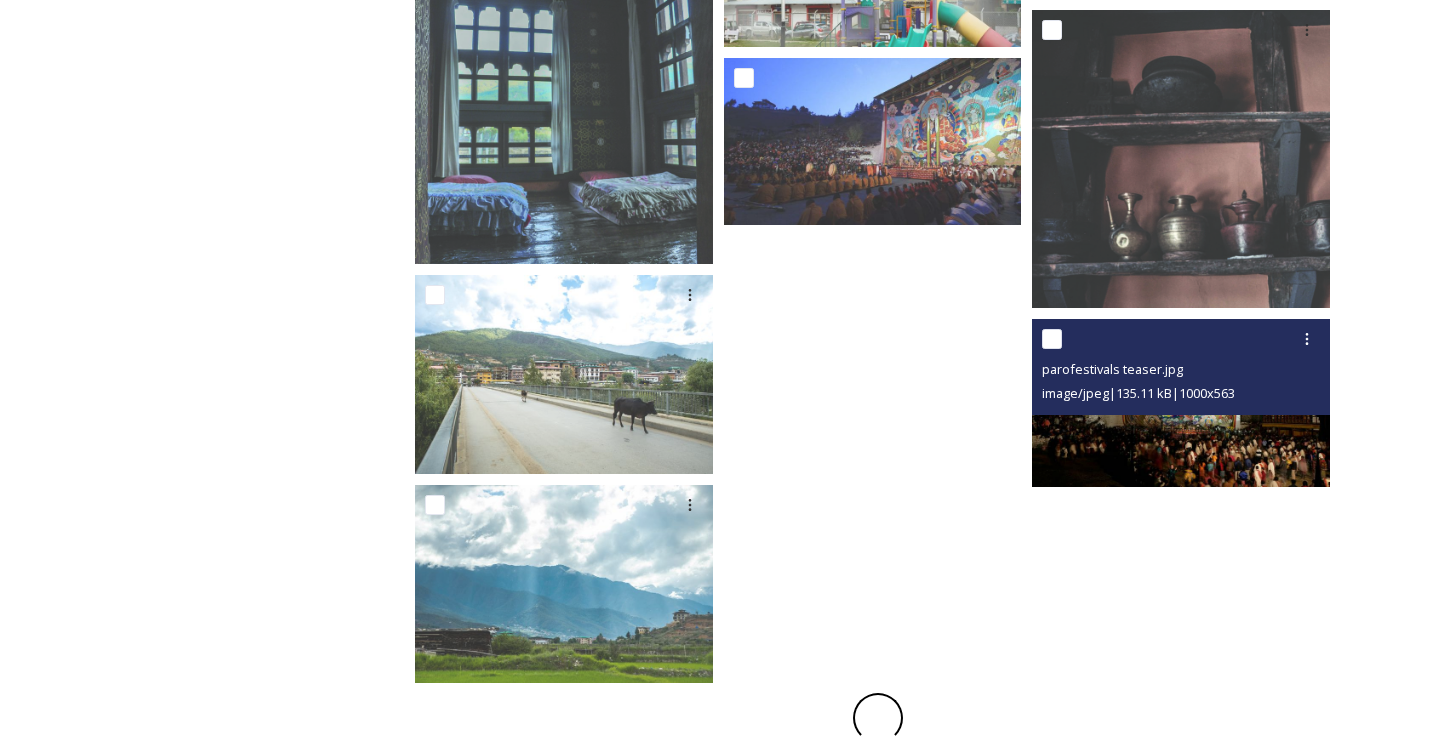 click at bounding box center (1181, 403) 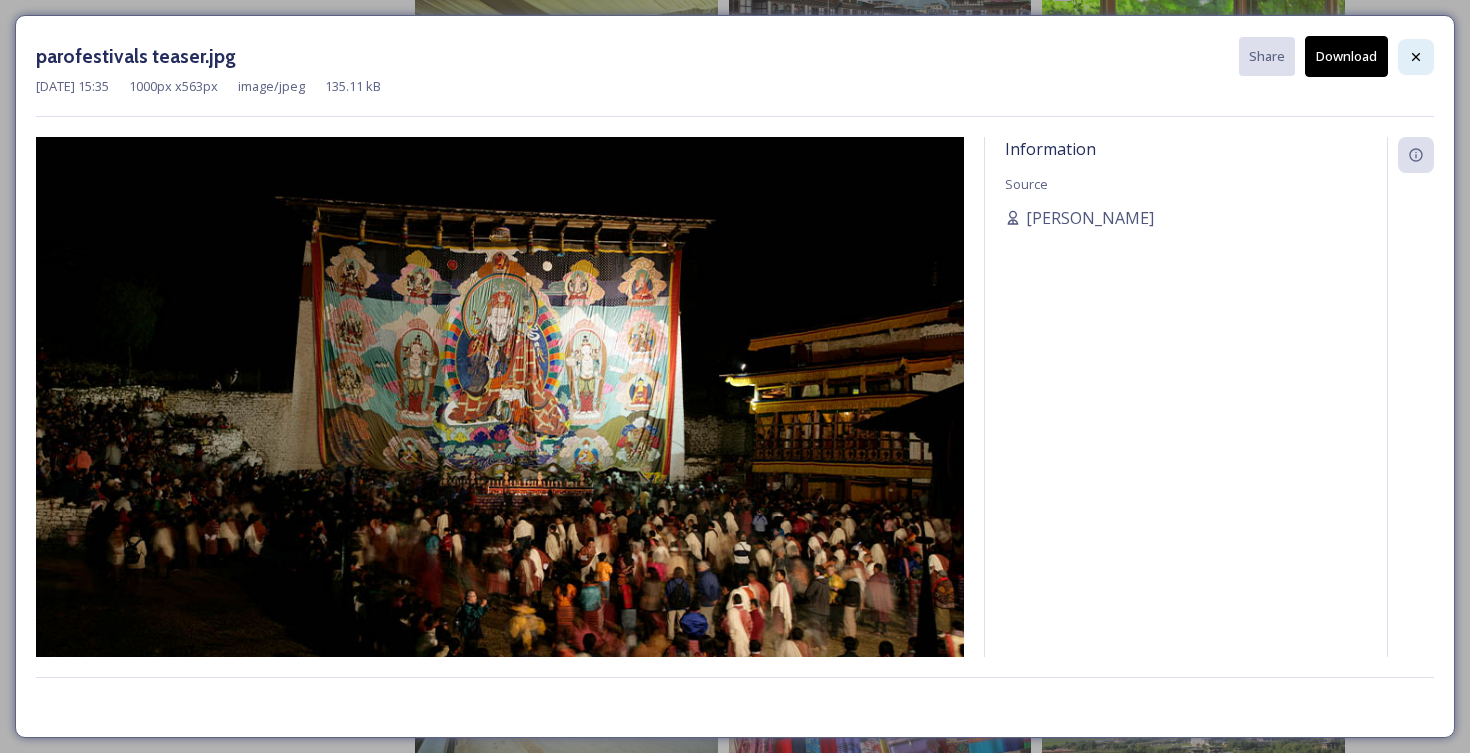 click 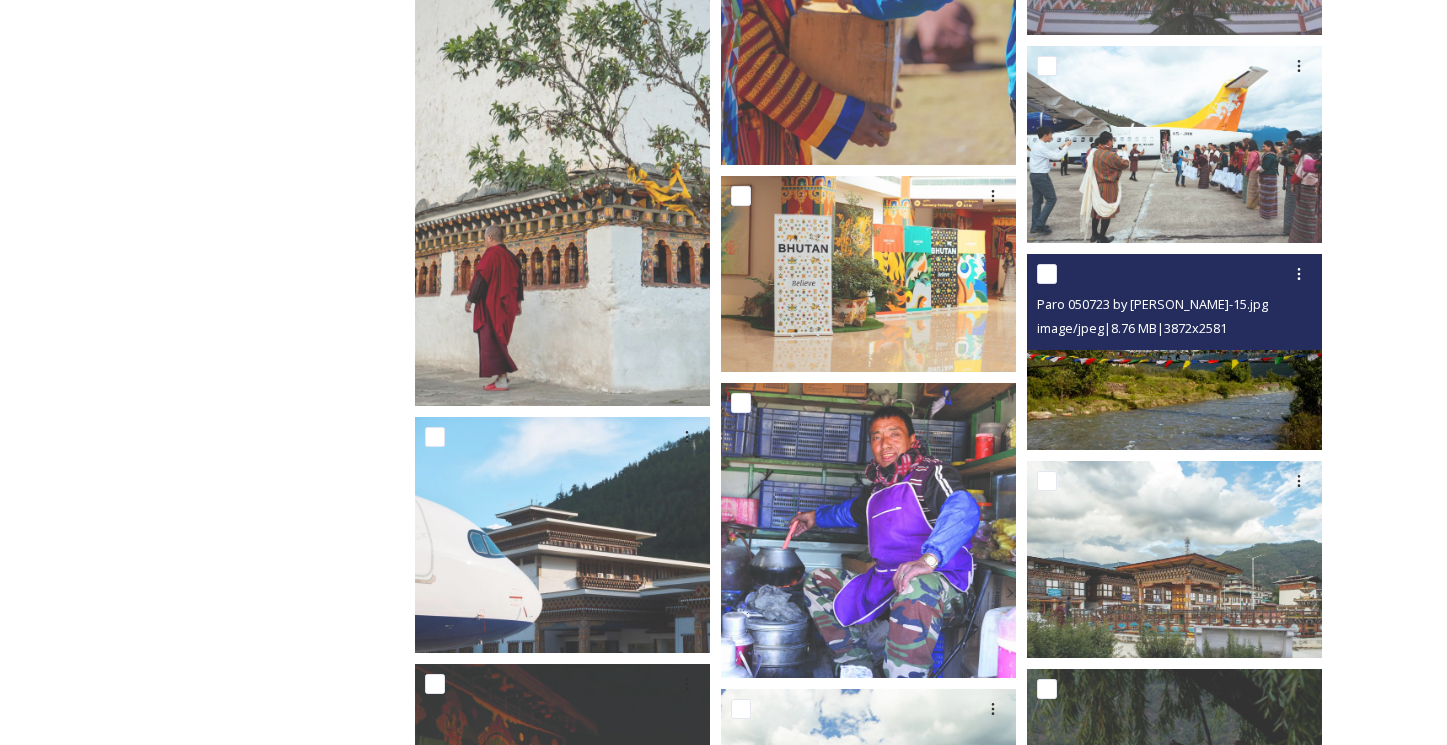 scroll, scrollTop: 8282, scrollLeft: 0, axis: vertical 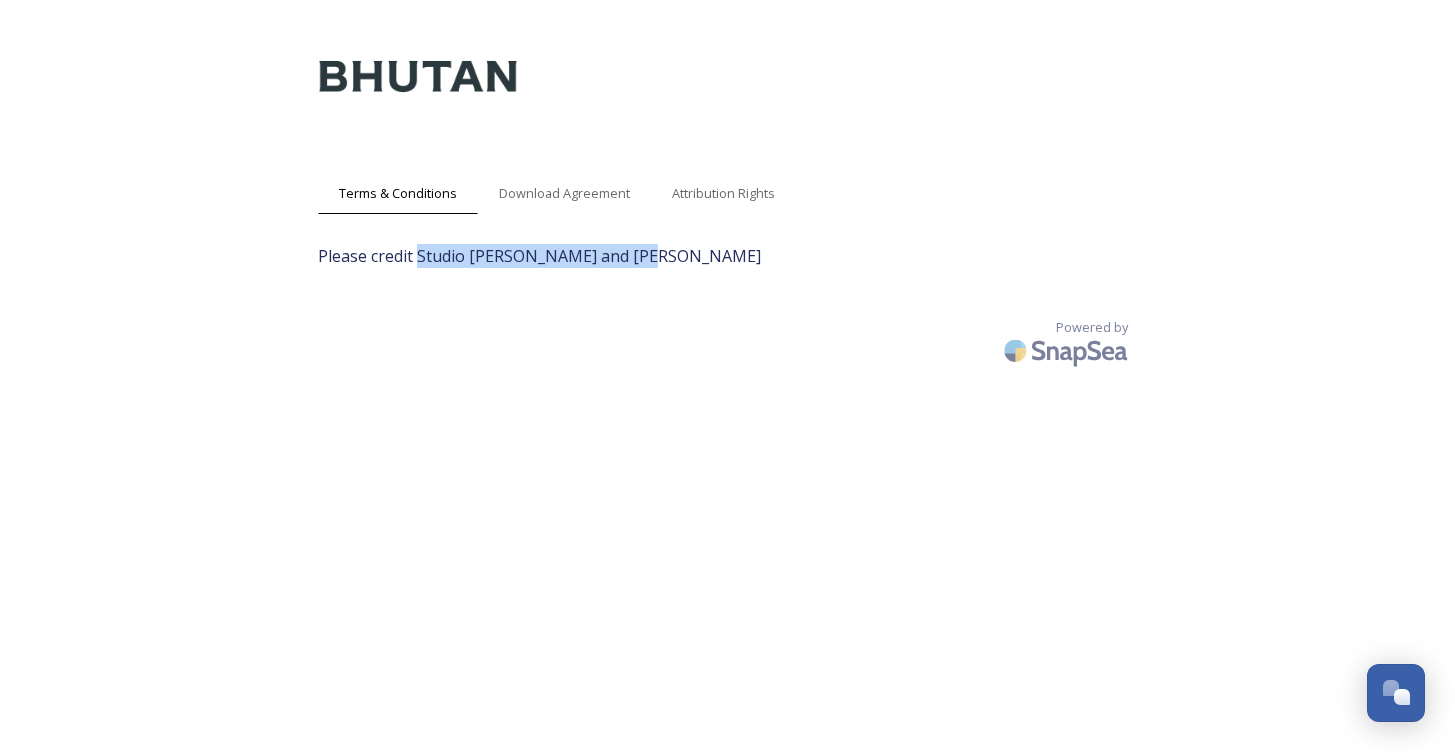 drag, startPoint x: 417, startPoint y: 259, endPoint x: 672, endPoint y: 258, distance: 255.00197 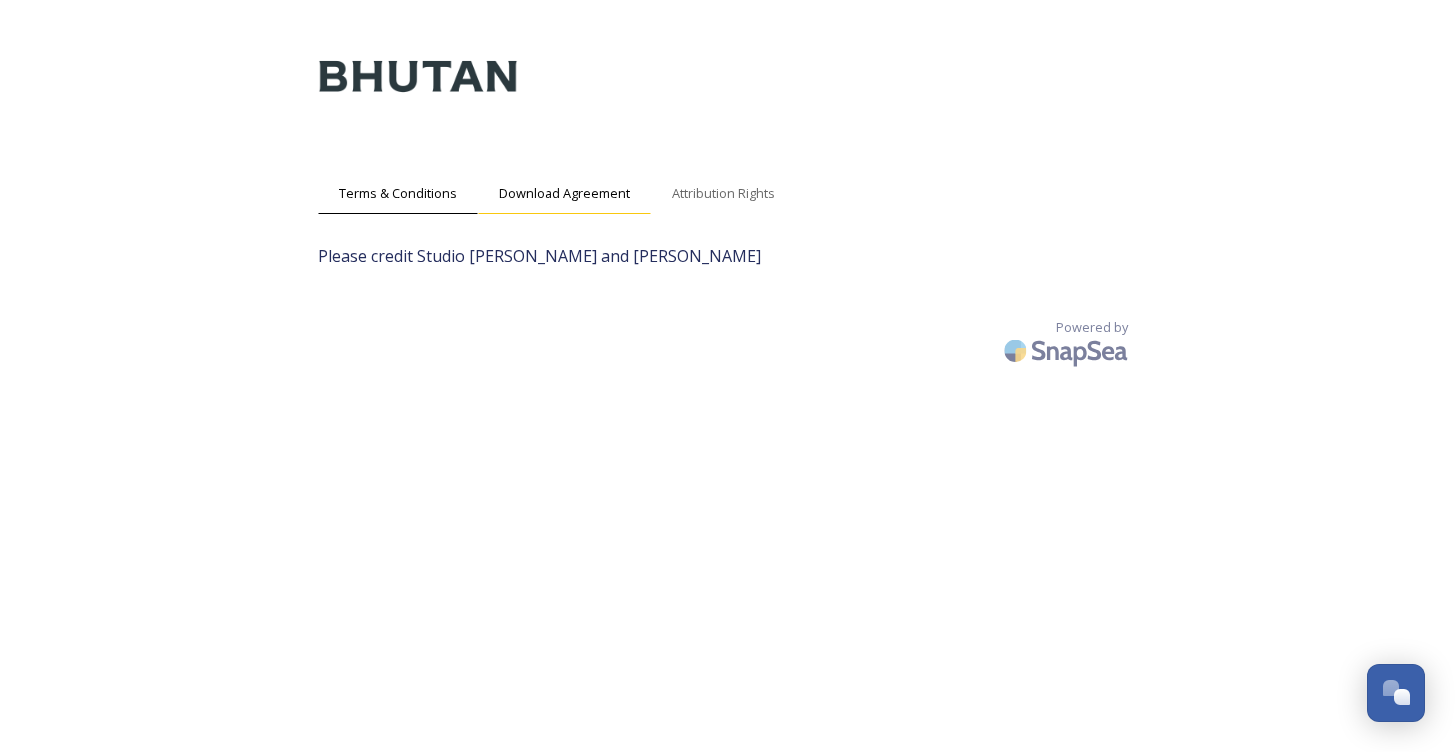 click on "Download Agreement" at bounding box center (564, 193) 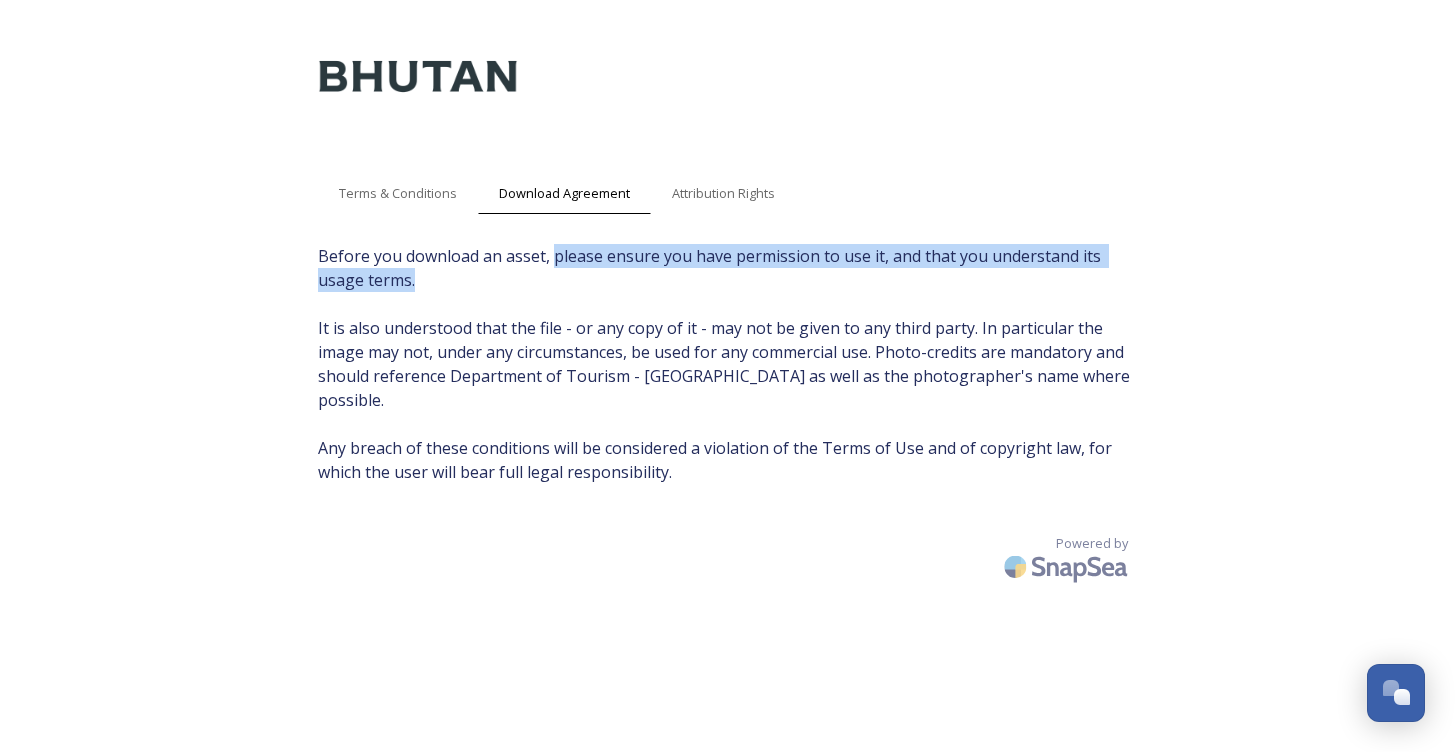 drag, startPoint x: 550, startPoint y: 254, endPoint x: 784, endPoint y: 283, distance: 235.79016 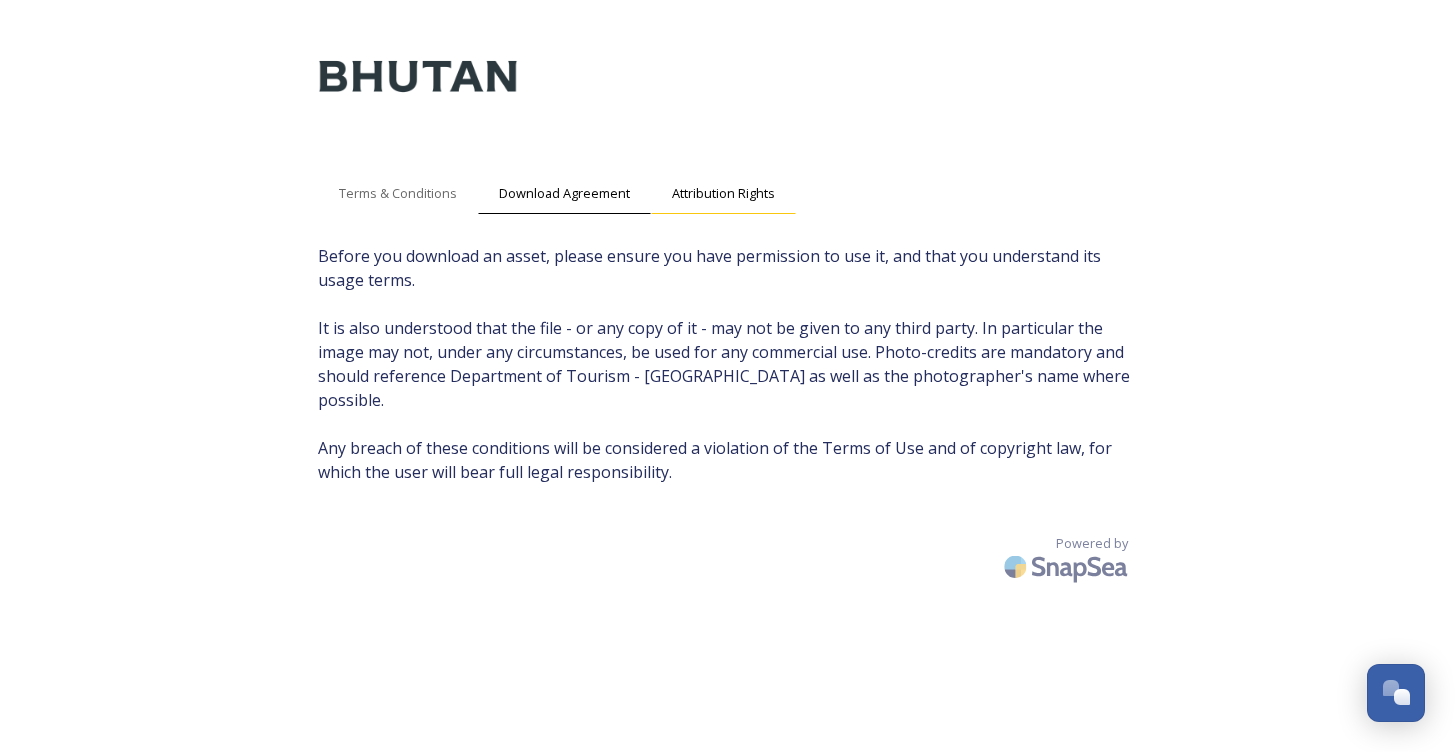 click on "Attribution Rights" at bounding box center [723, 193] 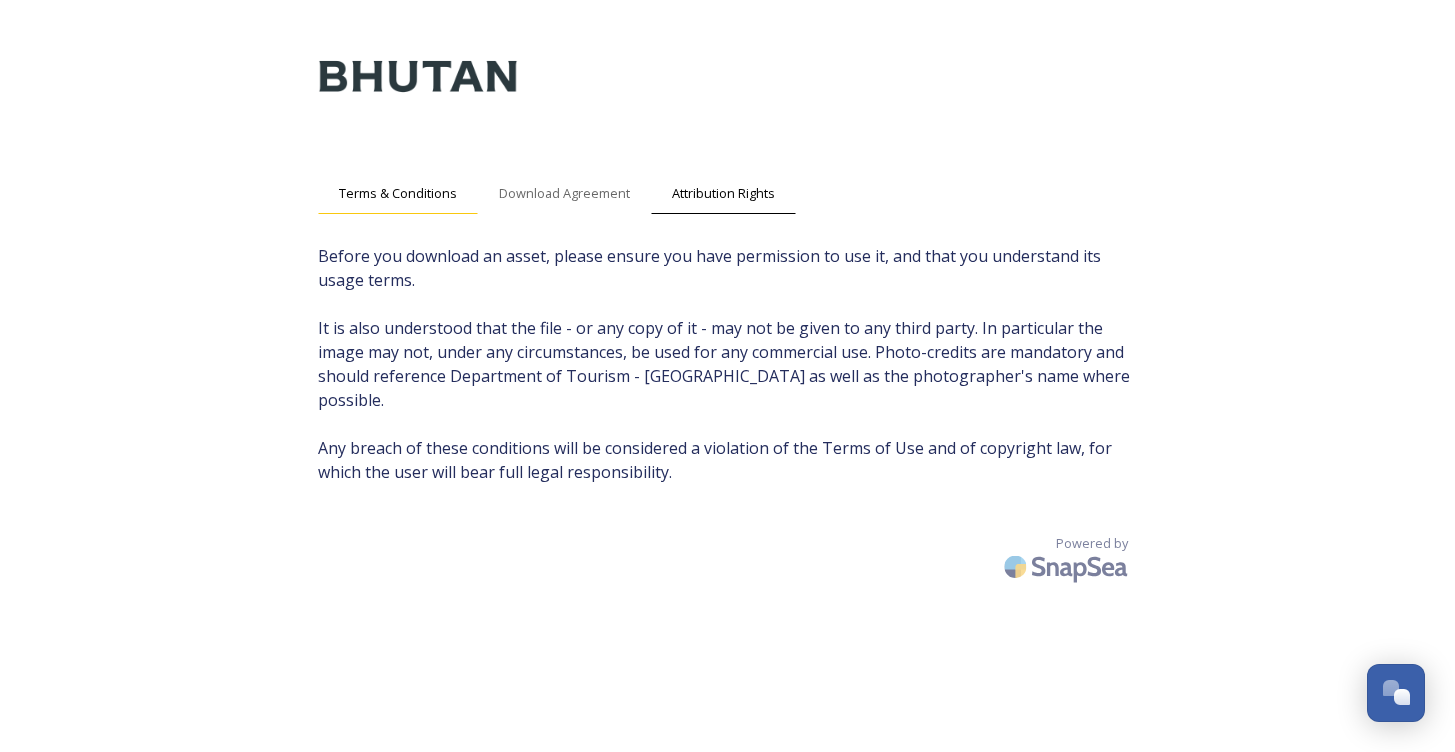 click on "Terms & Conditions" at bounding box center (398, 193) 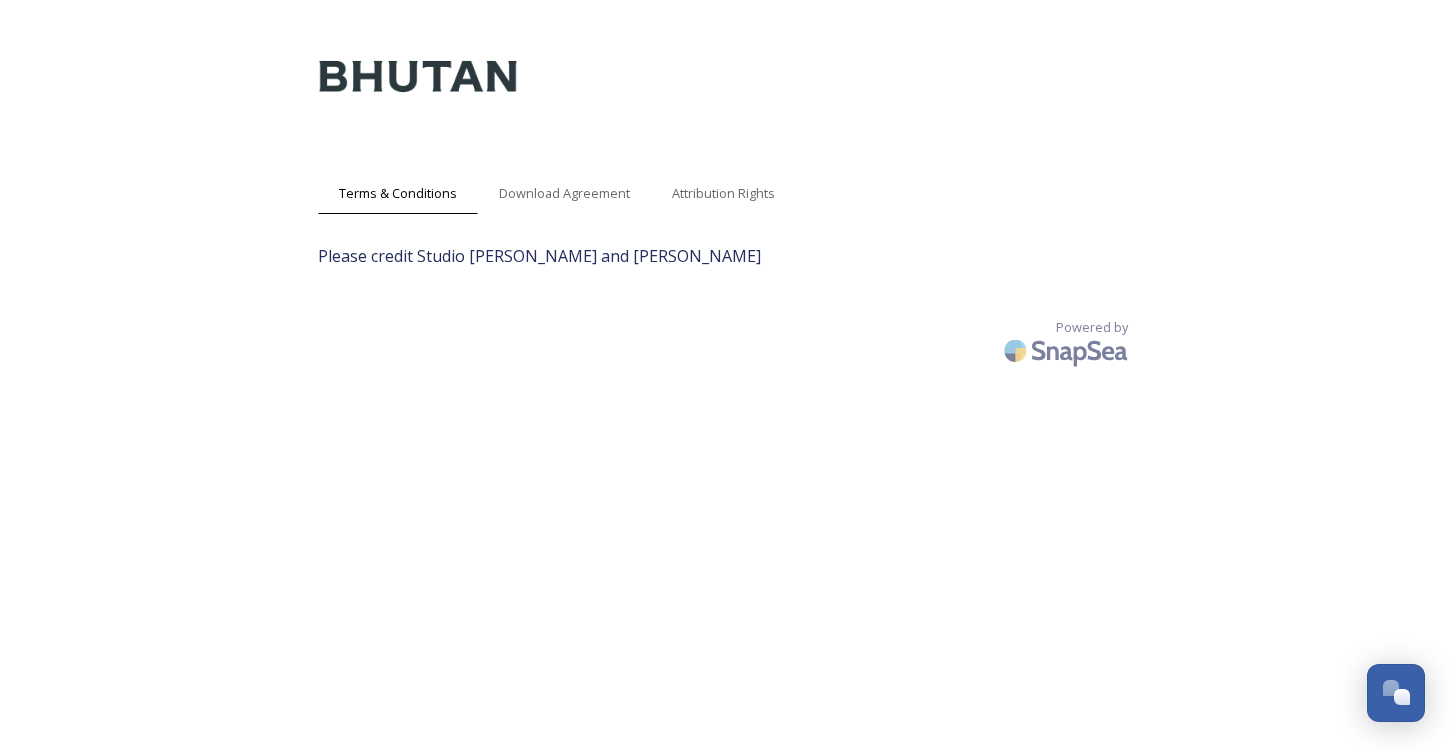 click on "Terms & Conditions Download Agreement Attribution Rights Please credit Studio Khonsu and Adam Slama Powered by" at bounding box center [727, 356] 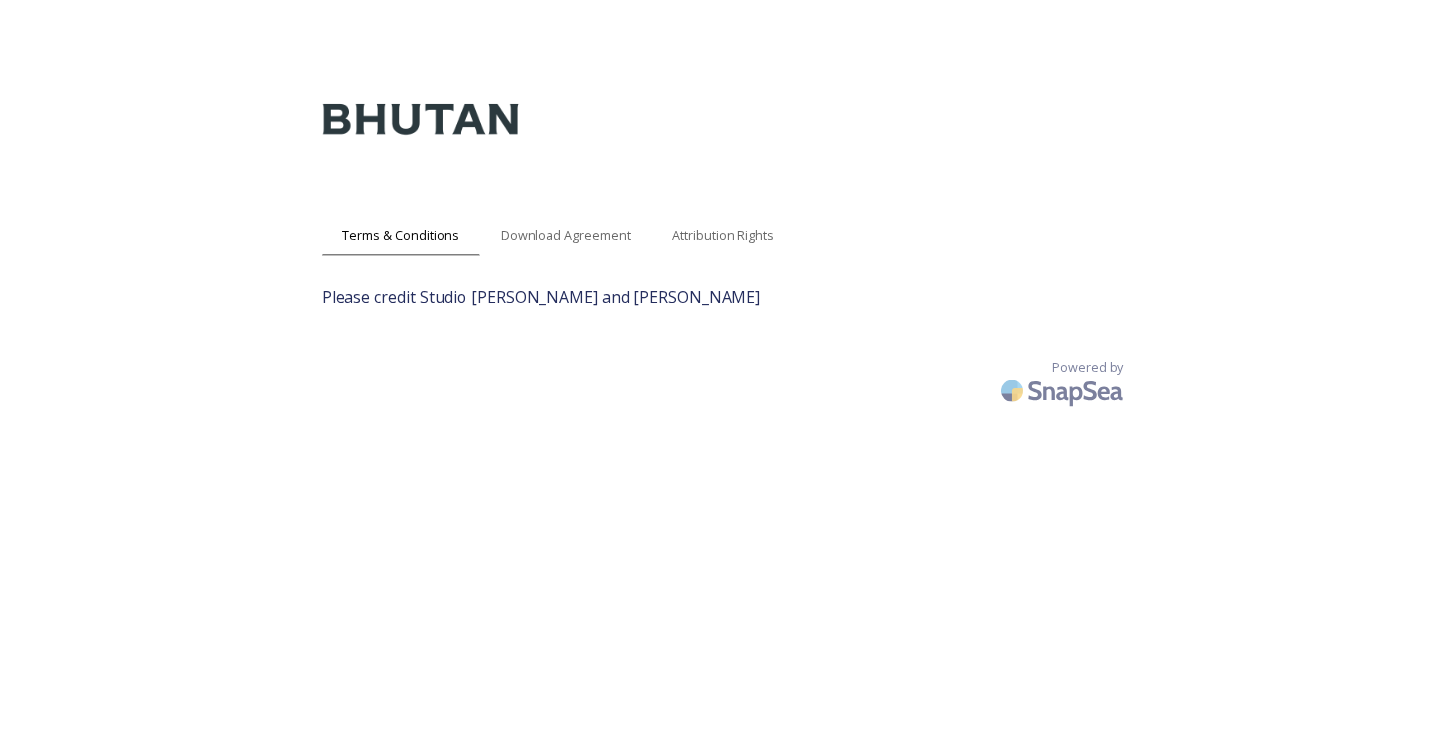 scroll, scrollTop: 0, scrollLeft: 0, axis: both 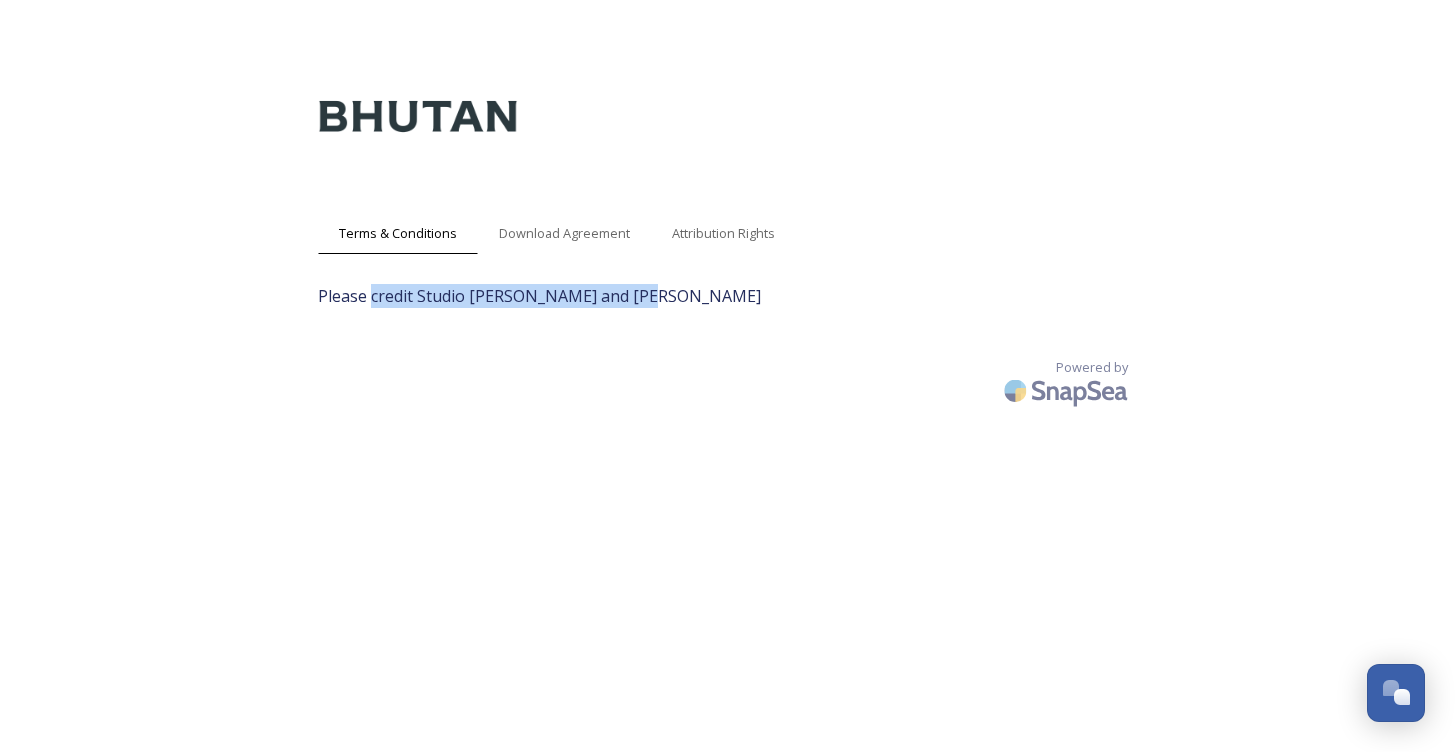 drag, startPoint x: 372, startPoint y: 299, endPoint x: 704, endPoint y: 296, distance: 332.01355 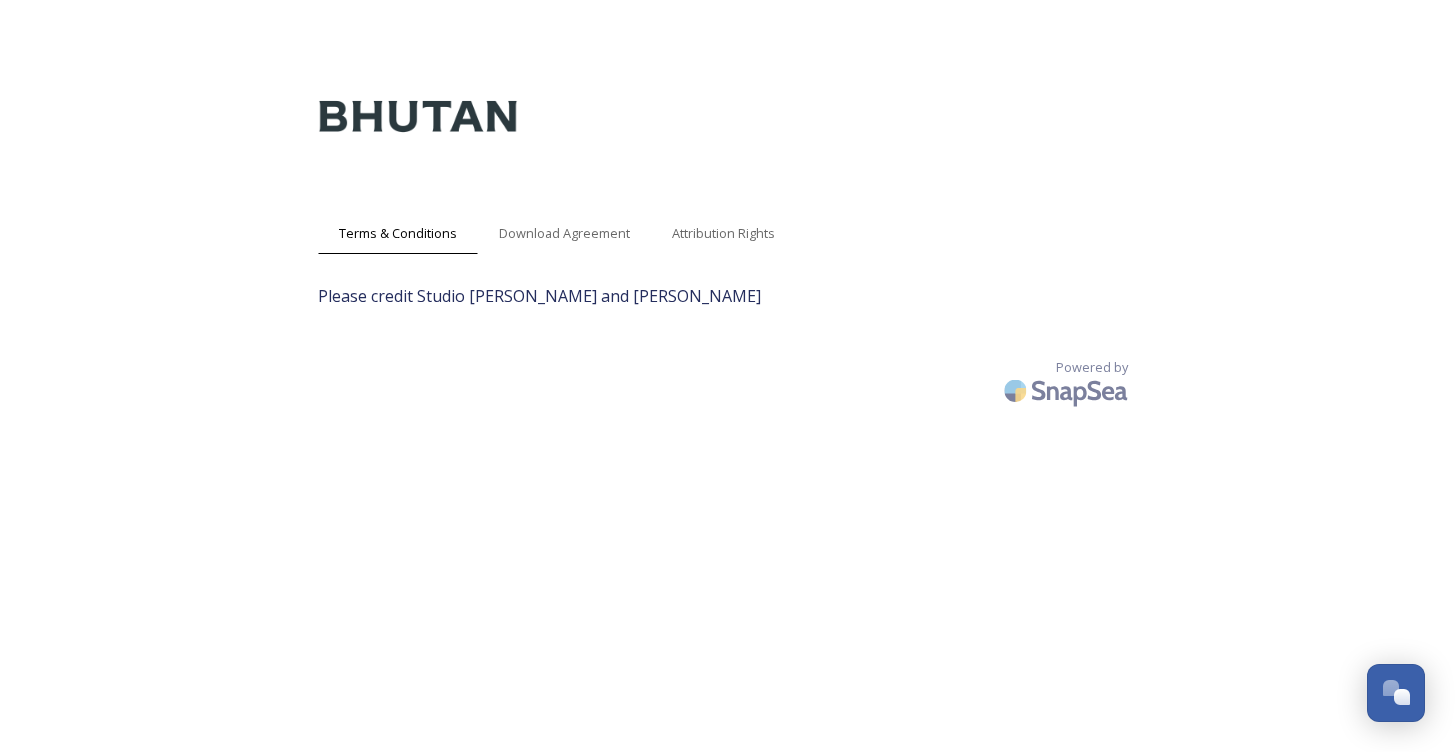 click on "Powered by" at bounding box center (728, 386) 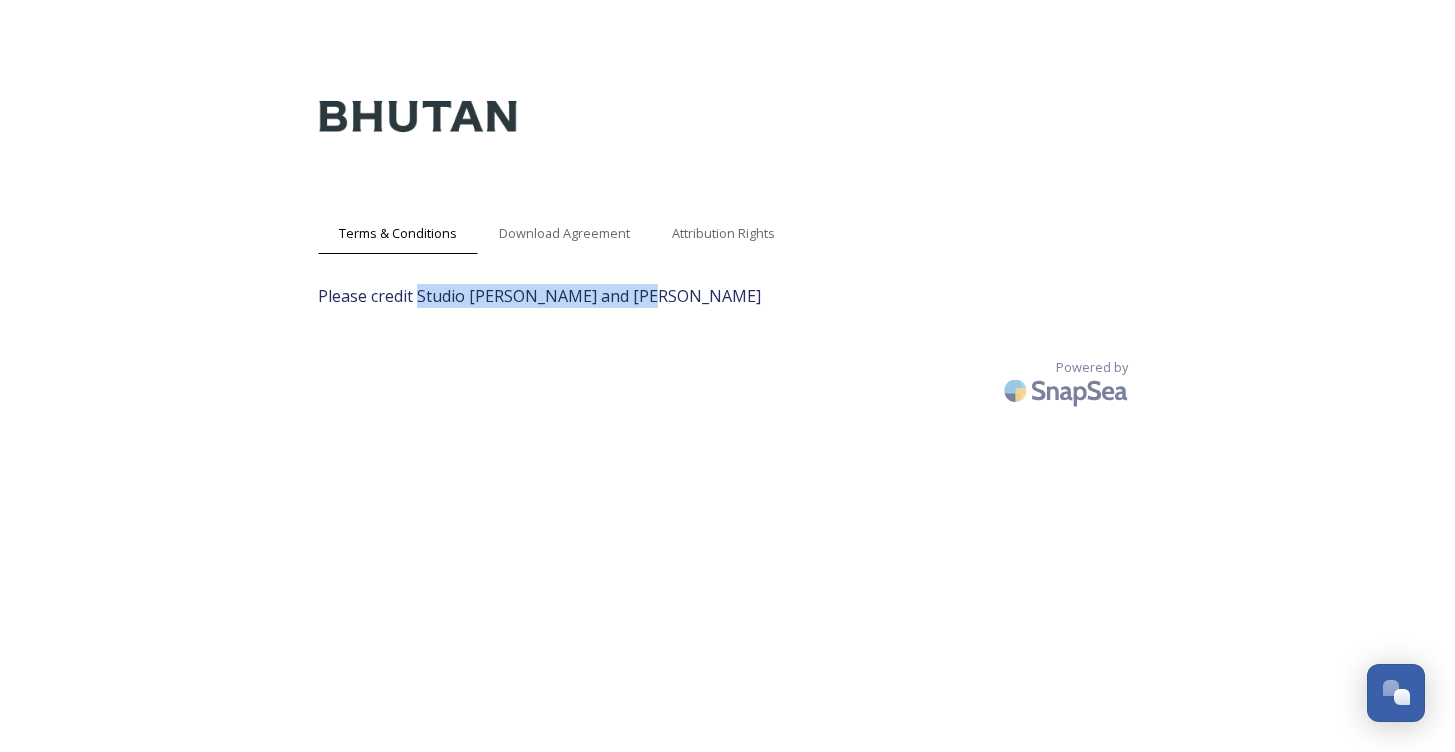 drag, startPoint x: 664, startPoint y: 299, endPoint x: 421, endPoint y: 287, distance: 243.29611 